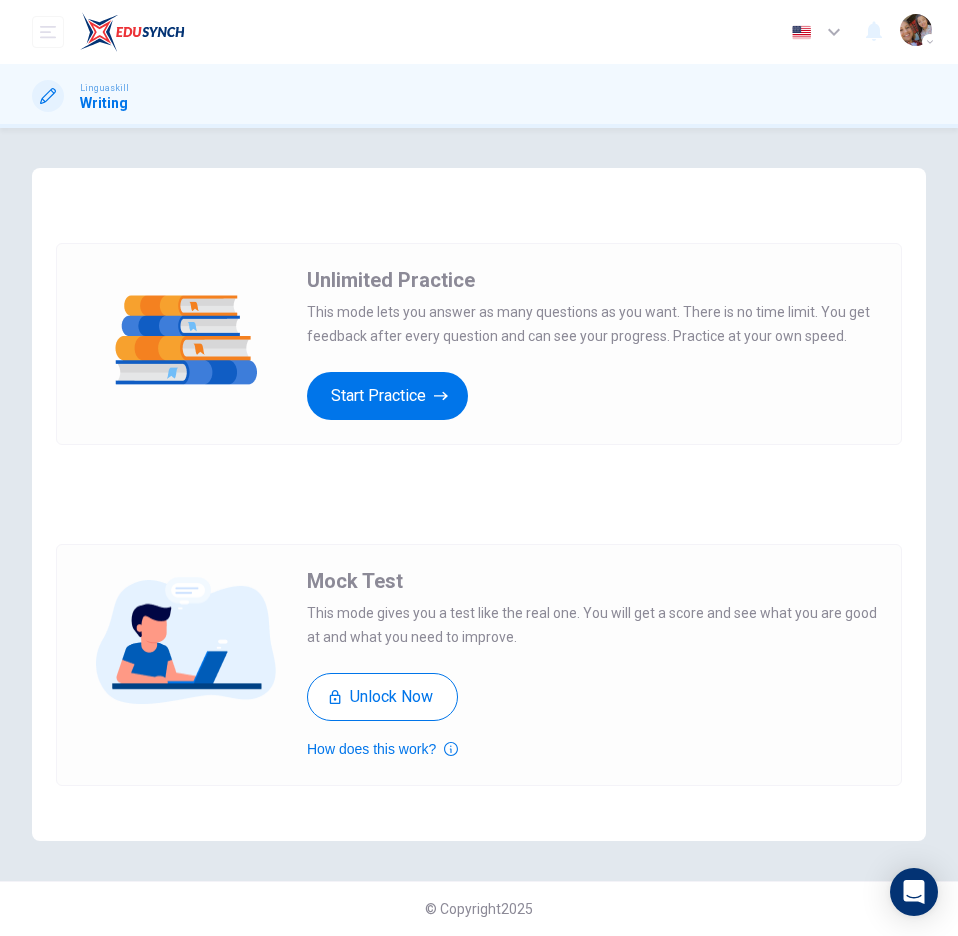 scroll, scrollTop: 0, scrollLeft: 0, axis: both 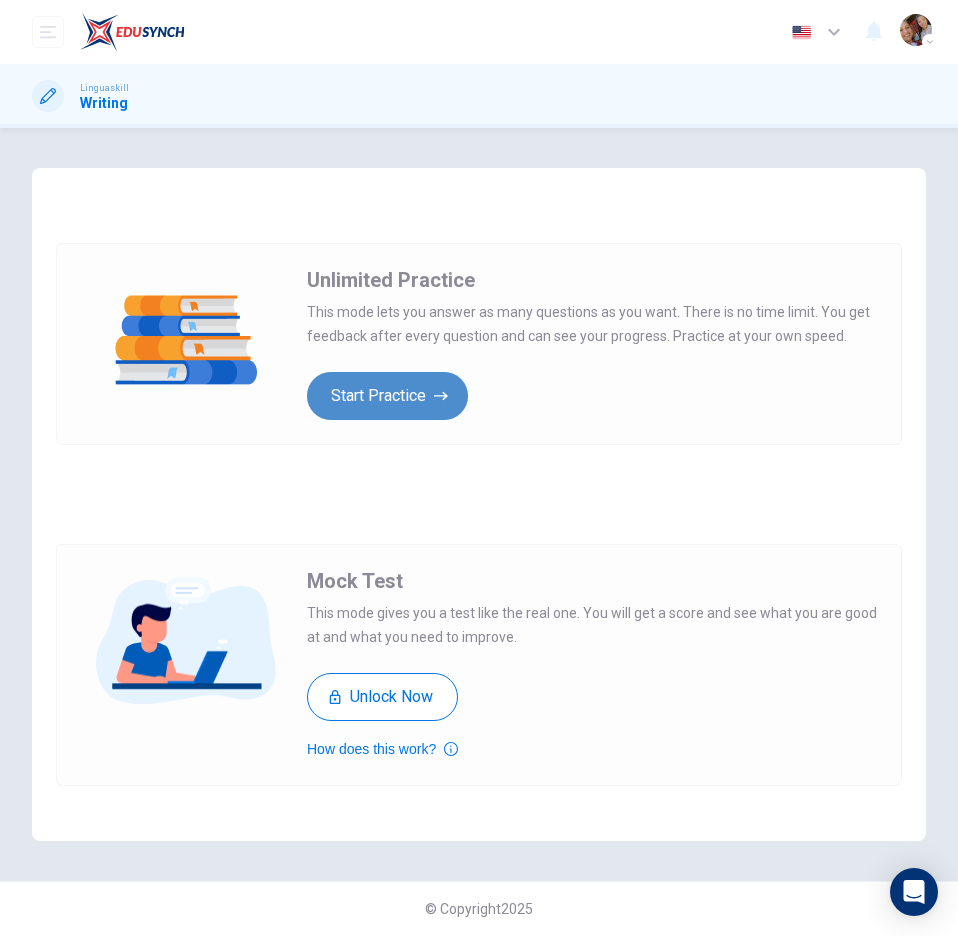 click on "Start Practice" at bounding box center (387, 396) 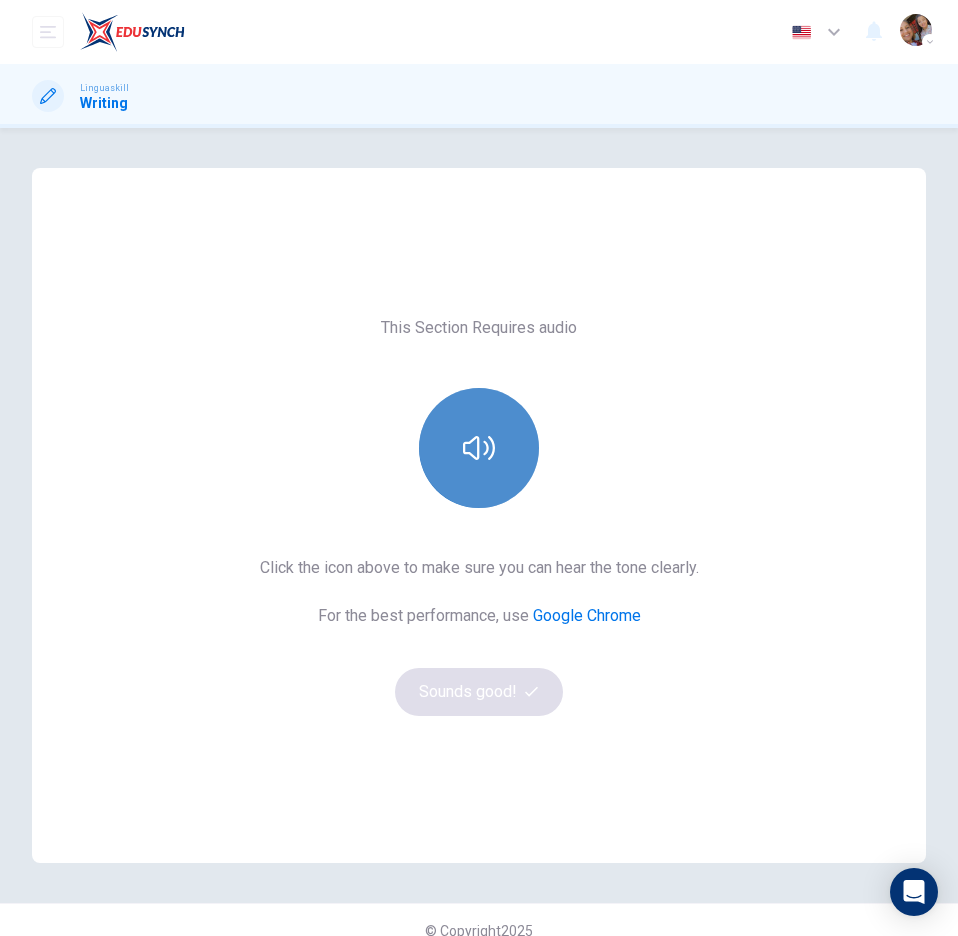 click at bounding box center (479, 448) 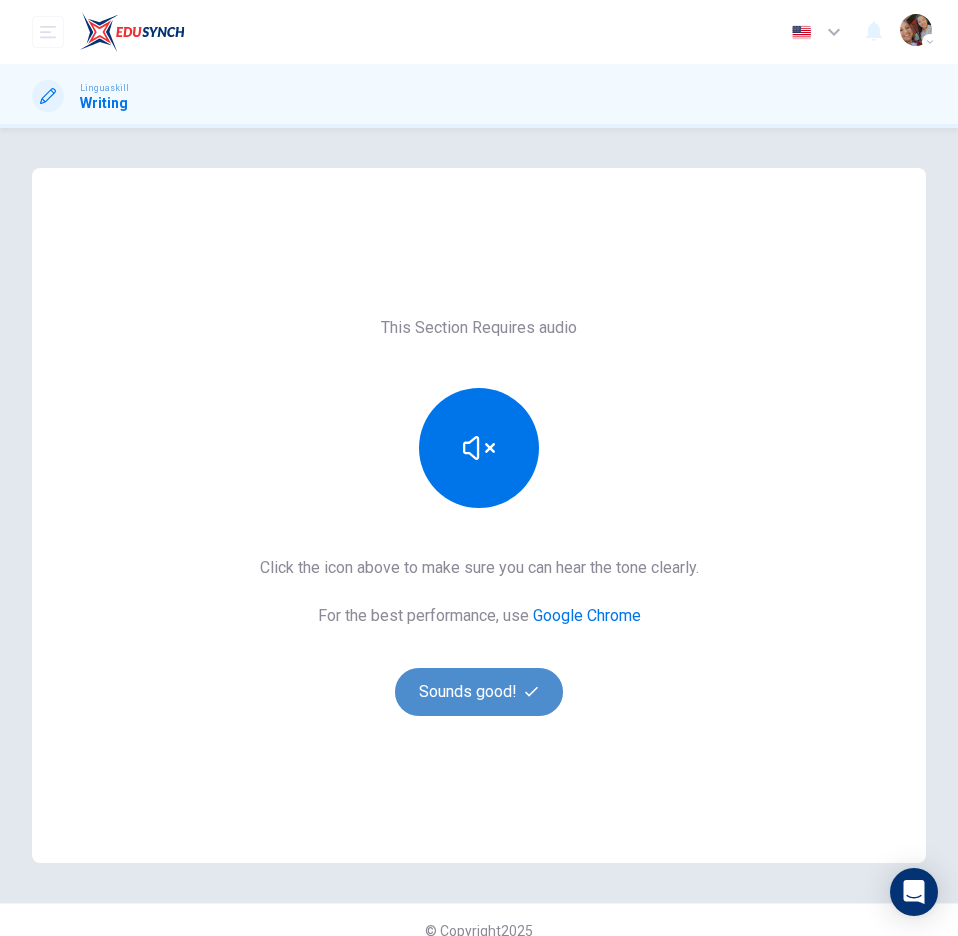 click on "Sounds good!" at bounding box center (479, 692) 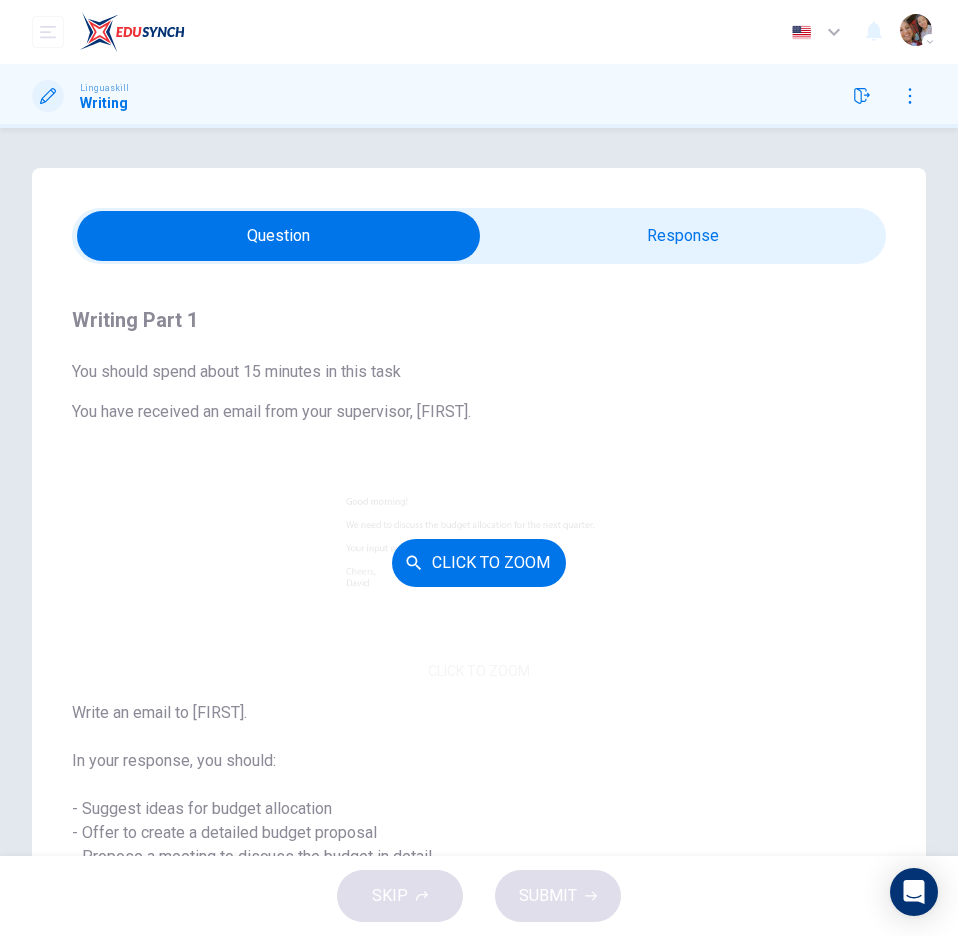 click on "Click to Zoom" at bounding box center [479, 563] 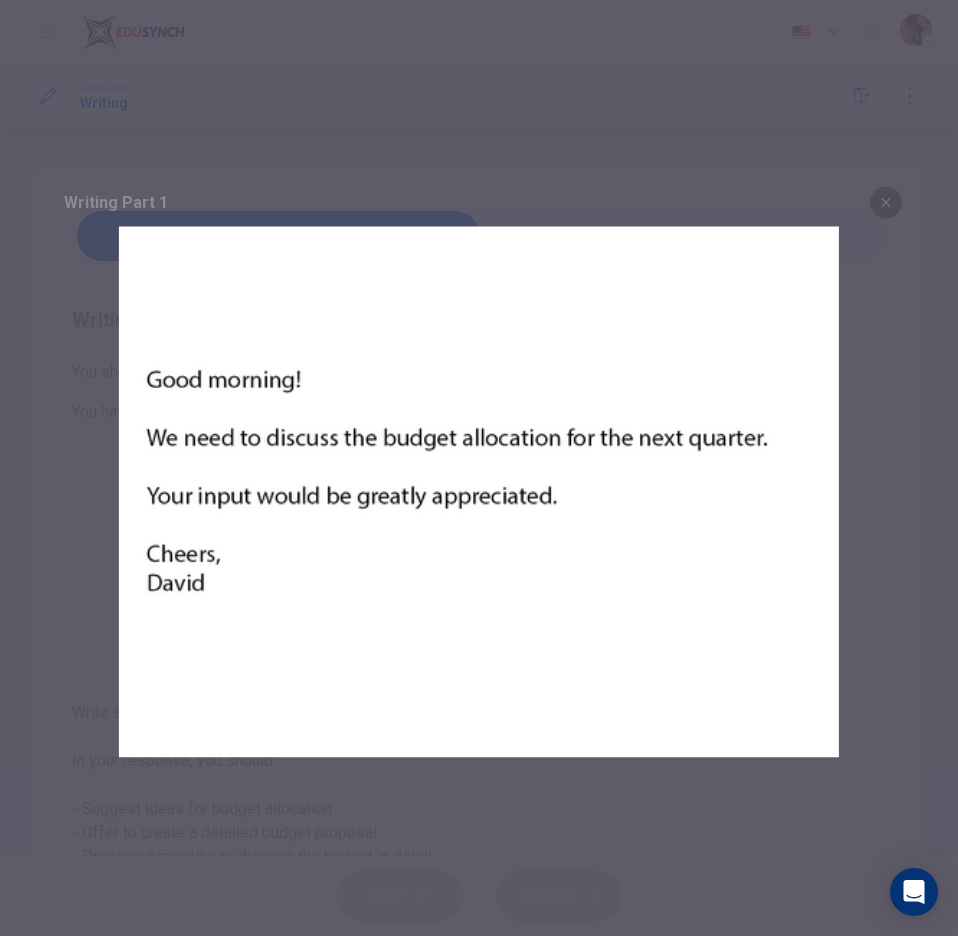 click 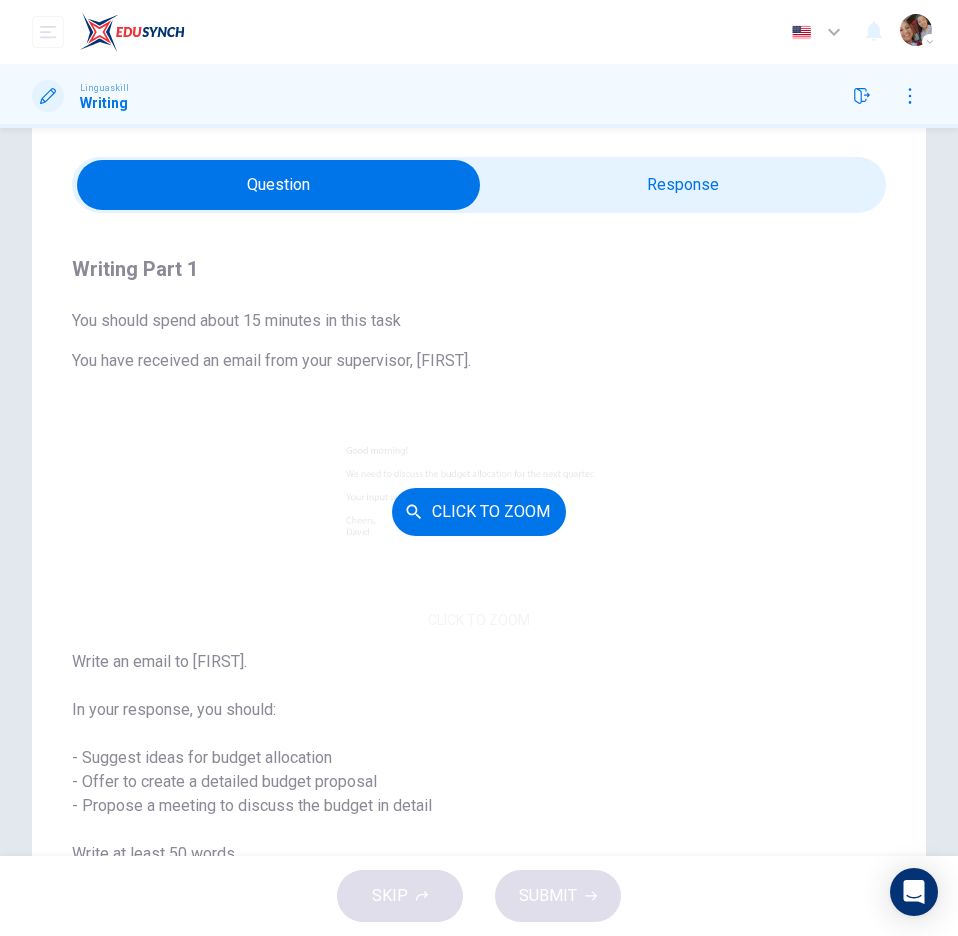 scroll, scrollTop: 165, scrollLeft: 0, axis: vertical 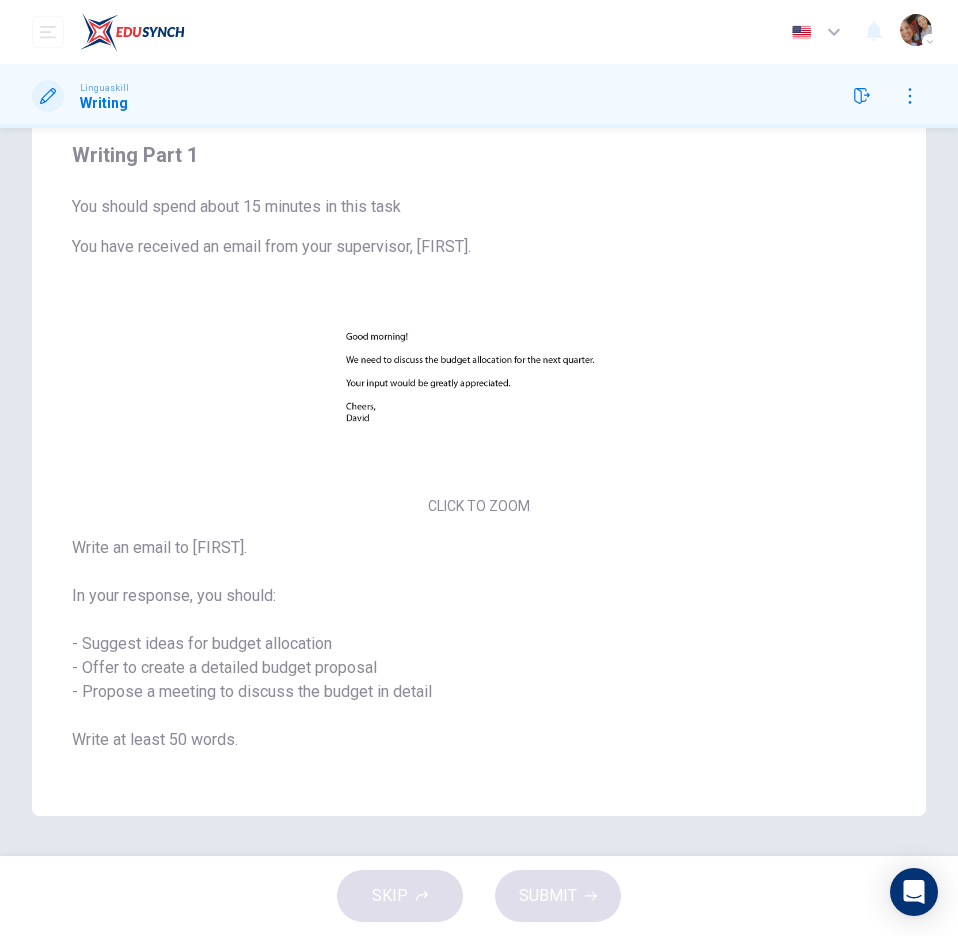 click on "Write an email to David. In your response, you should: - Suggest ideas for budget allocation - Offer to create a detailed budget proposal - Propose a meeting to discuss the budget in detail Write at least 50 words." at bounding box center [479, 644] 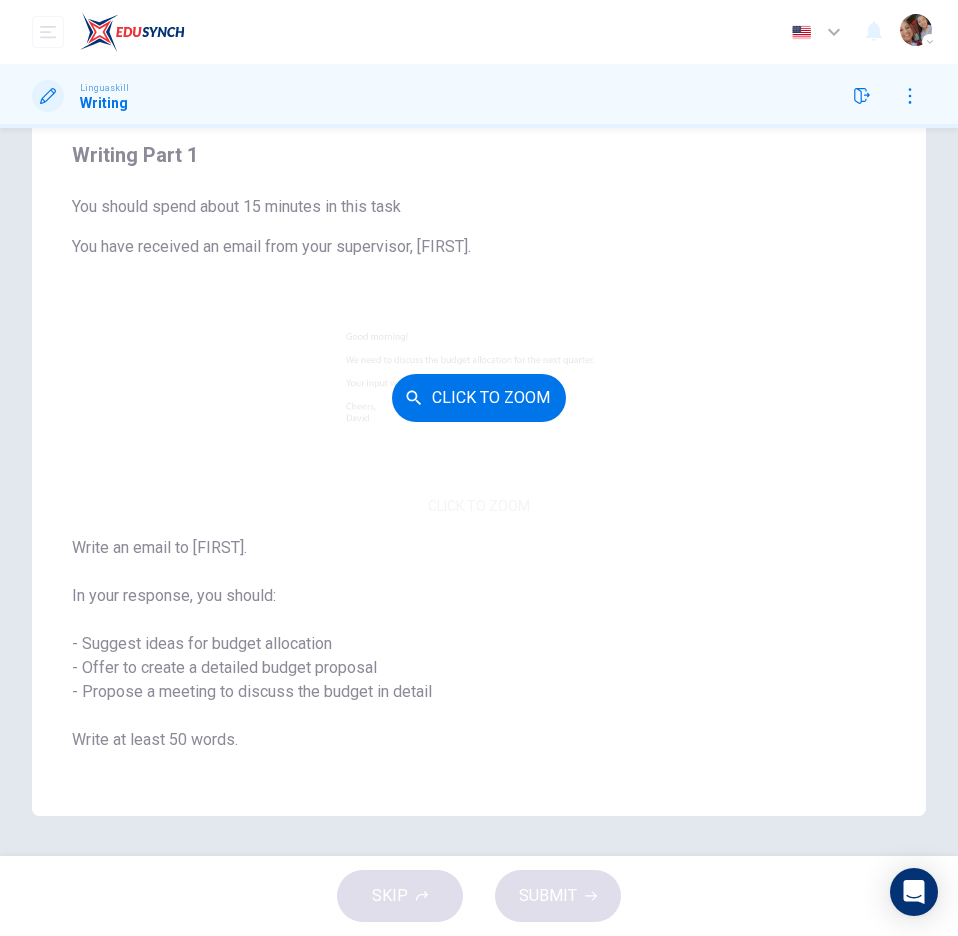 click on "Click to Zoom" at bounding box center [479, 398] 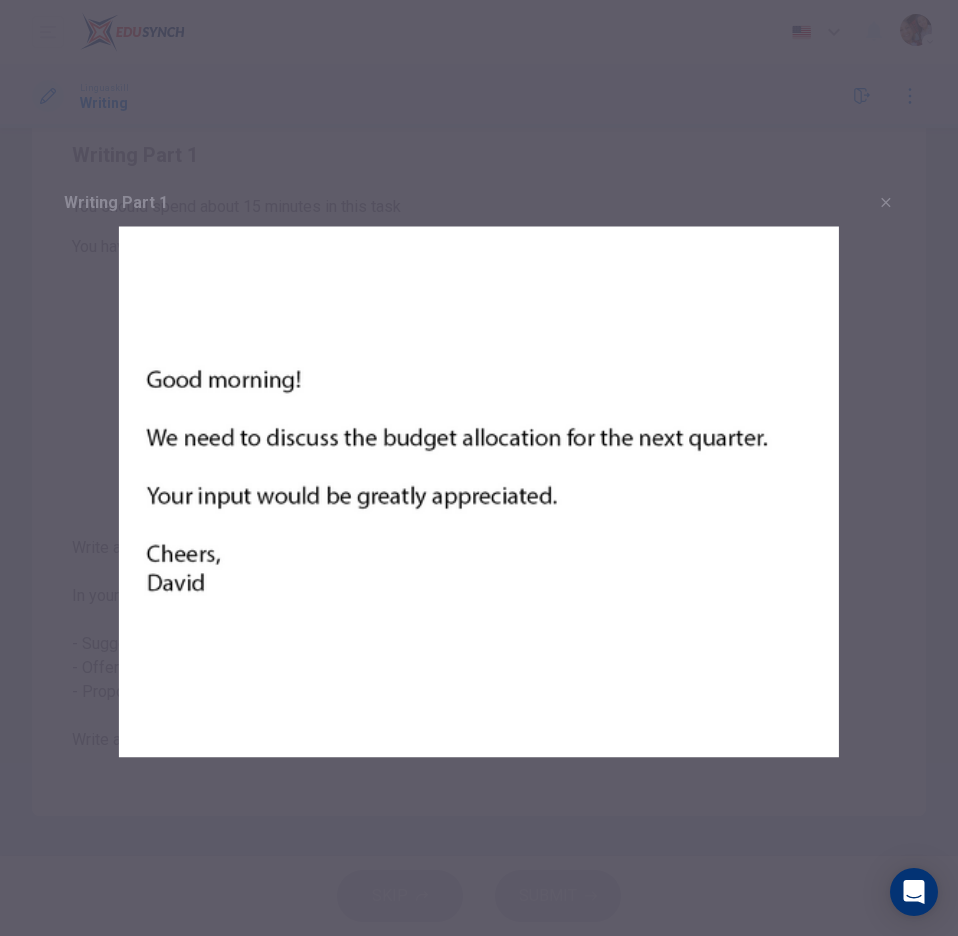 click at bounding box center [479, 492] 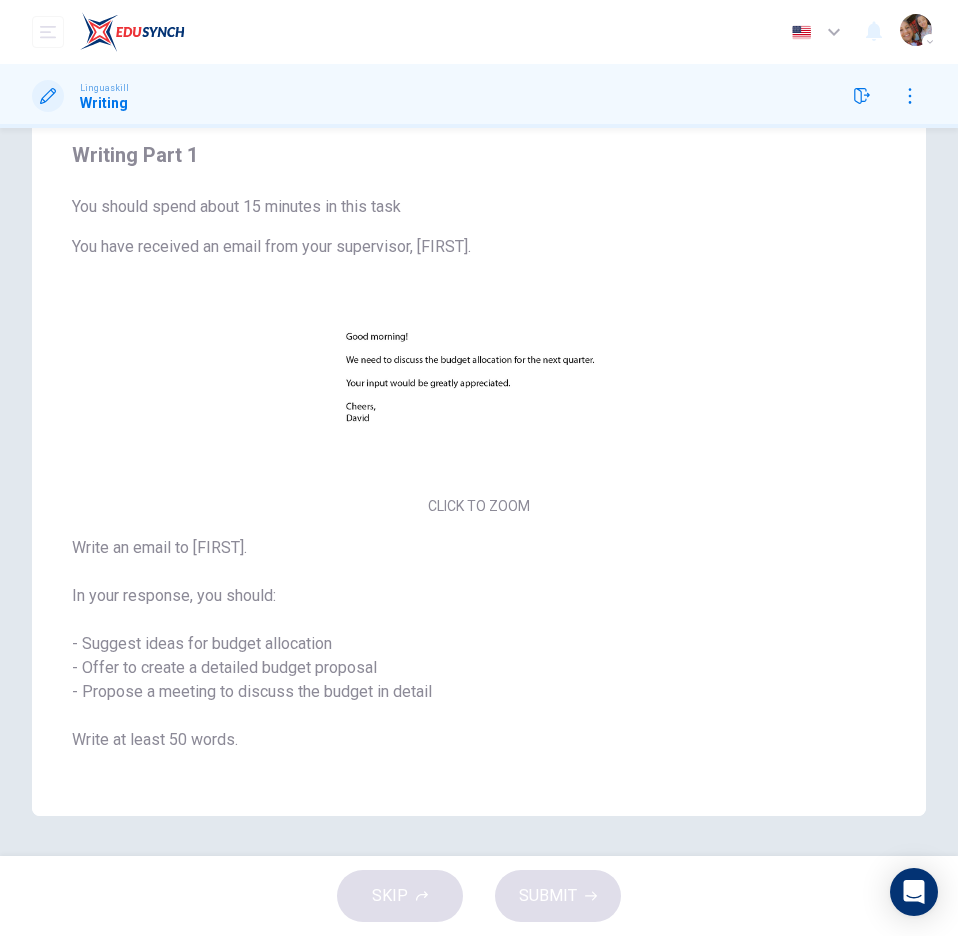 click on "You should spend about 15 minutes in this task You have received an email from your supervisor, [FIRST]. CLICK TO ZOOM Click to Zoom Write an email to [FIRST]. In your response, you should:
- Suggest ideas for budget allocation
- Offer to create a detailed budget proposal
- Propose a meeting to discuss the budget in detail Write at least 50 words." at bounding box center (479, 473) 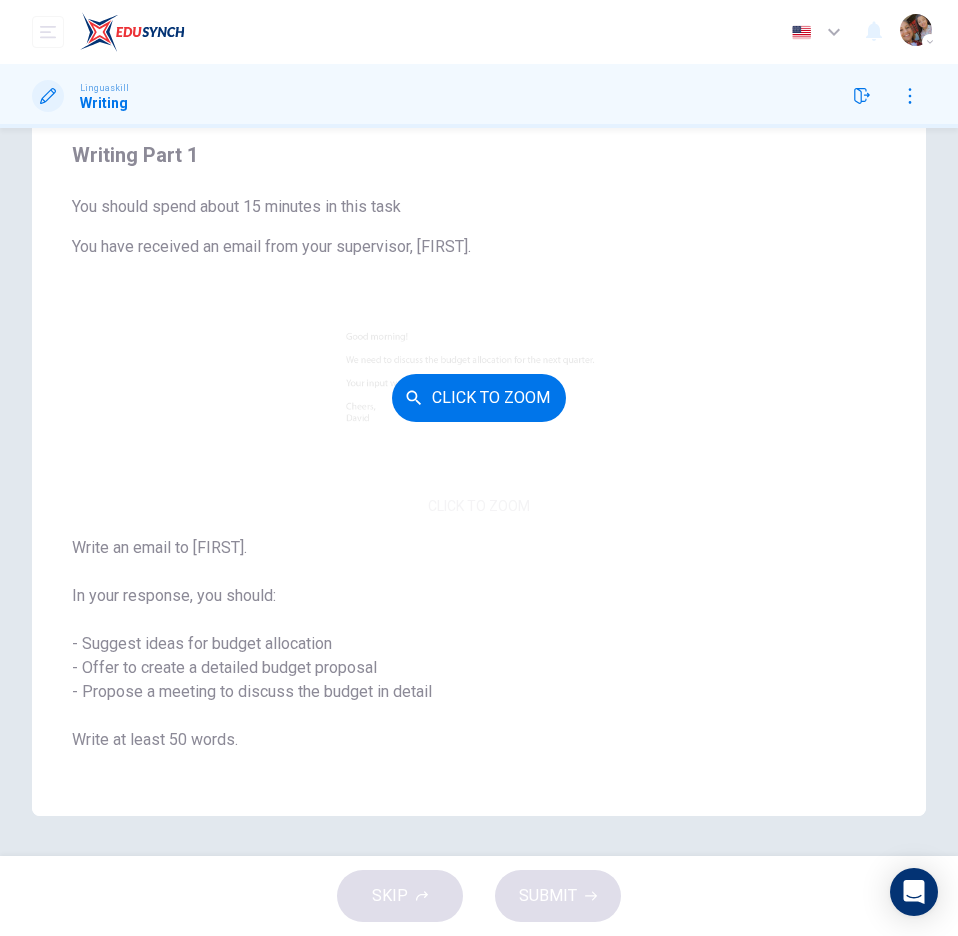 click on "Click to Zoom" at bounding box center (479, 397) 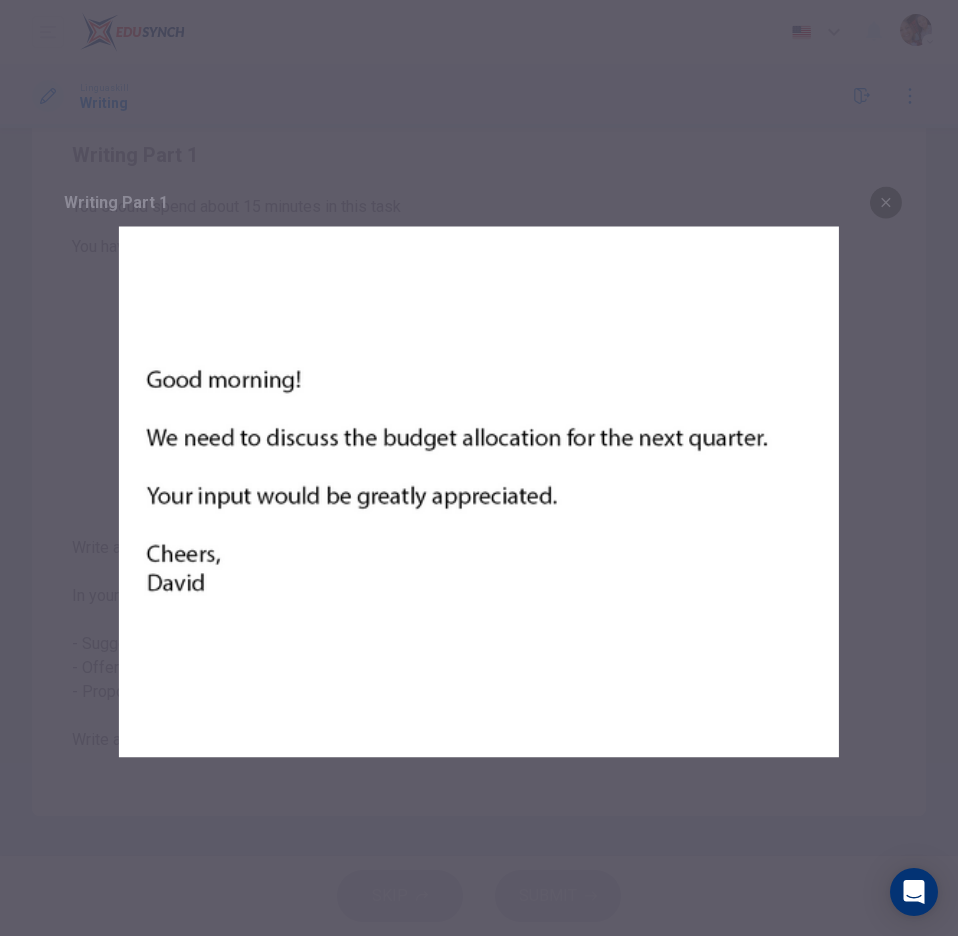 click 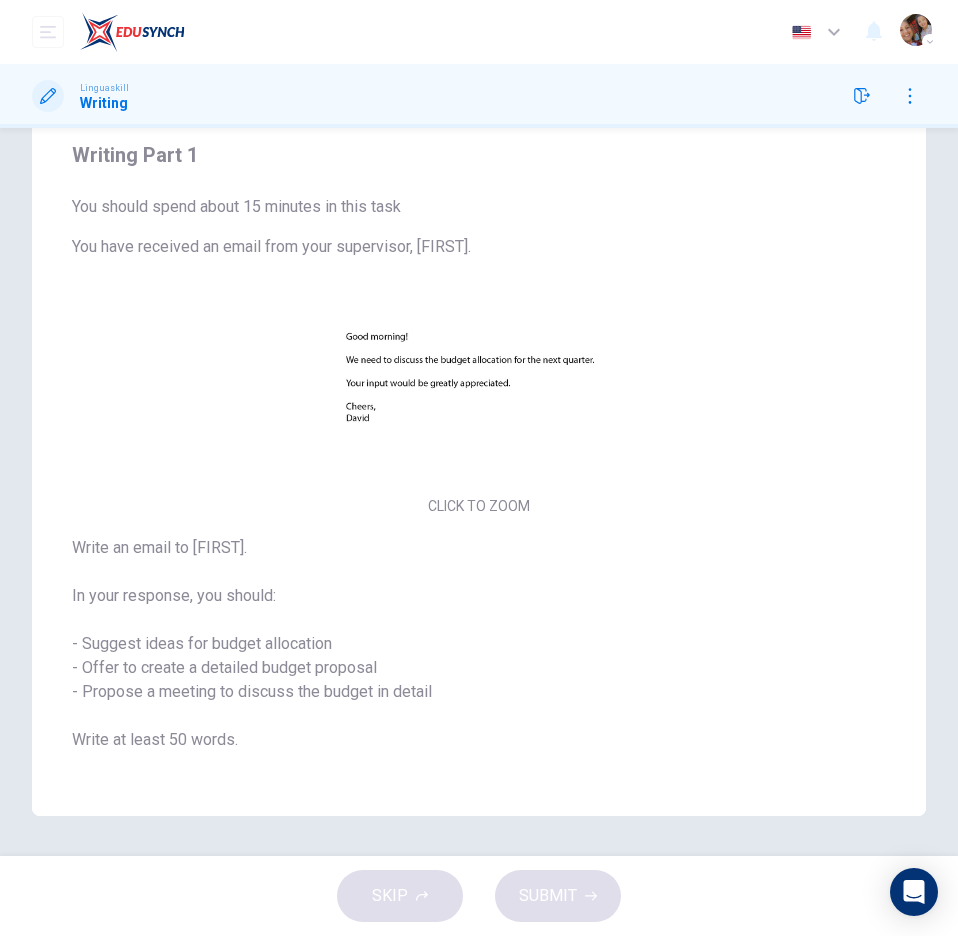 click on "Write an email to David. In your response, you should: - Suggest ideas for budget allocation - Offer to create a detailed budget proposal - Propose a meeting to discuss the budget in detail Write at least 50 words." at bounding box center (479, 644) 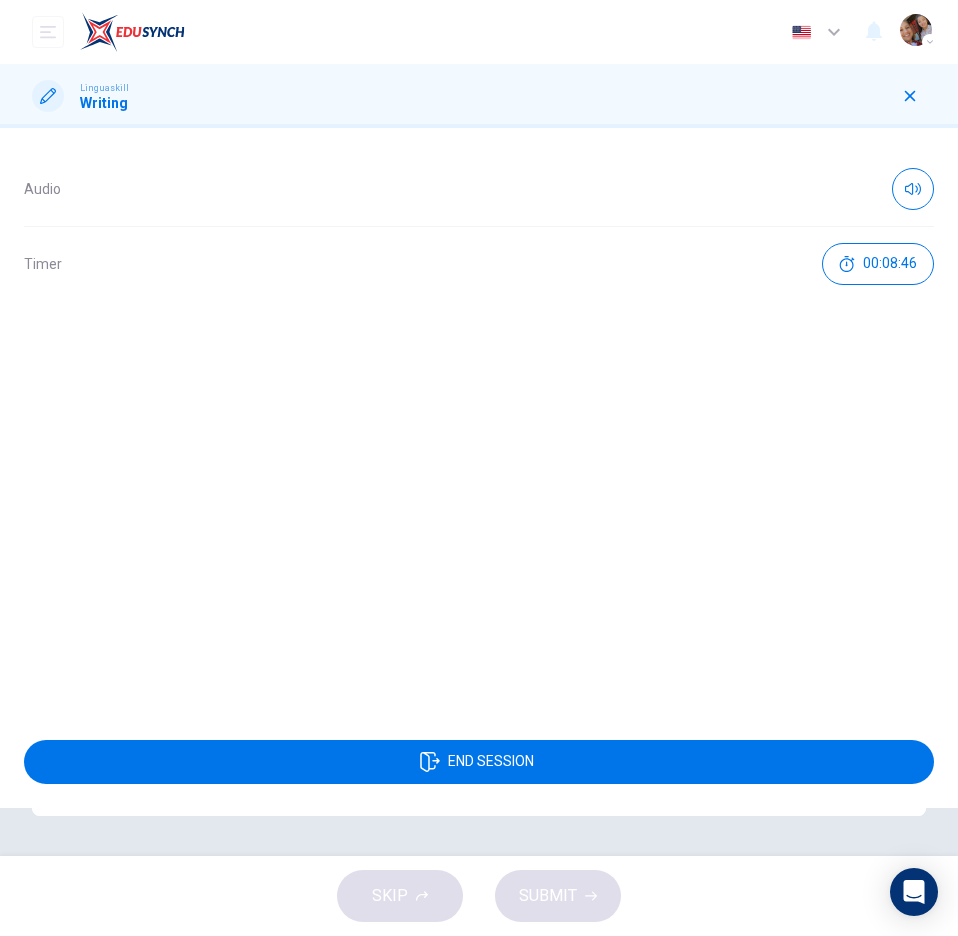 click on "Writing" at bounding box center (104, 103) 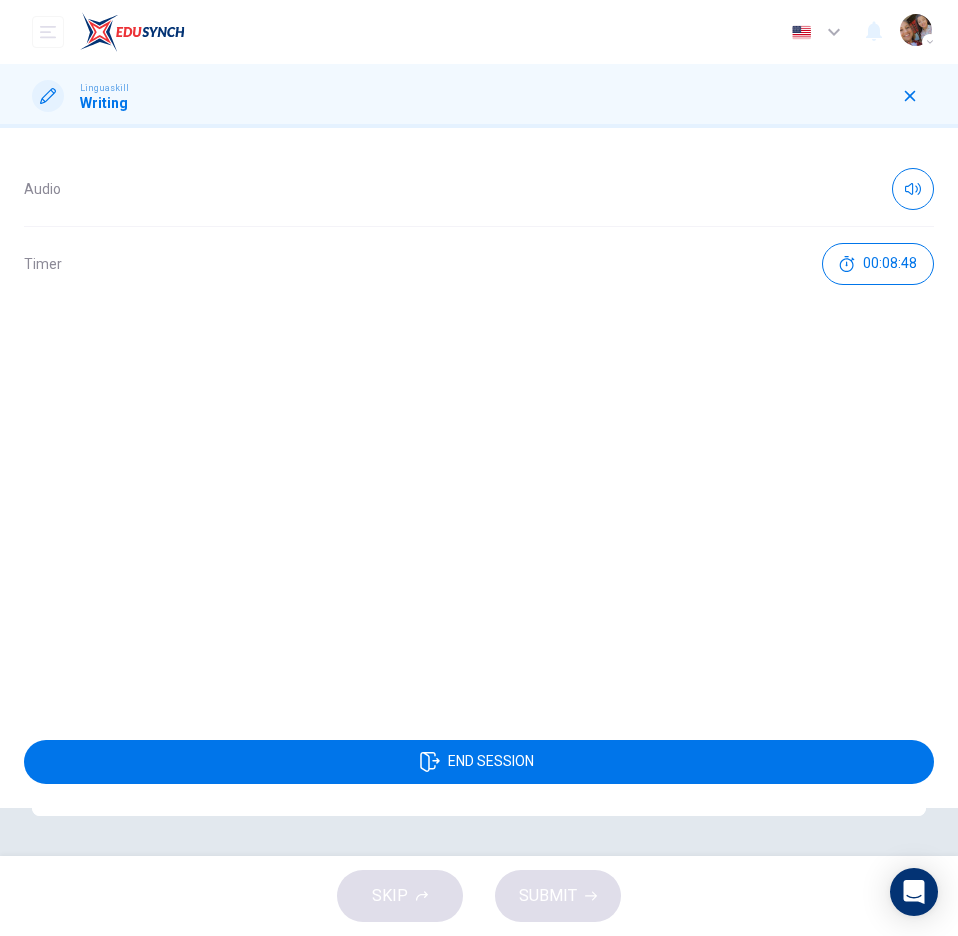 click on "Audio Timer 00:08:48" at bounding box center (479, 422) 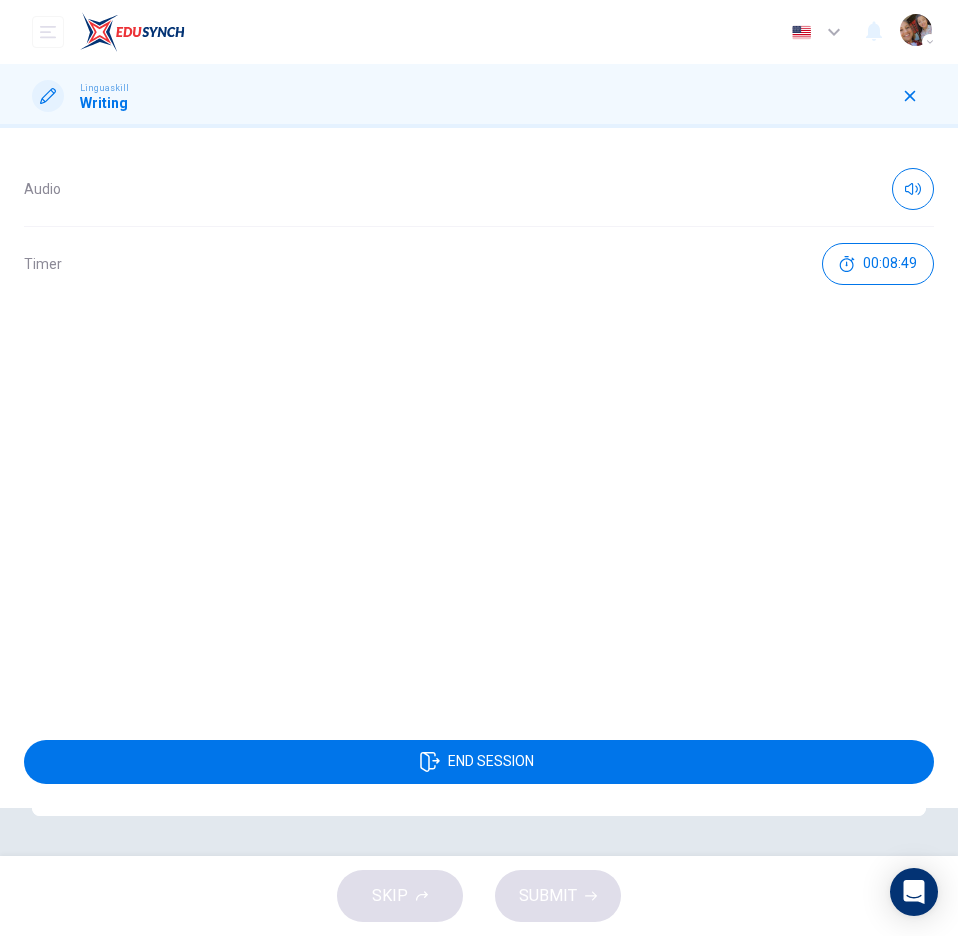 click on "Timer 00:08:49" at bounding box center (479, 264) 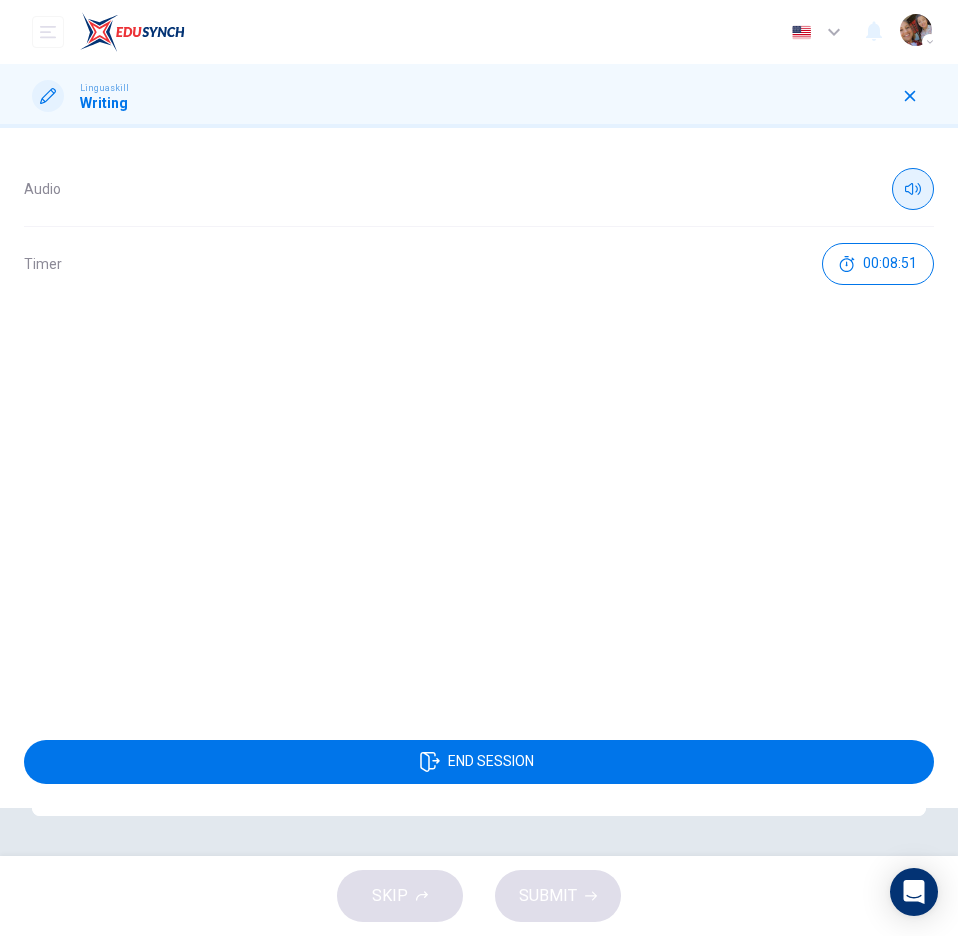 click 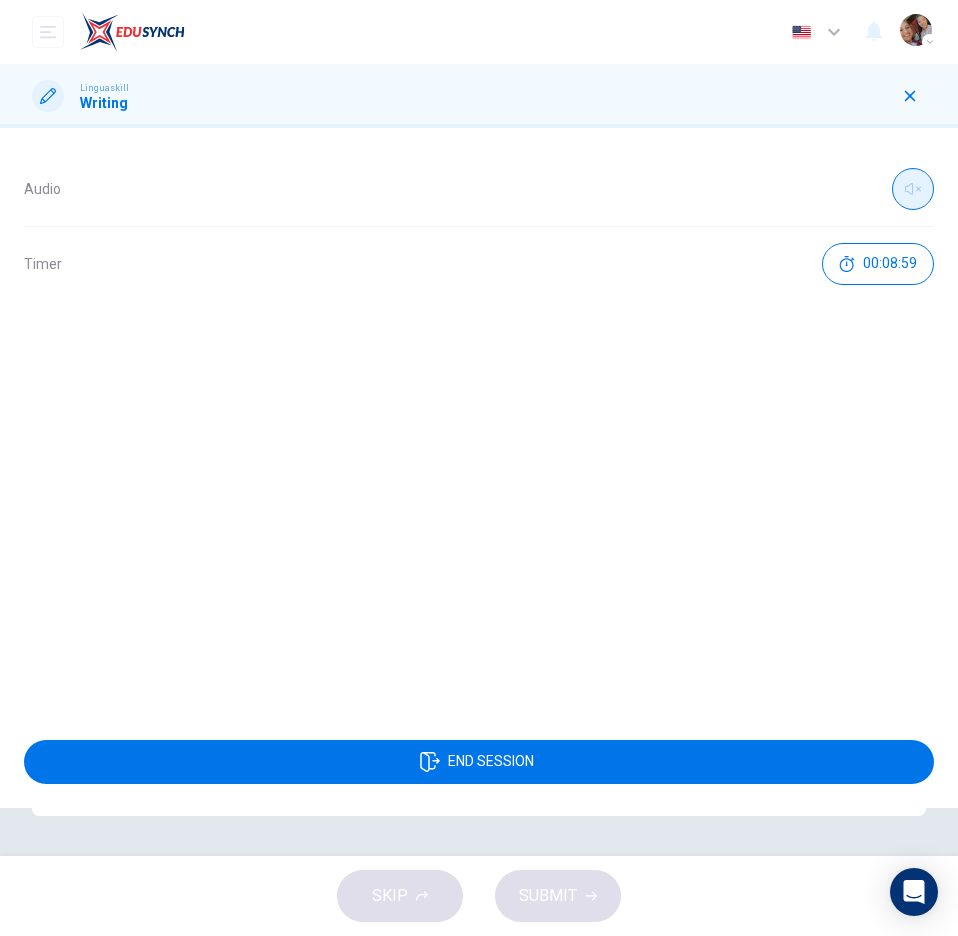 click 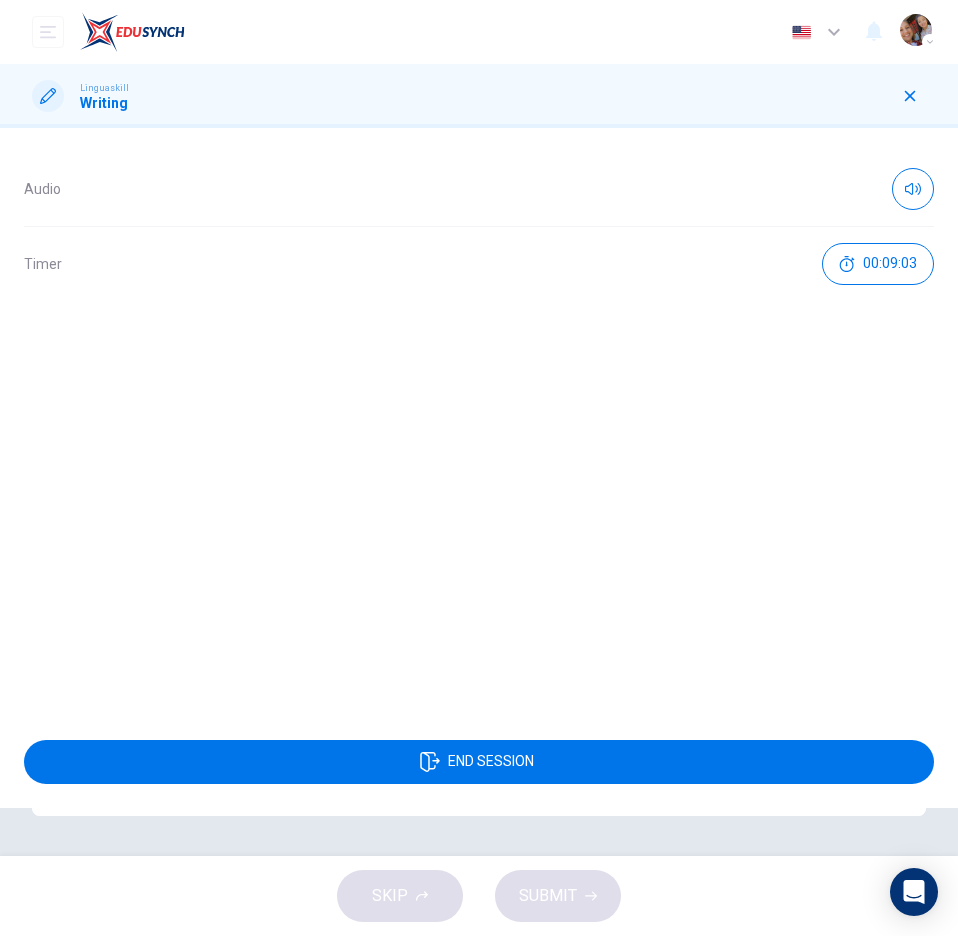 click on "Timer" at bounding box center (43, 264) 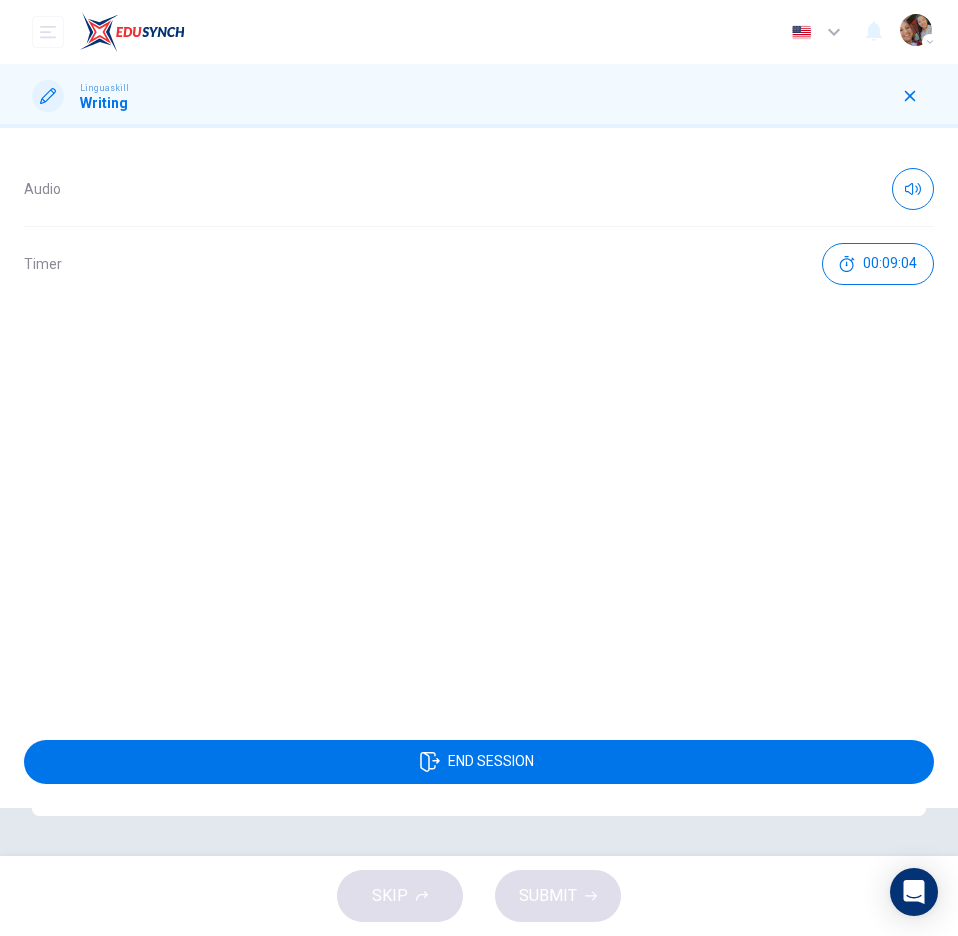 click on "Audio" at bounding box center [42, 189] 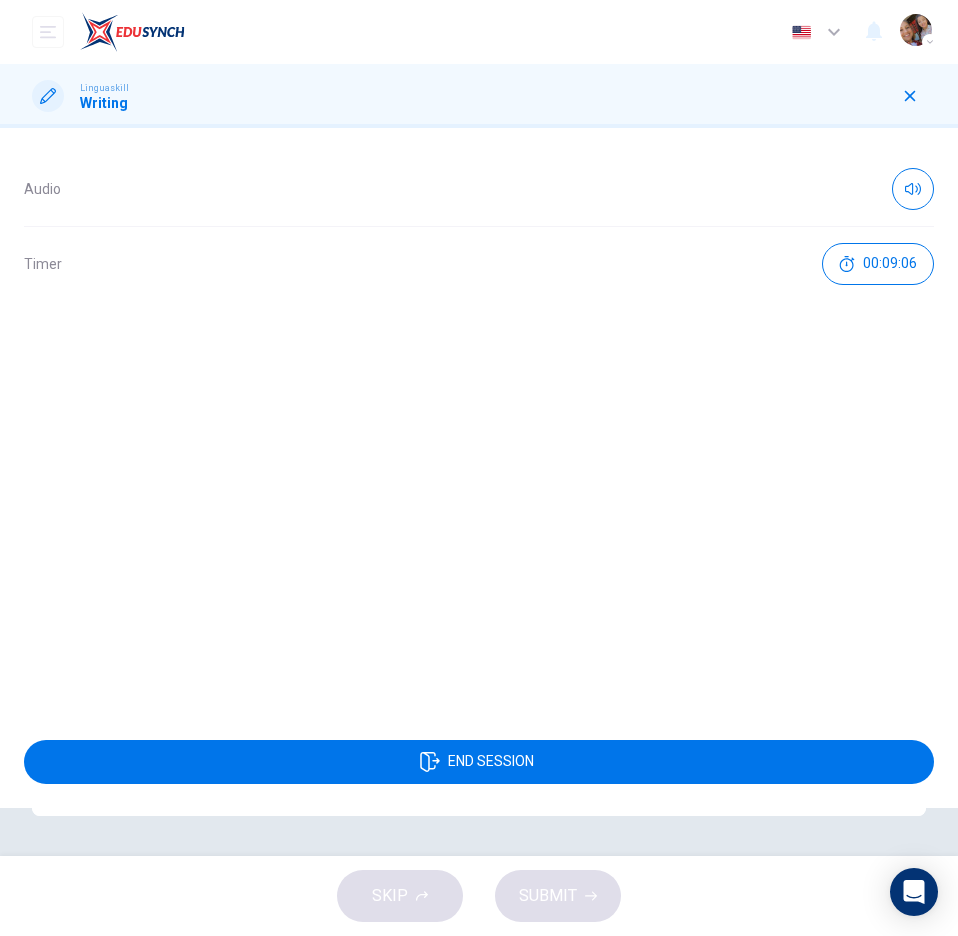 click on "Writing" at bounding box center [104, 103] 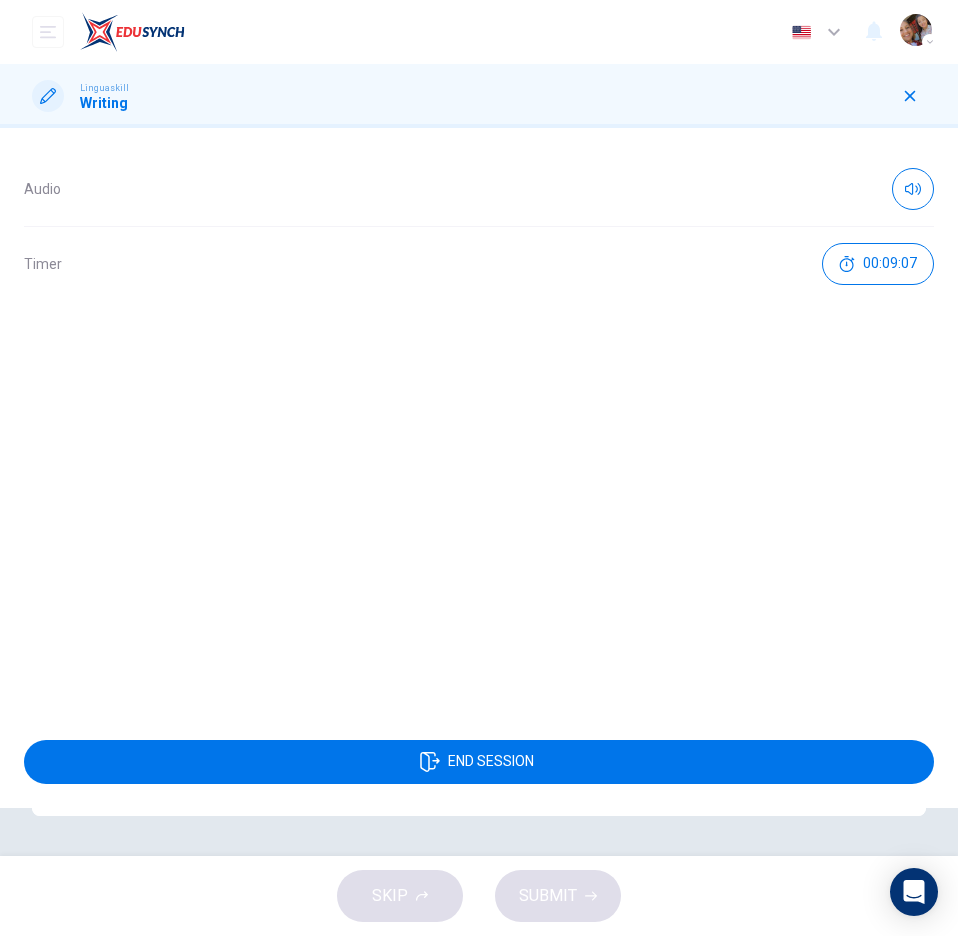 click at bounding box center [48, 96] 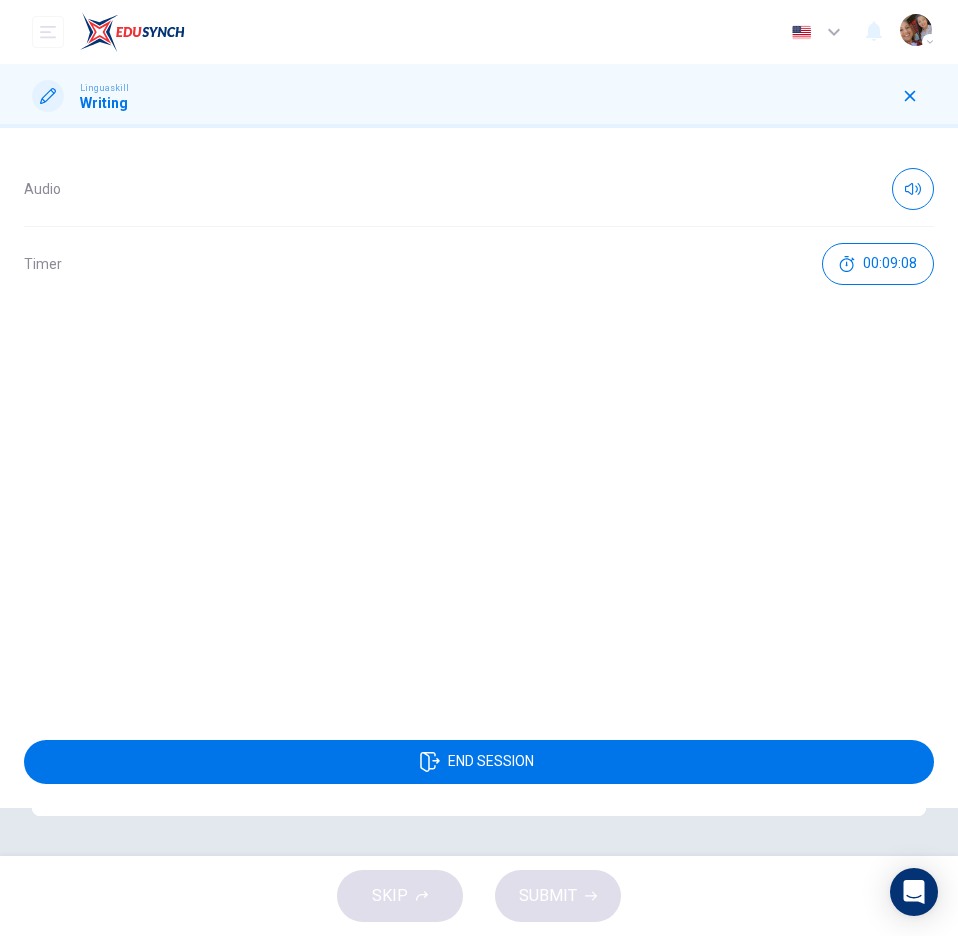 click 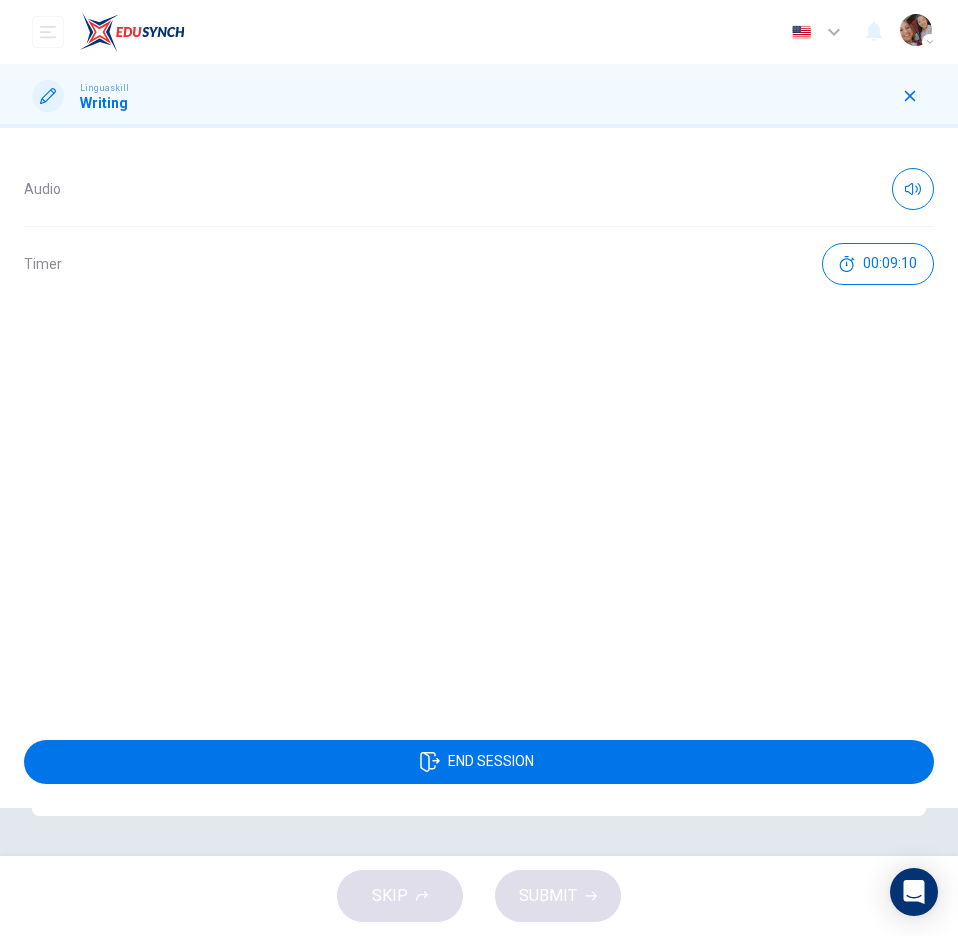 click 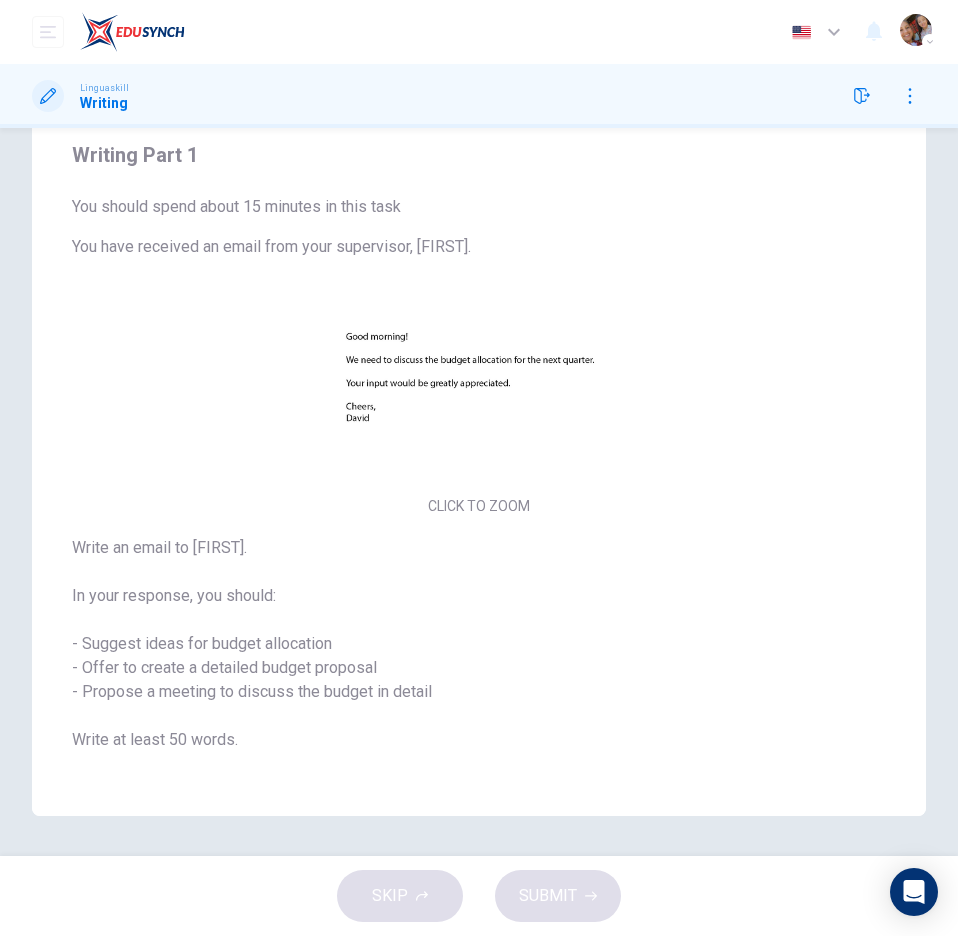 click 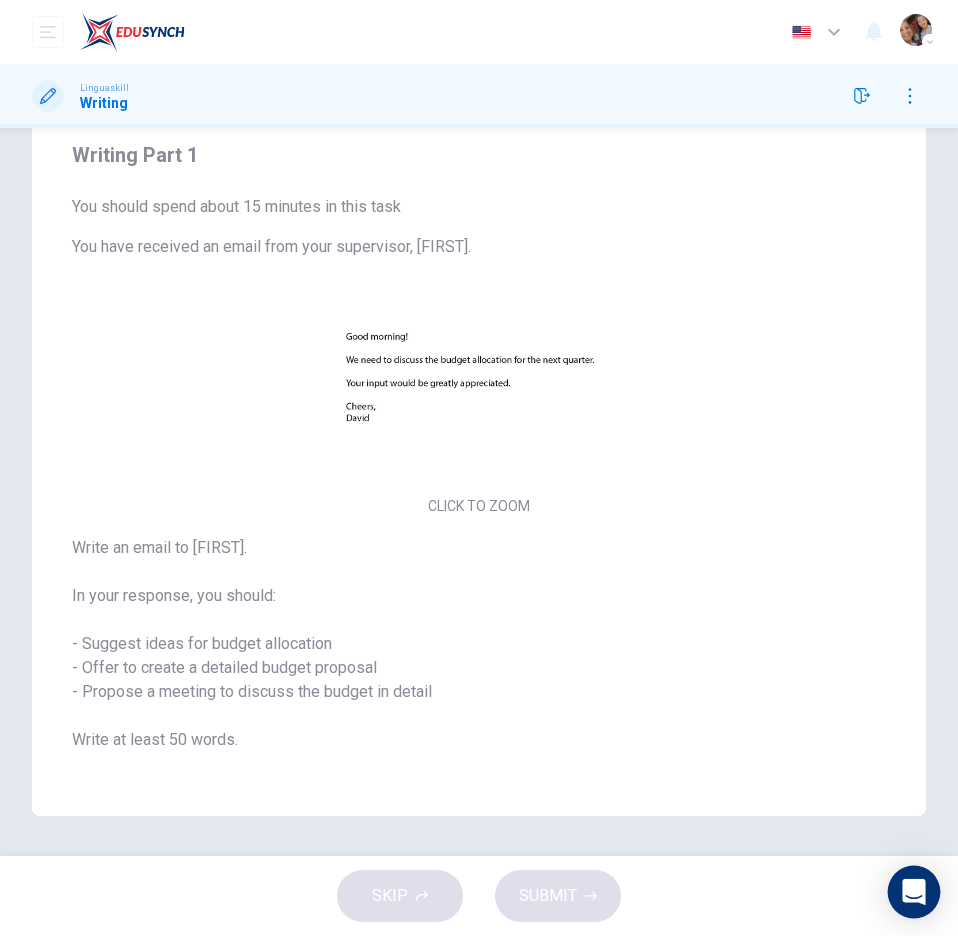 click at bounding box center (914, 892) 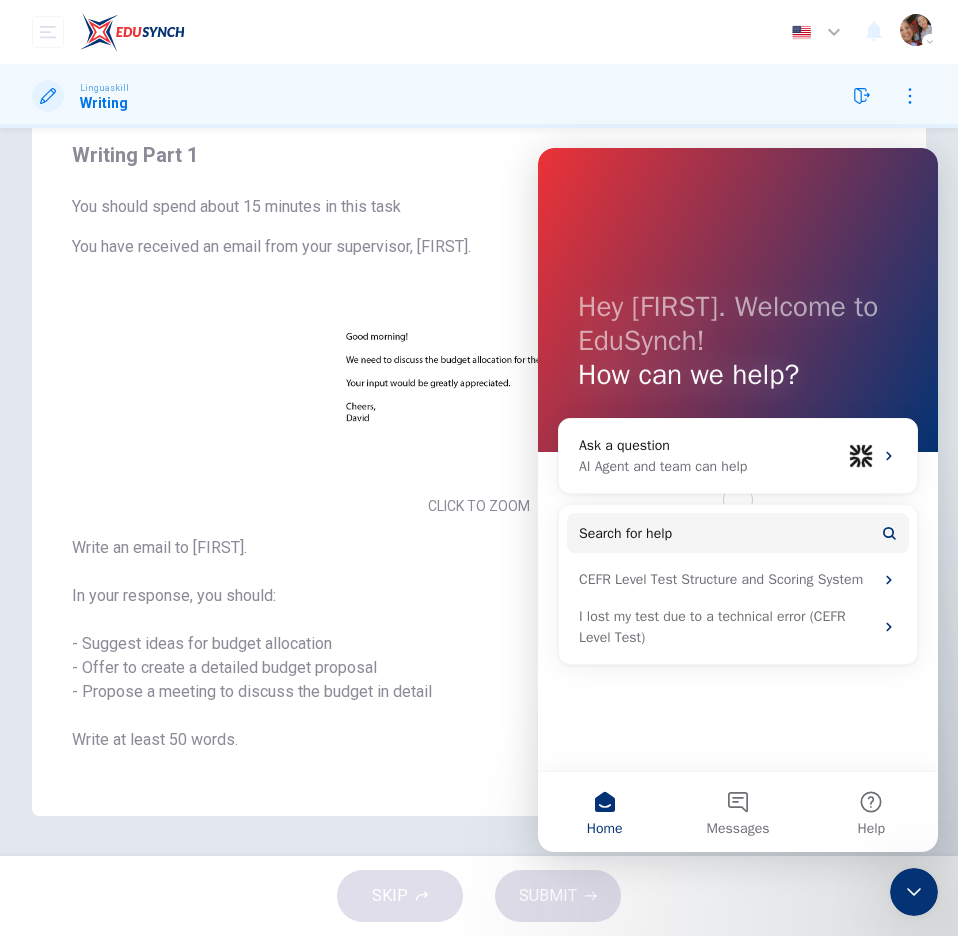 scroll, scrollTop: 0, scrollLeft: 0, axis: both 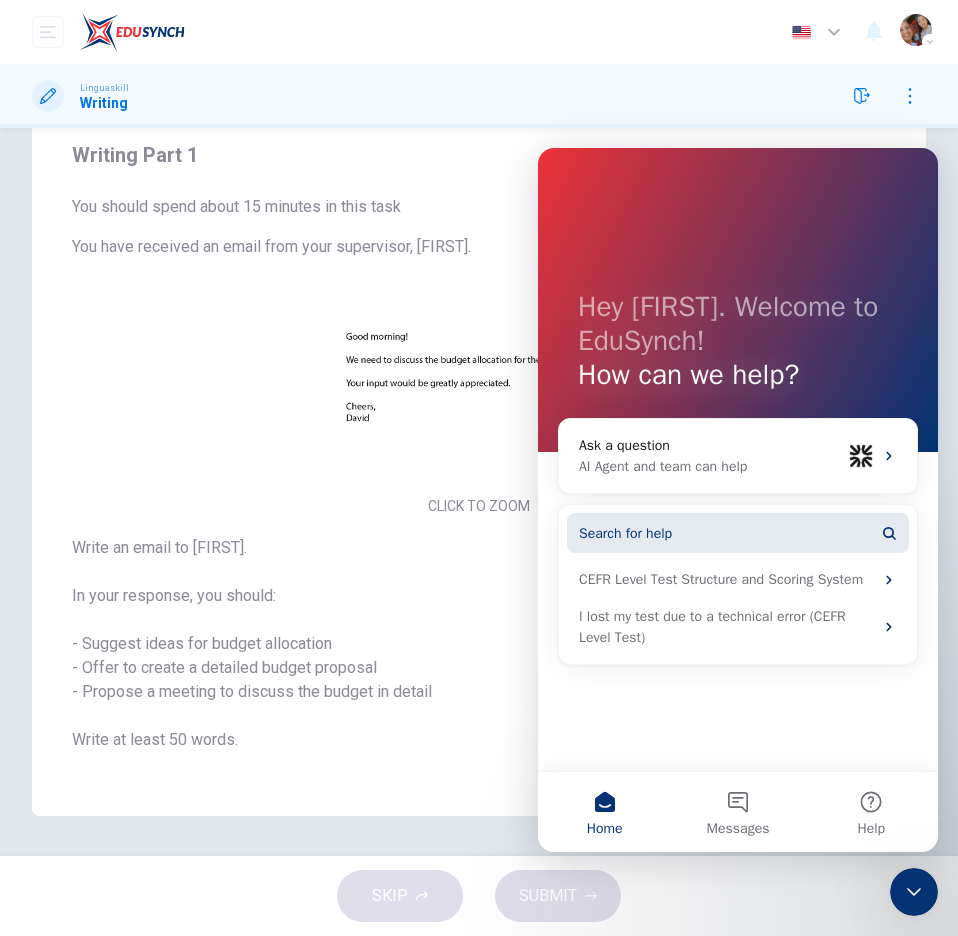 click on "Search for help" at bounding box center [738, 533] 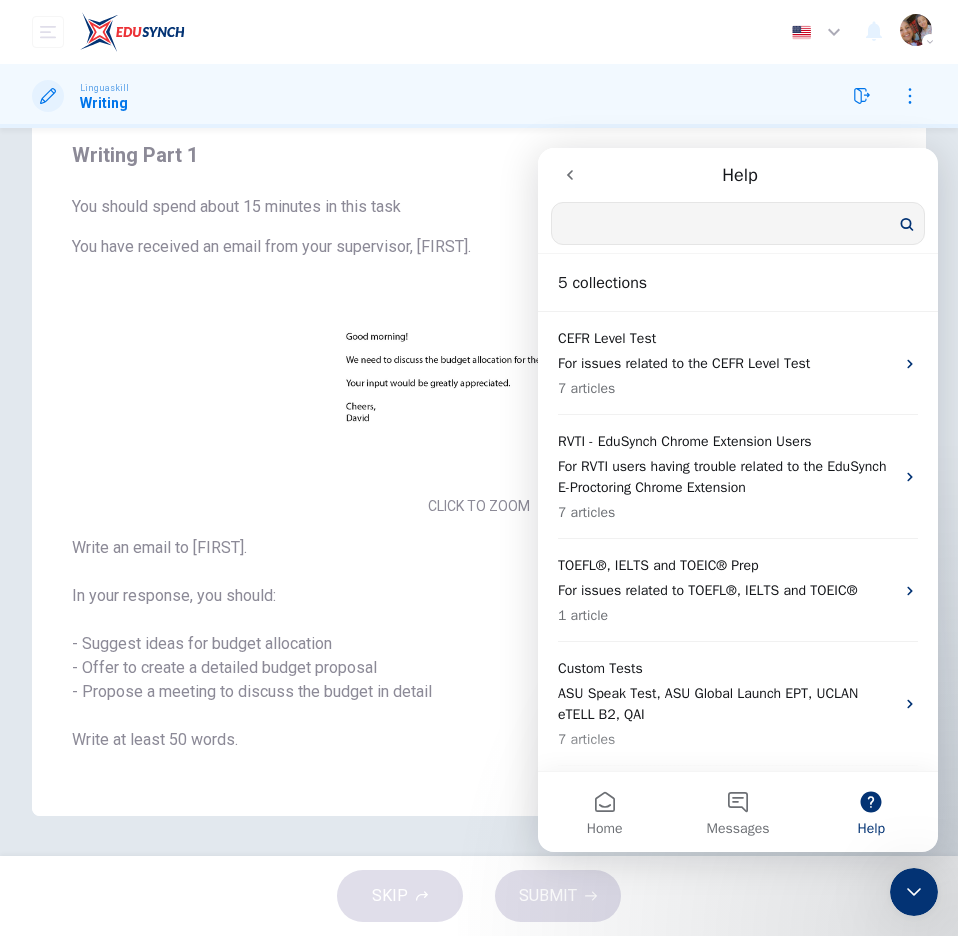 click at bounding box center [738, 223] 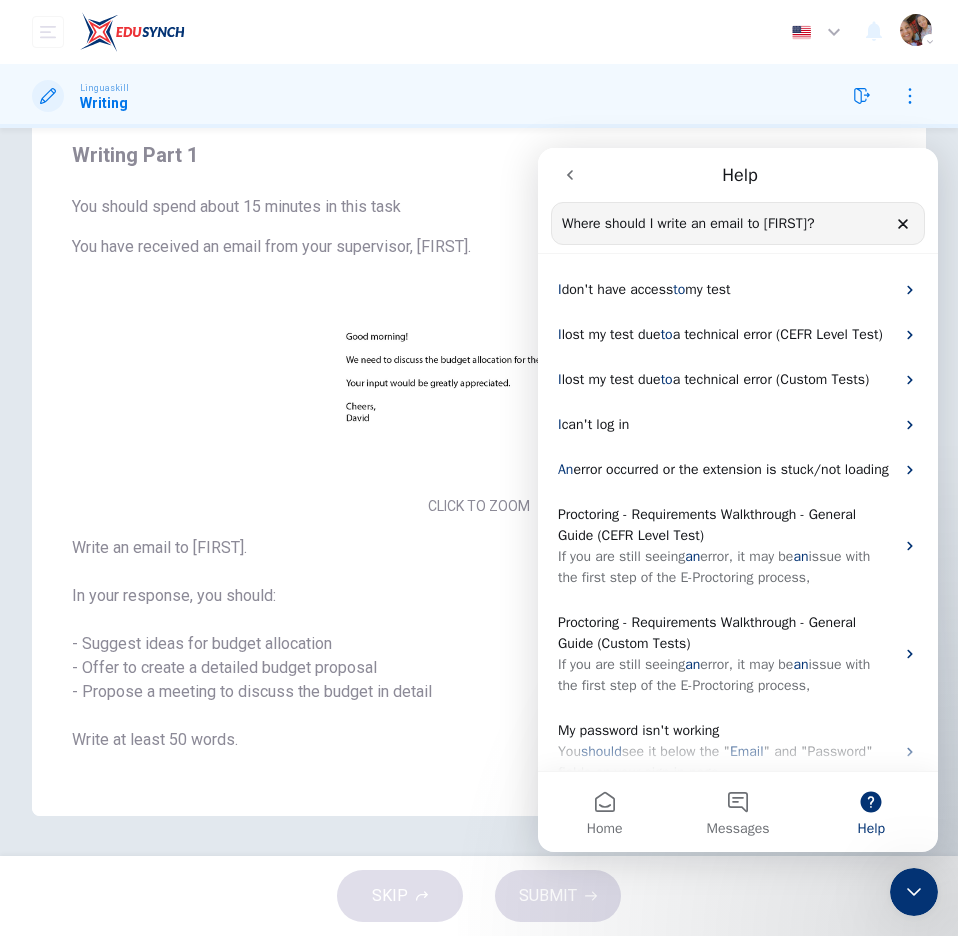 type on "Where should I write an email to [FIRST]?" 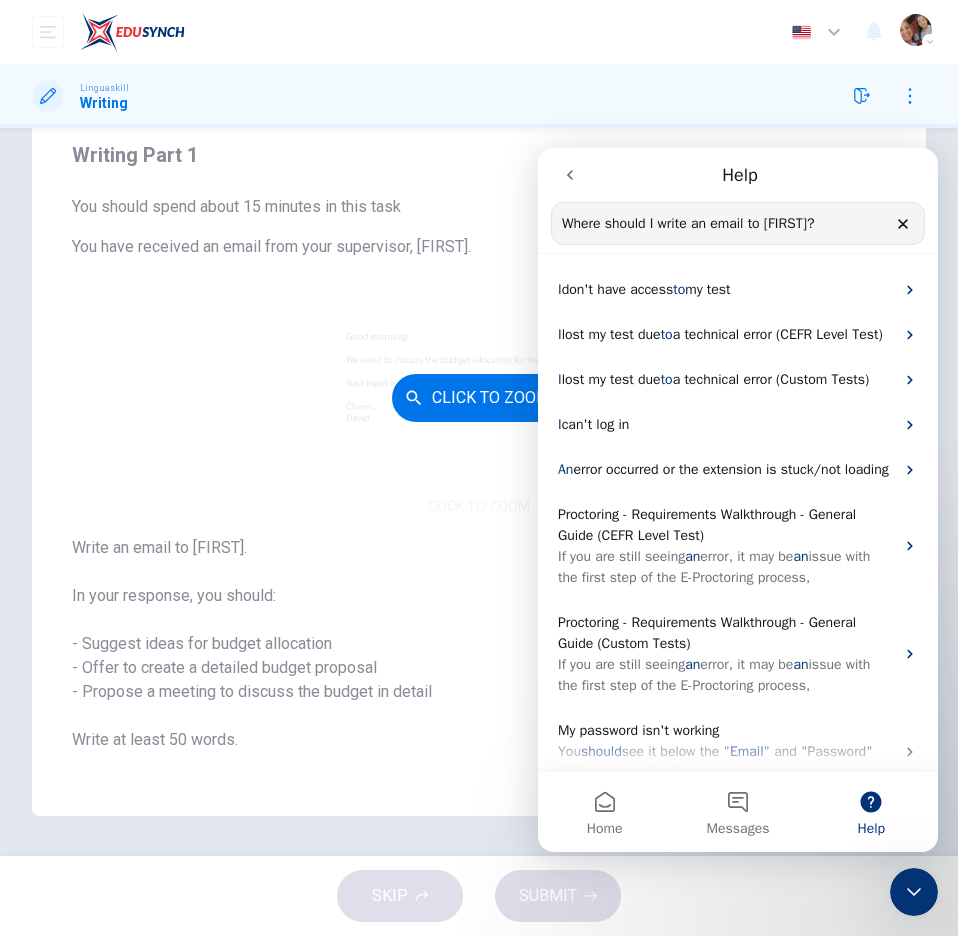 click on "Click to Zoom" at bounding box center [479, 397] 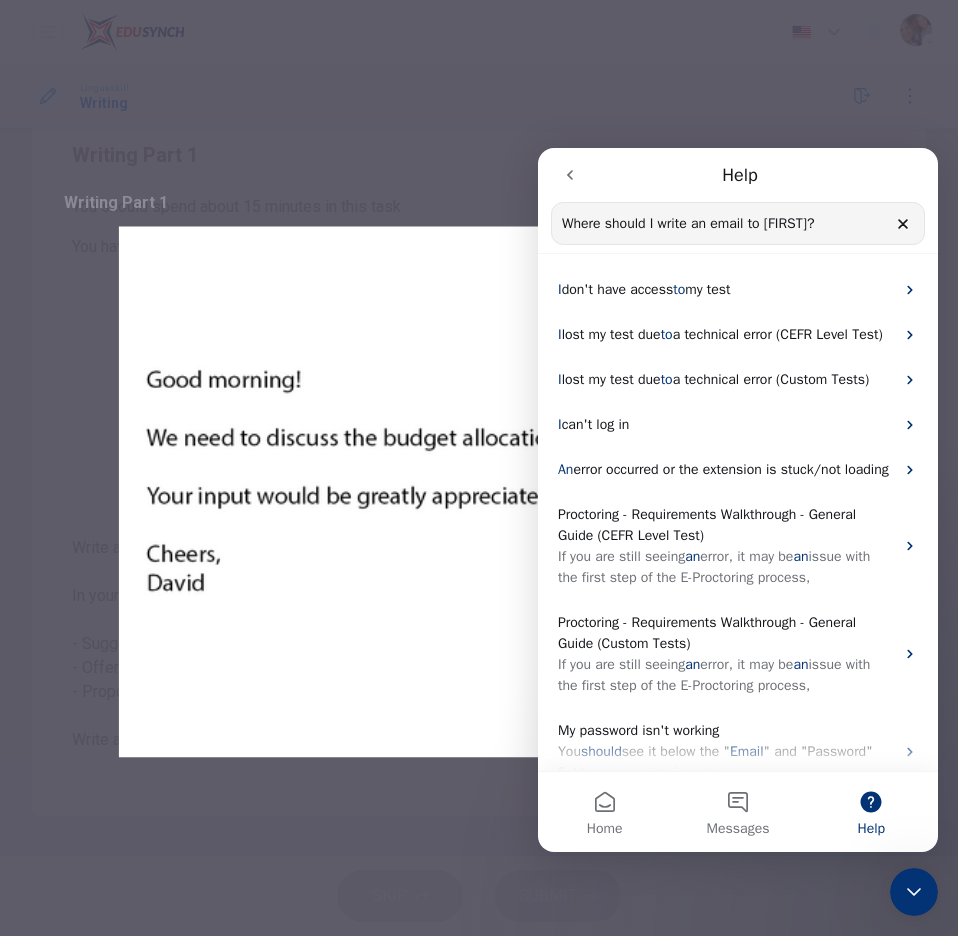 click 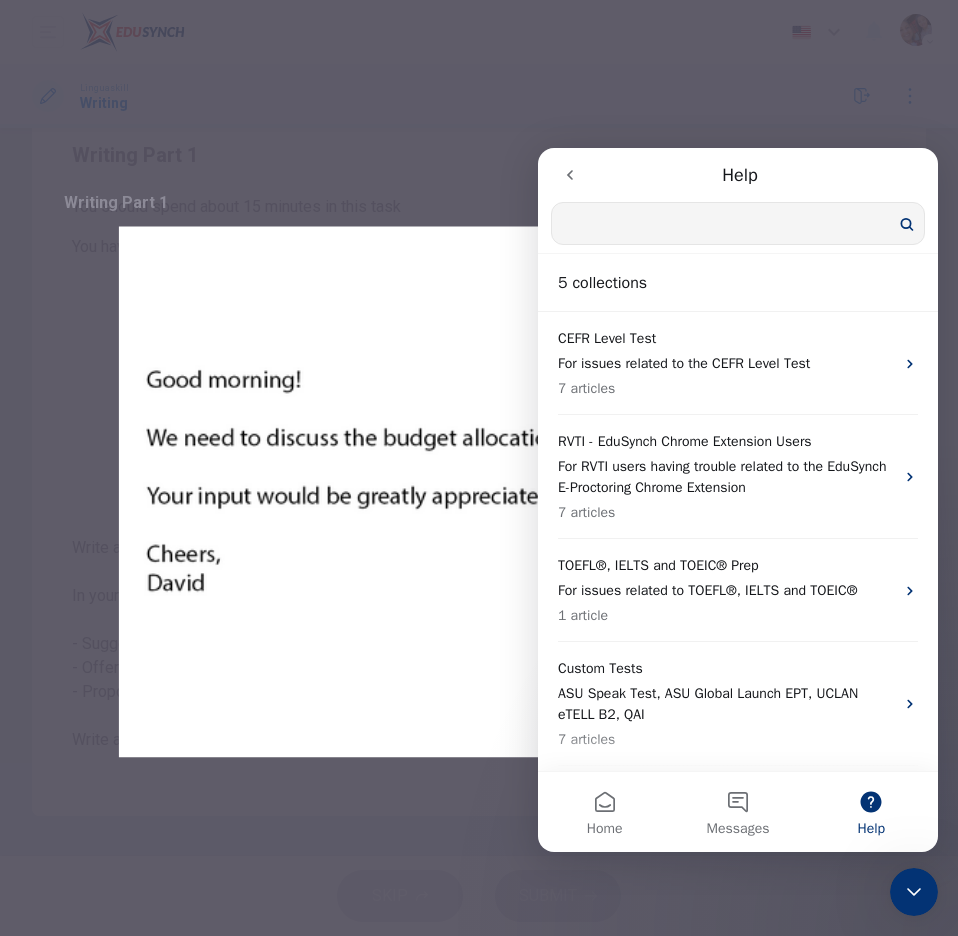 click 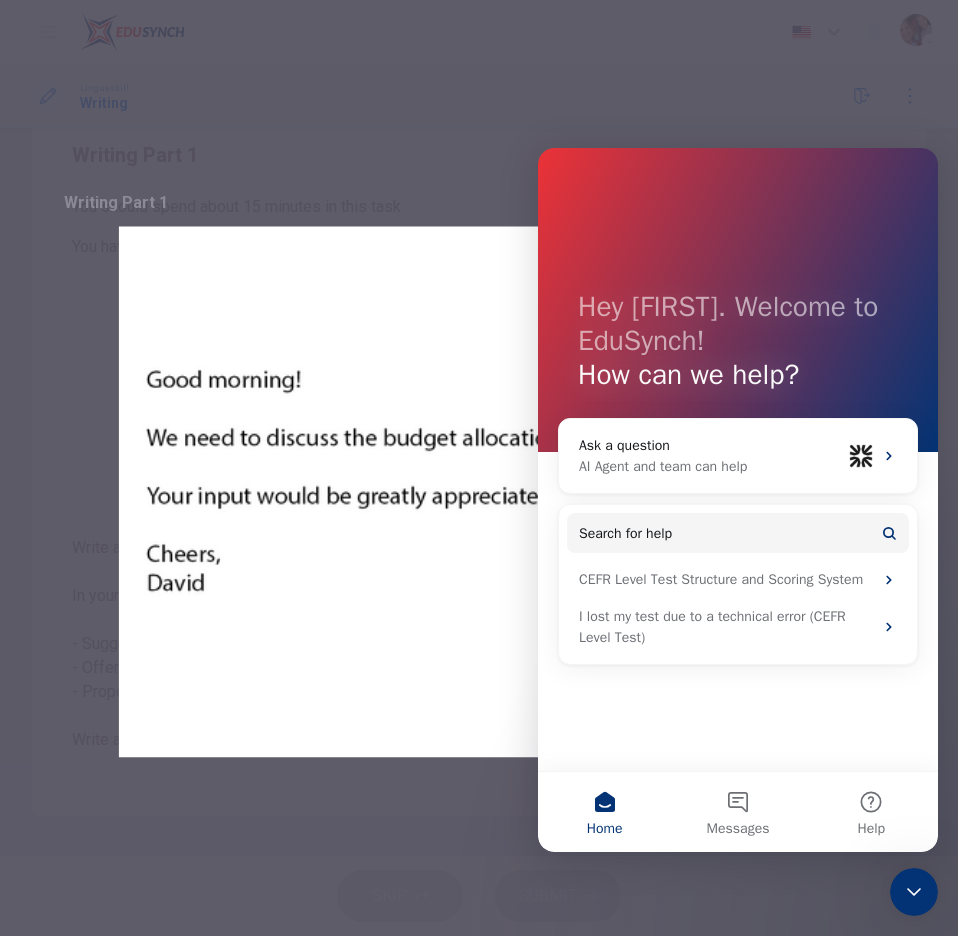 click at bounding box center [479, 468] 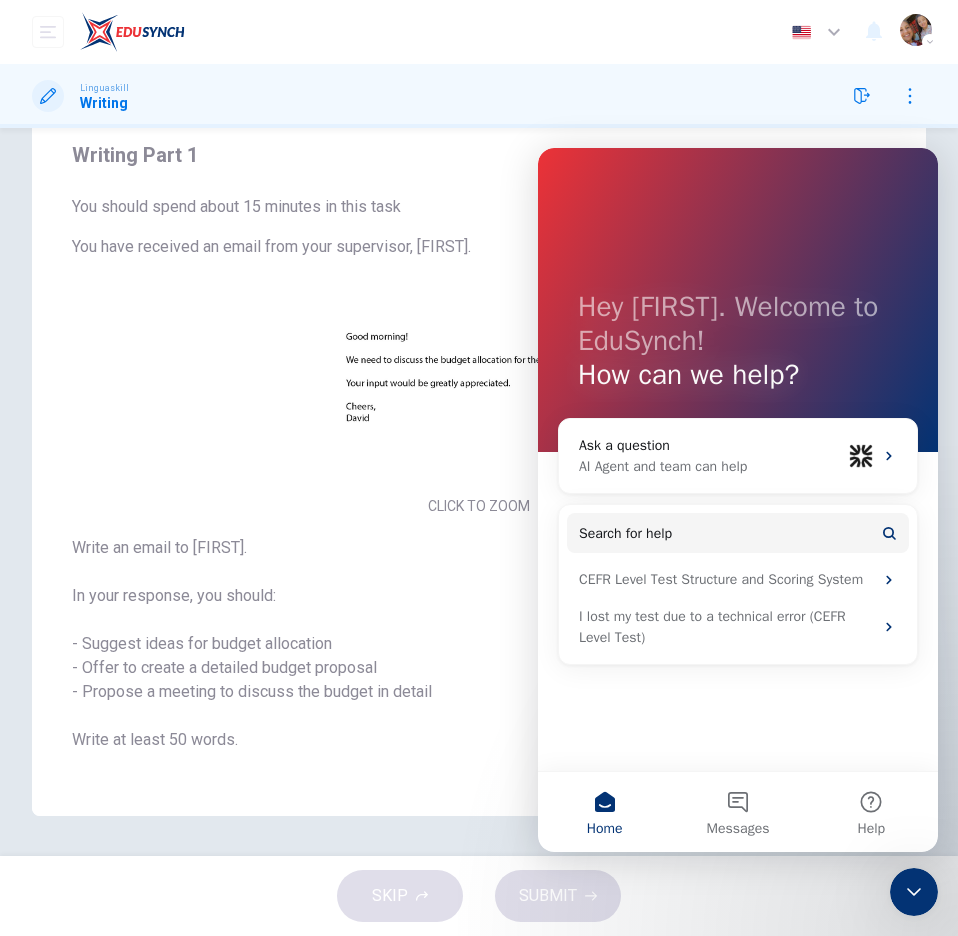 click on "Linguaskill Writing" at bounding box center (479, 96) 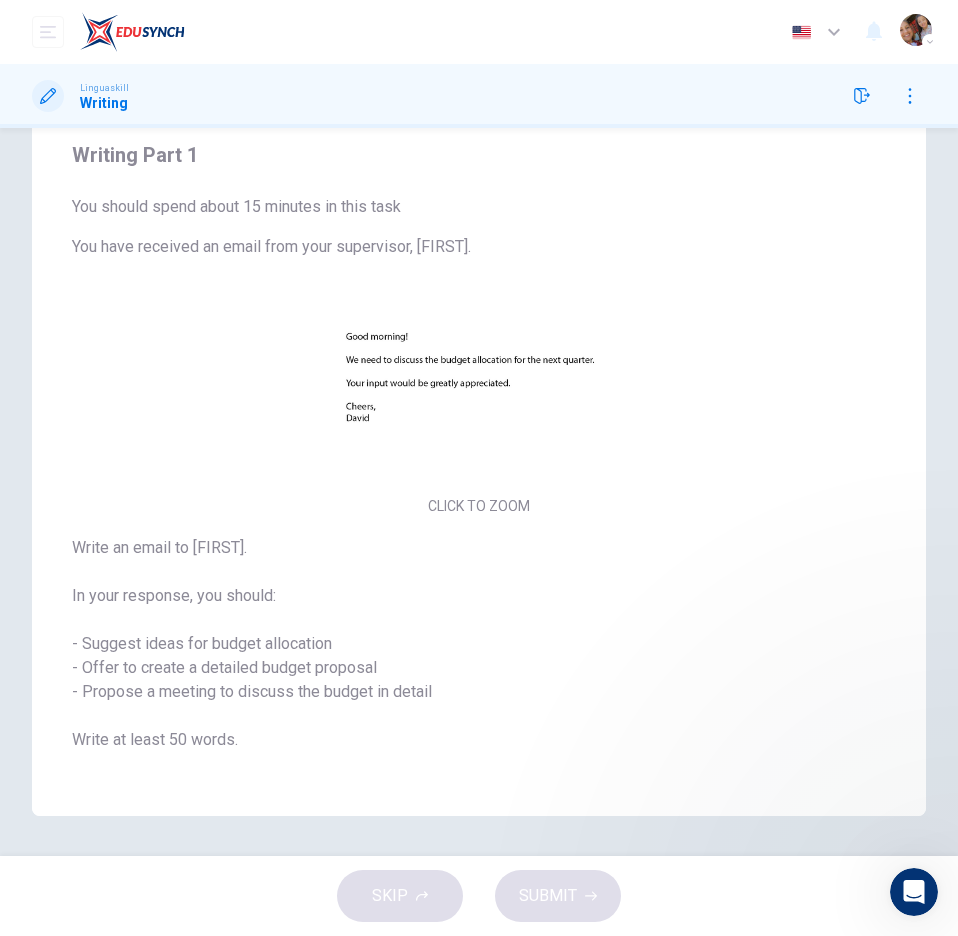scroll, scrollTop: 0, scrollLeft: 0, axis: both 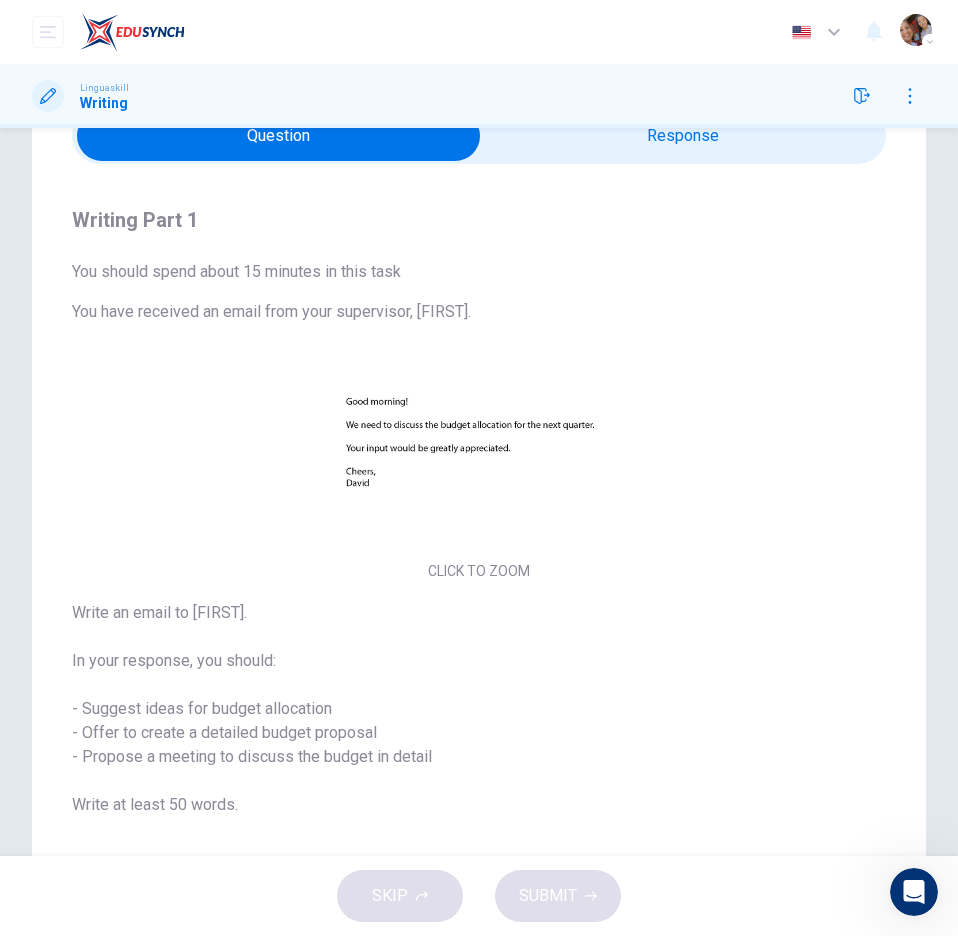 click at bounding box center (278, 136) 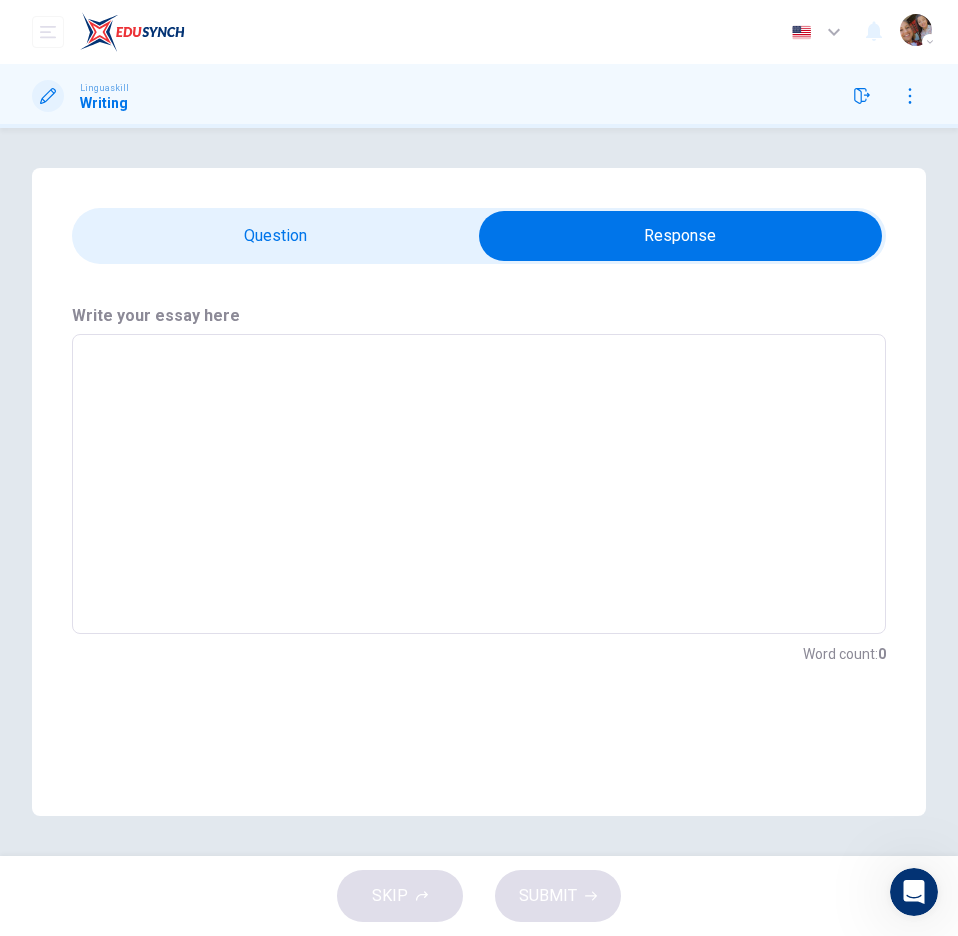 scroll, scrollTop: 0, scrollLeft: 0, axis: both 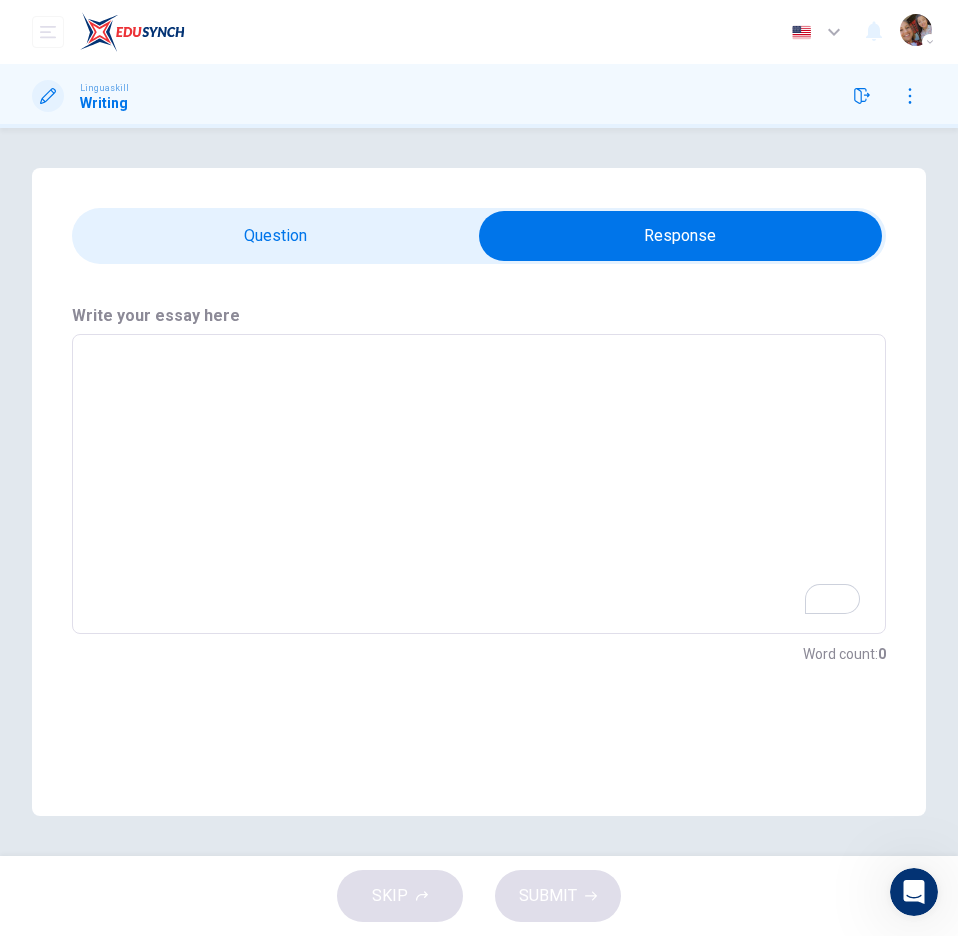 type on "H" 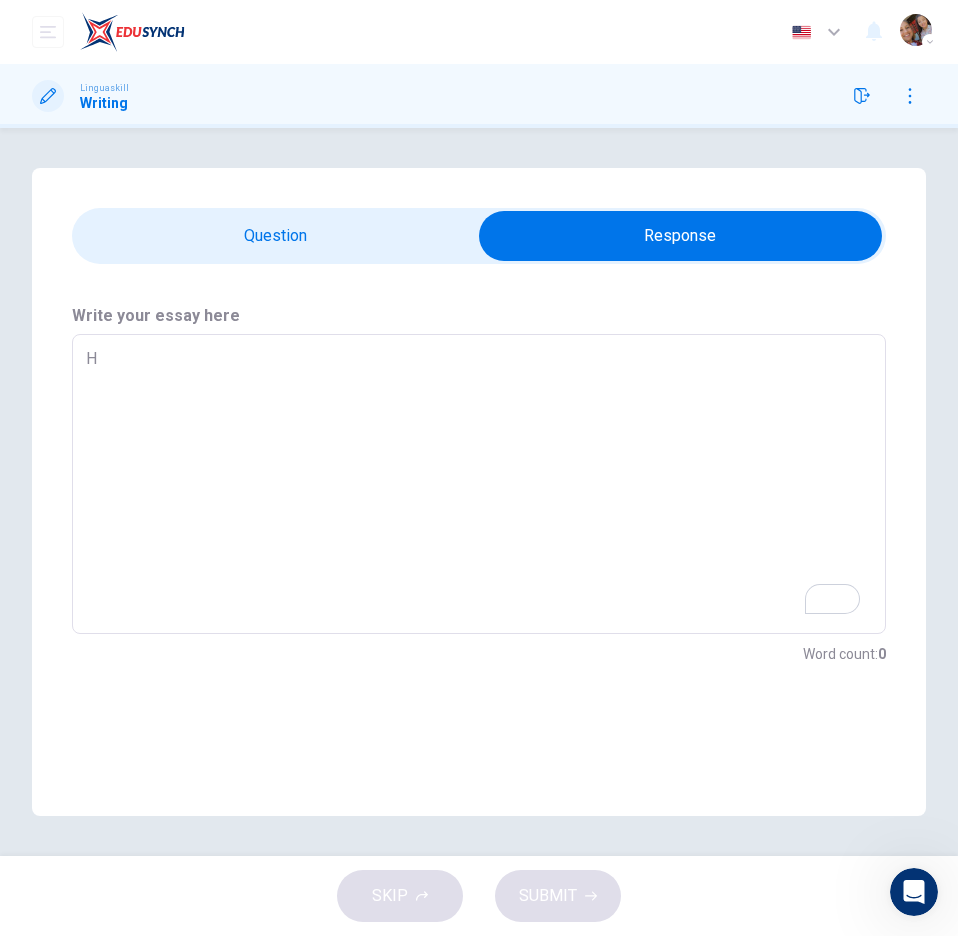 type on "x" 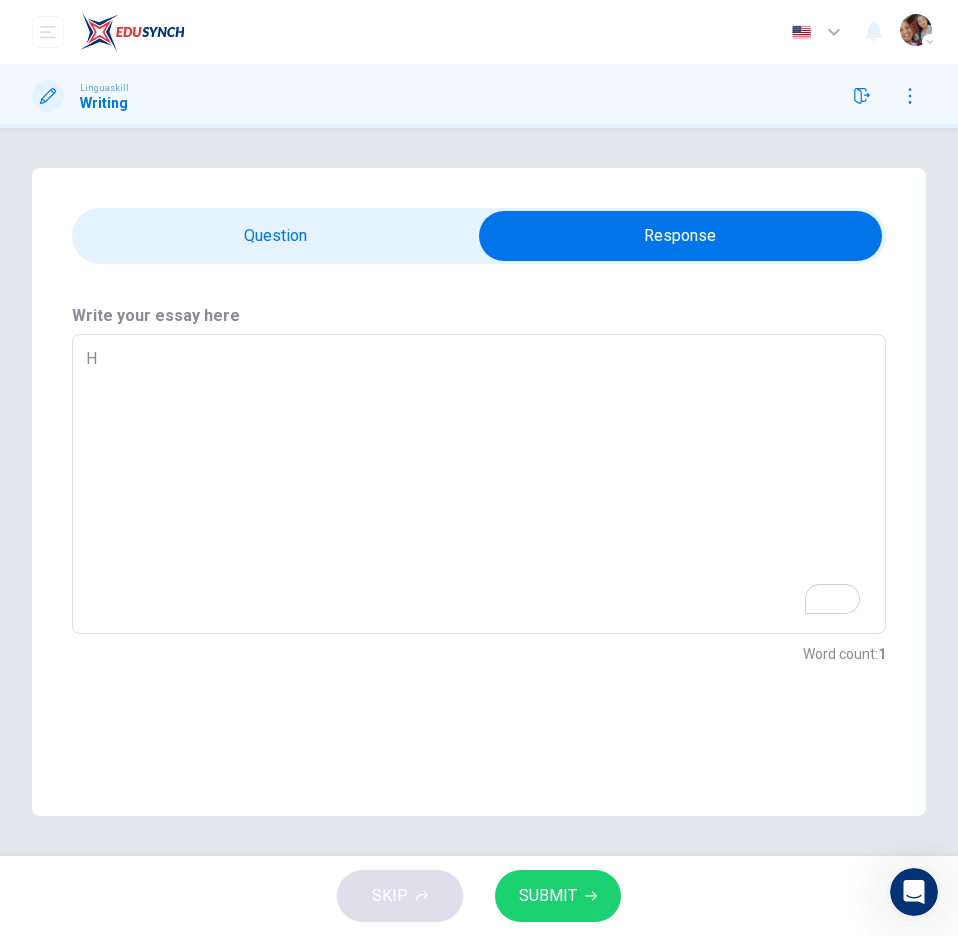 type on "He" 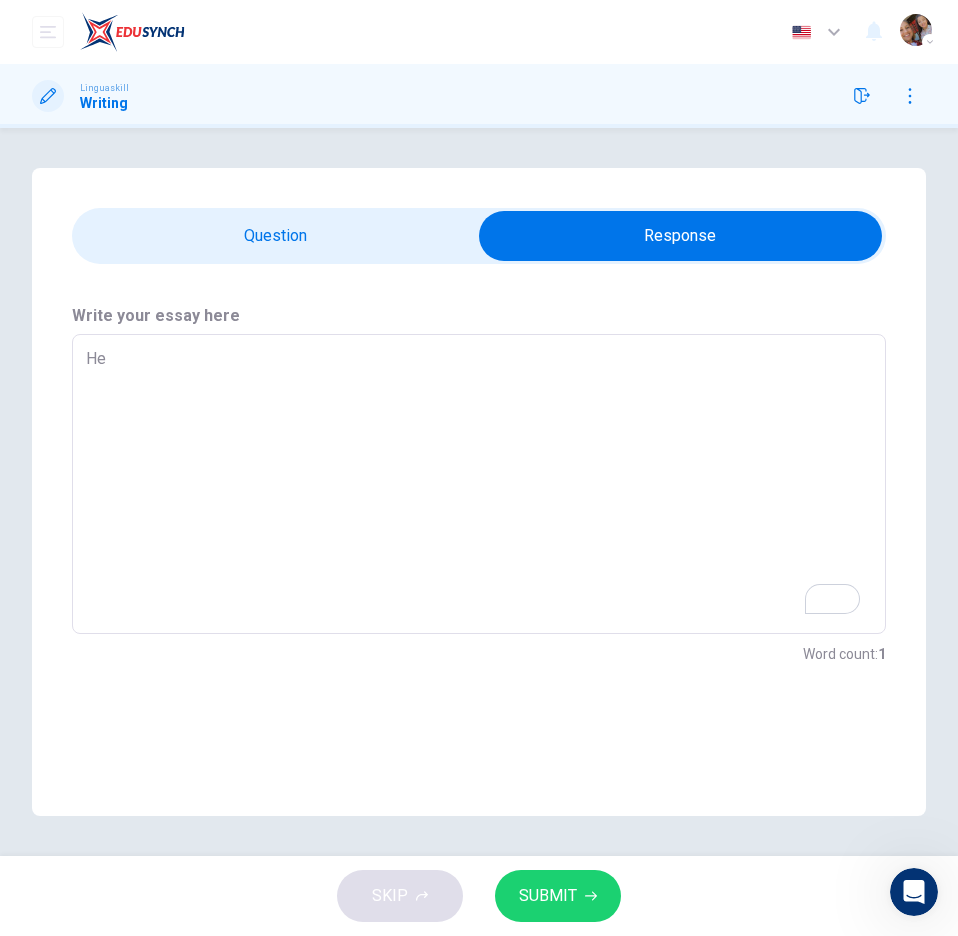 type on "x" 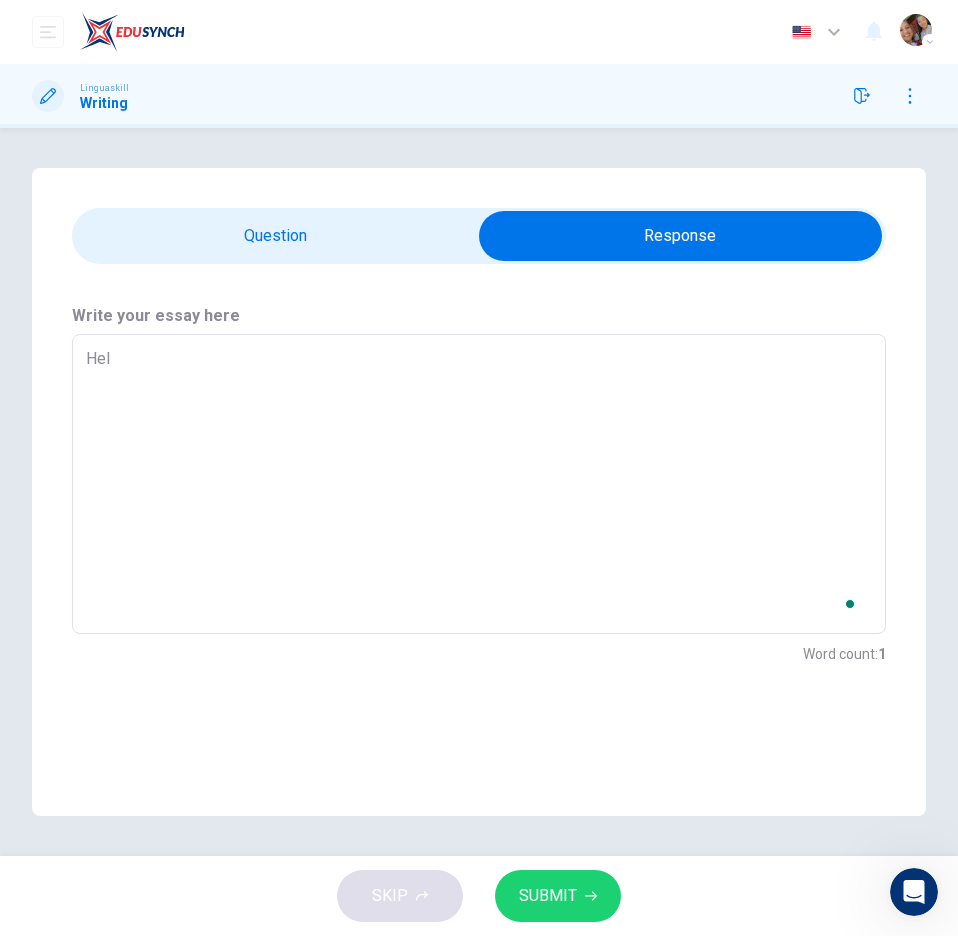 type on "Hell" 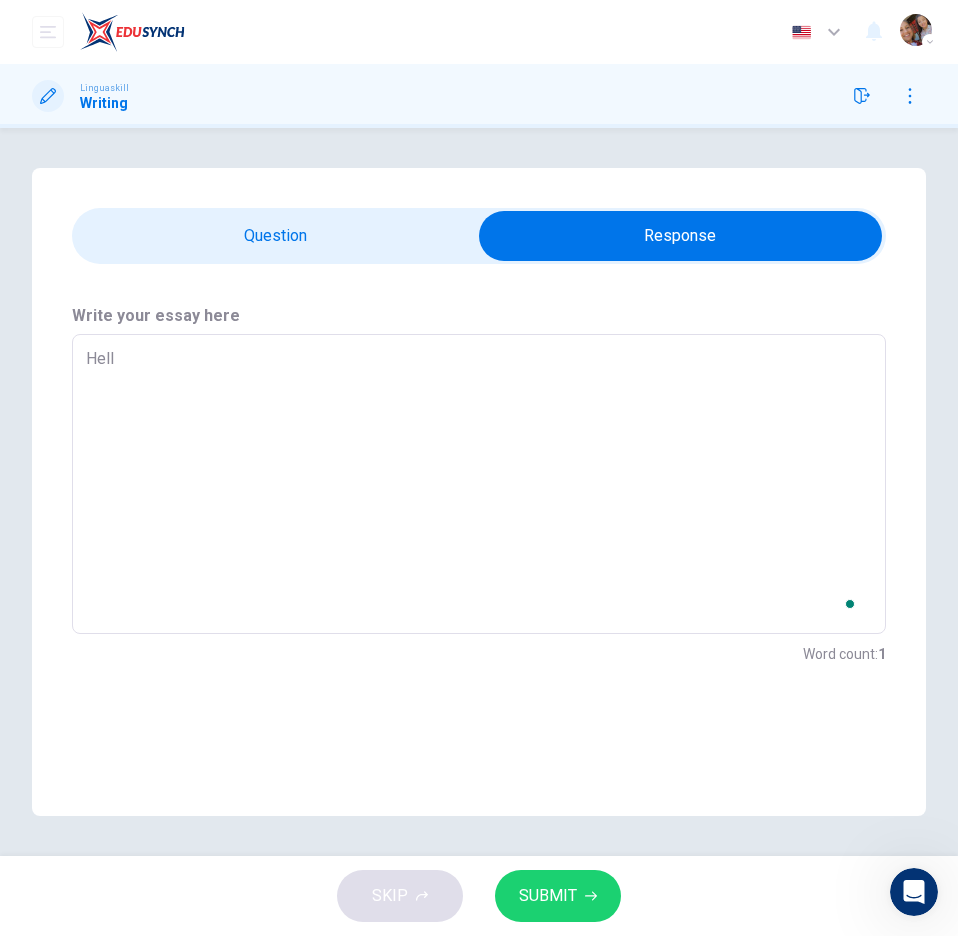 type on "x" 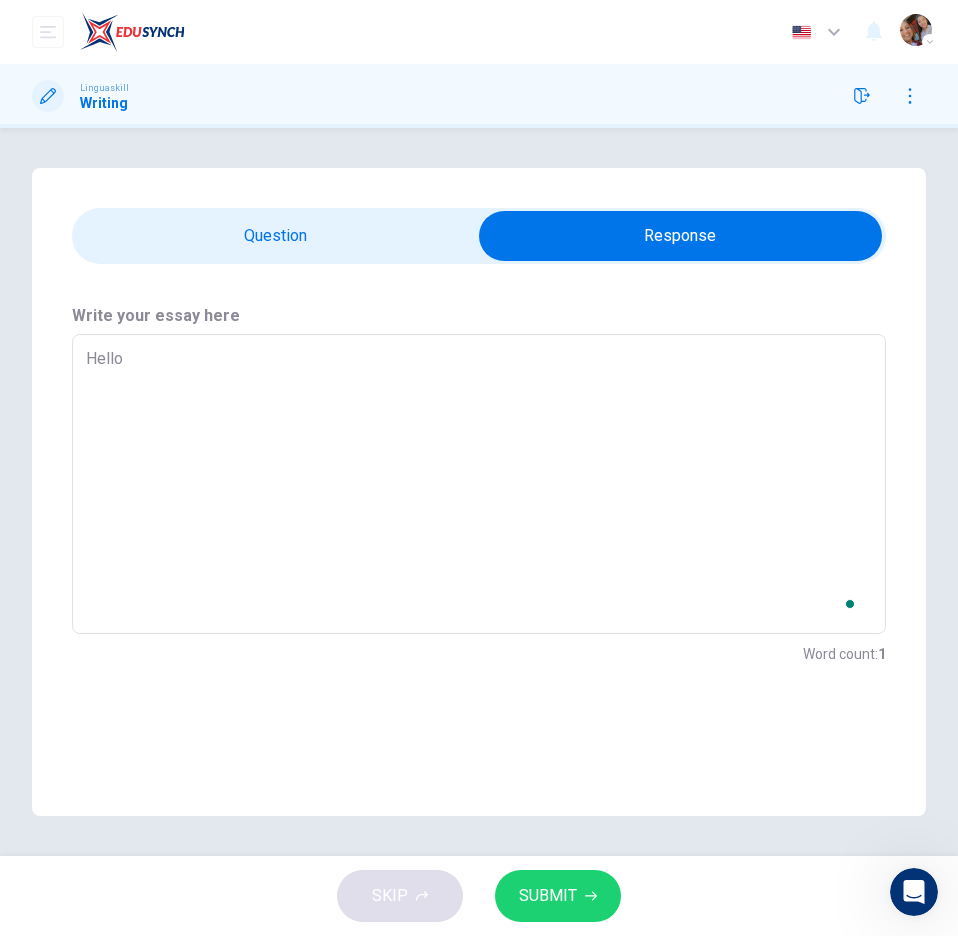 type on "x" 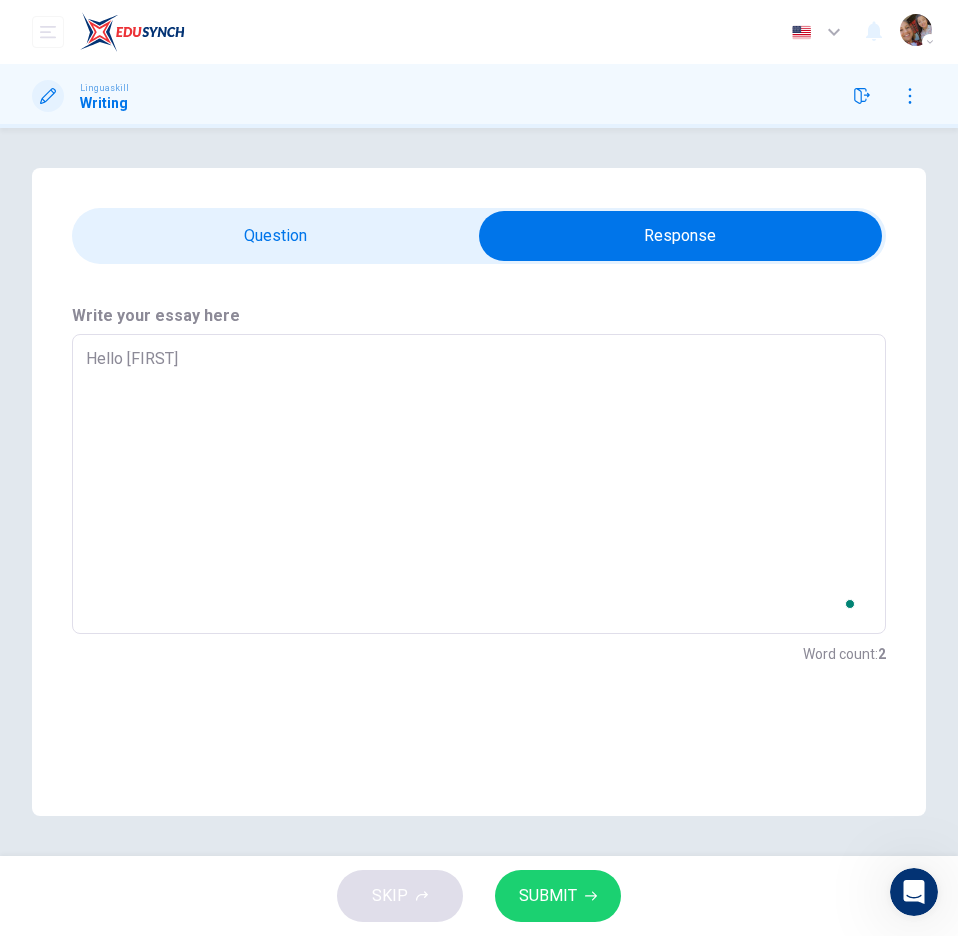 type on "Hello [LAST]" 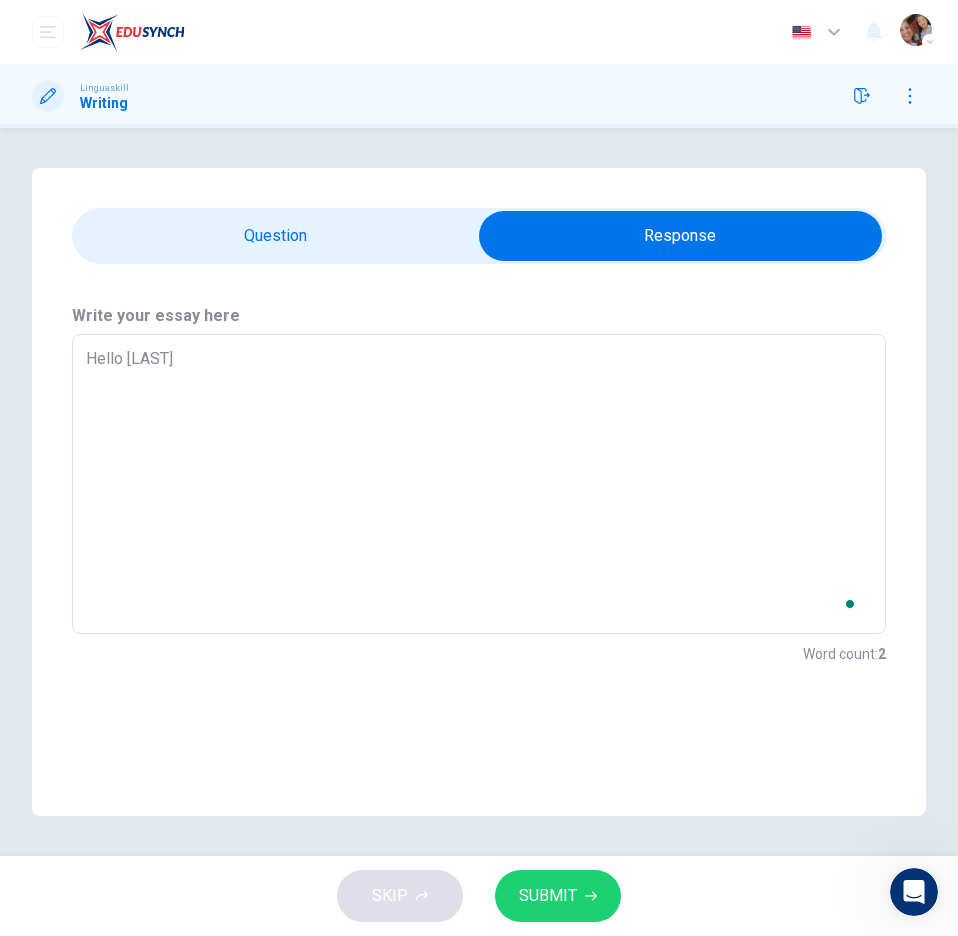 type on "x" 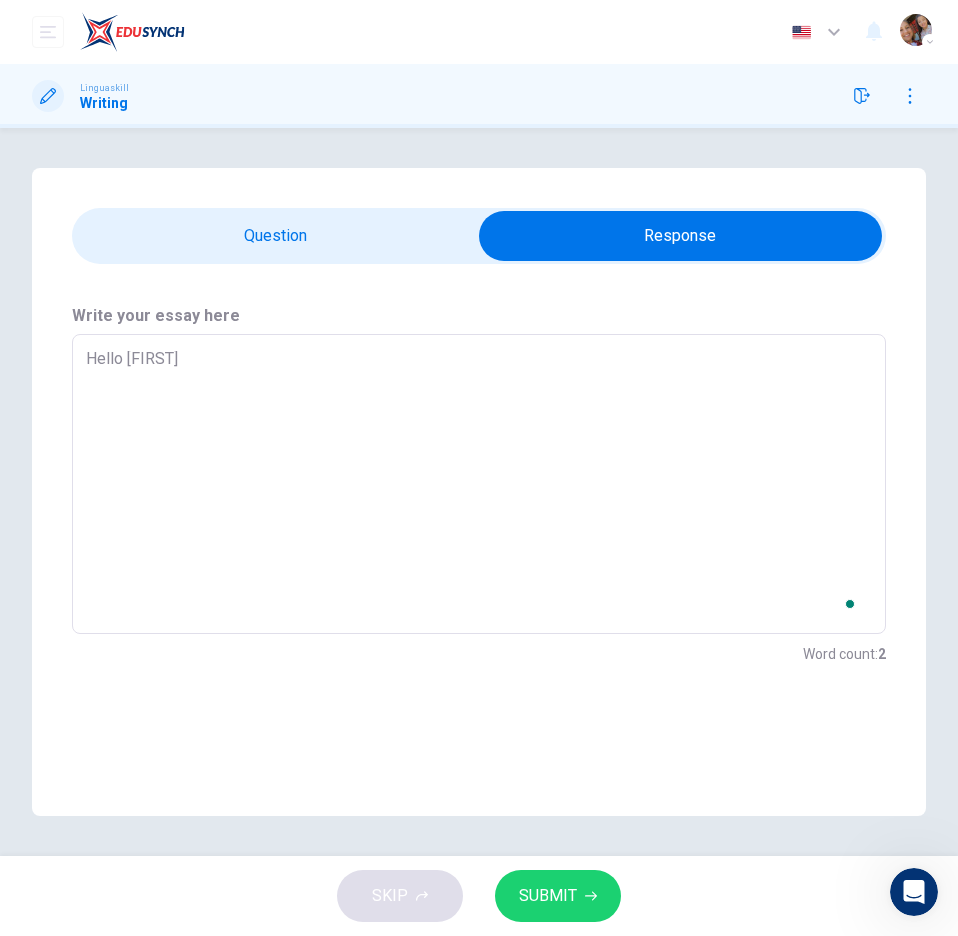 type on "x" 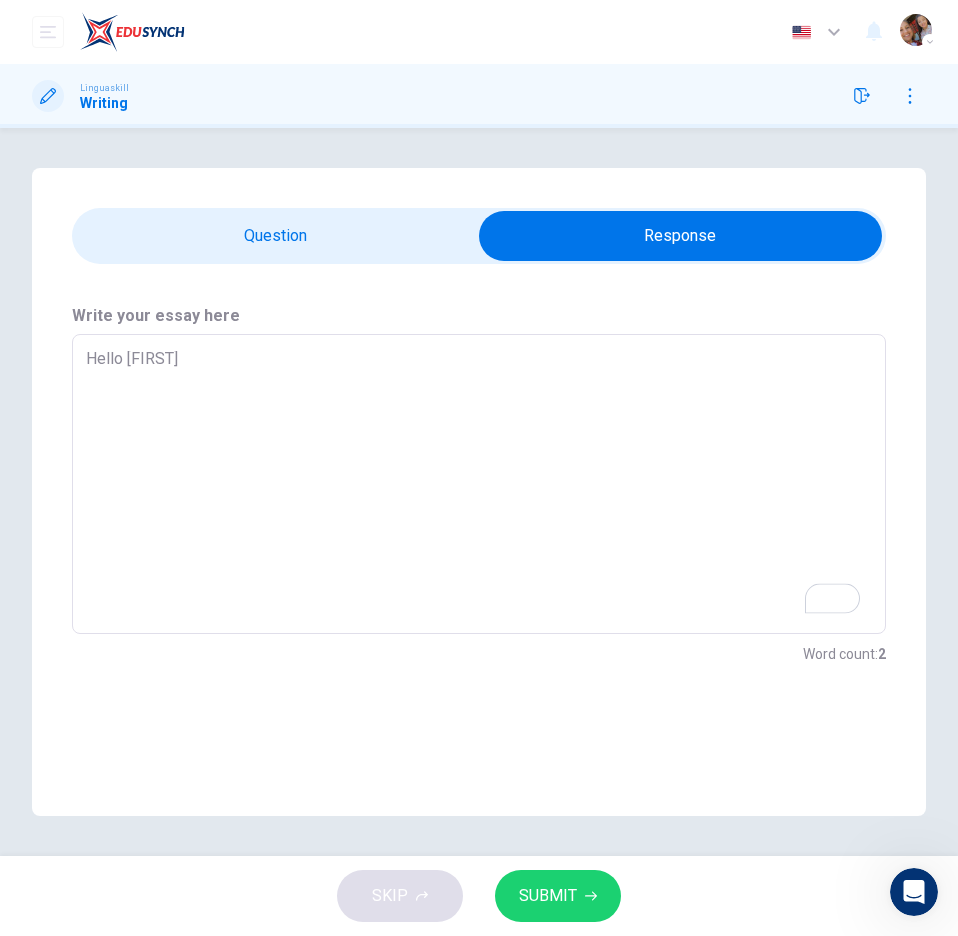 type on "Hello [LAST]," 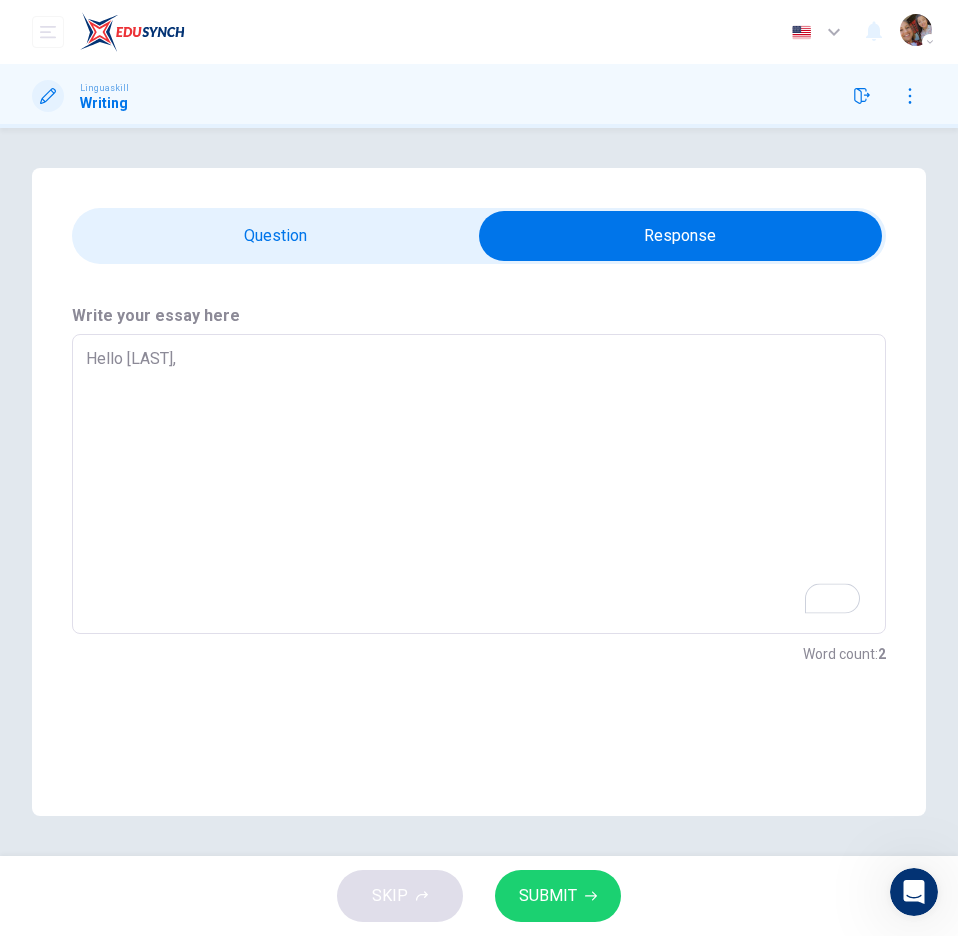 type on "Hello [LAST]," 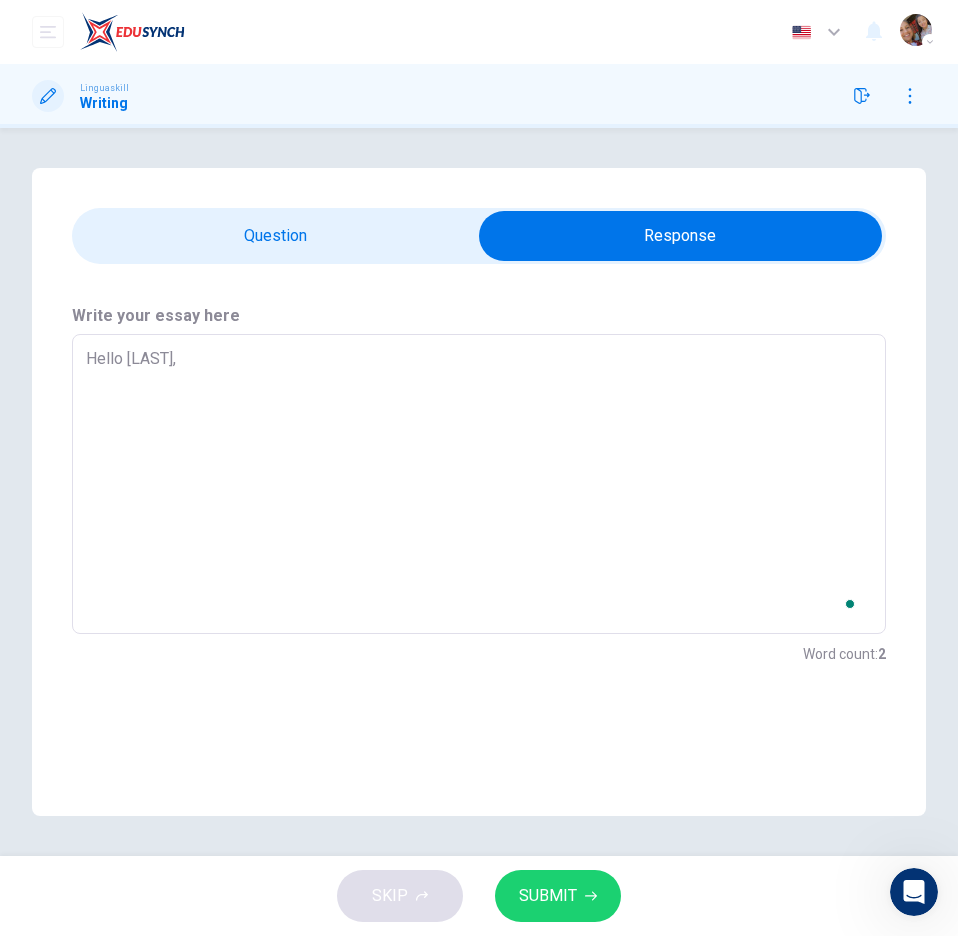 type on "Hello [LAST]," 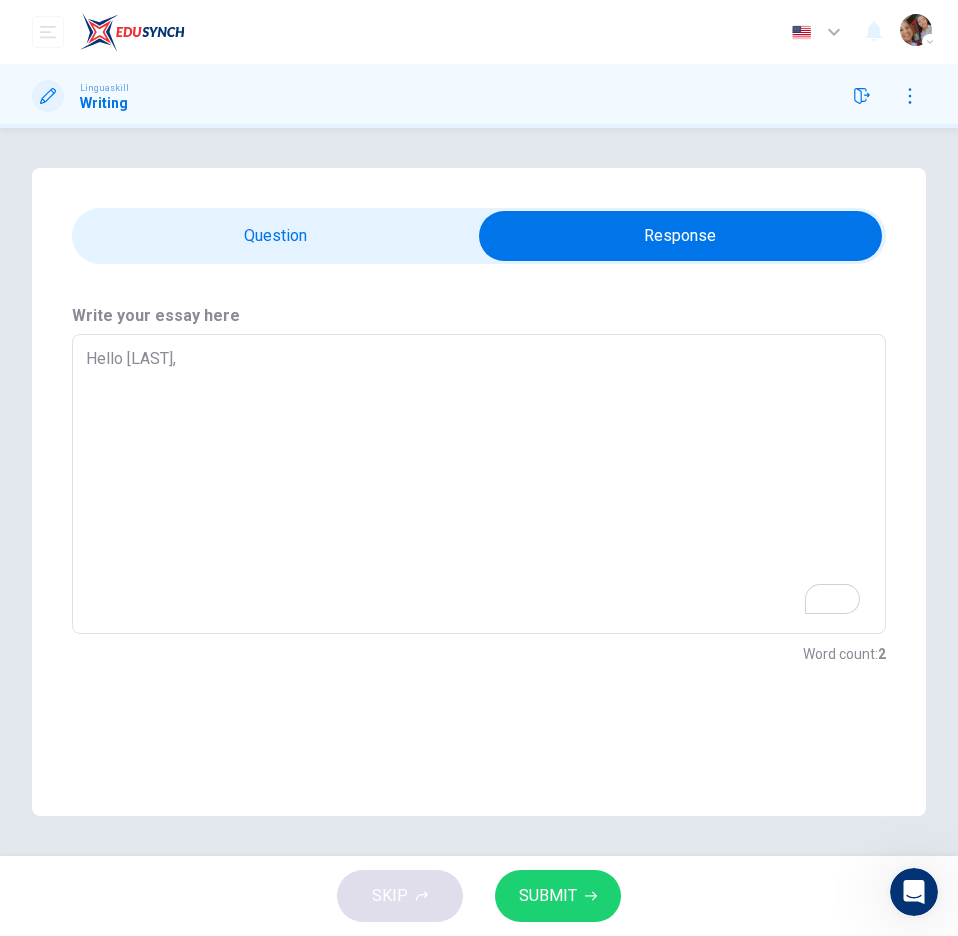 type on "Hello [FIRST],
W" 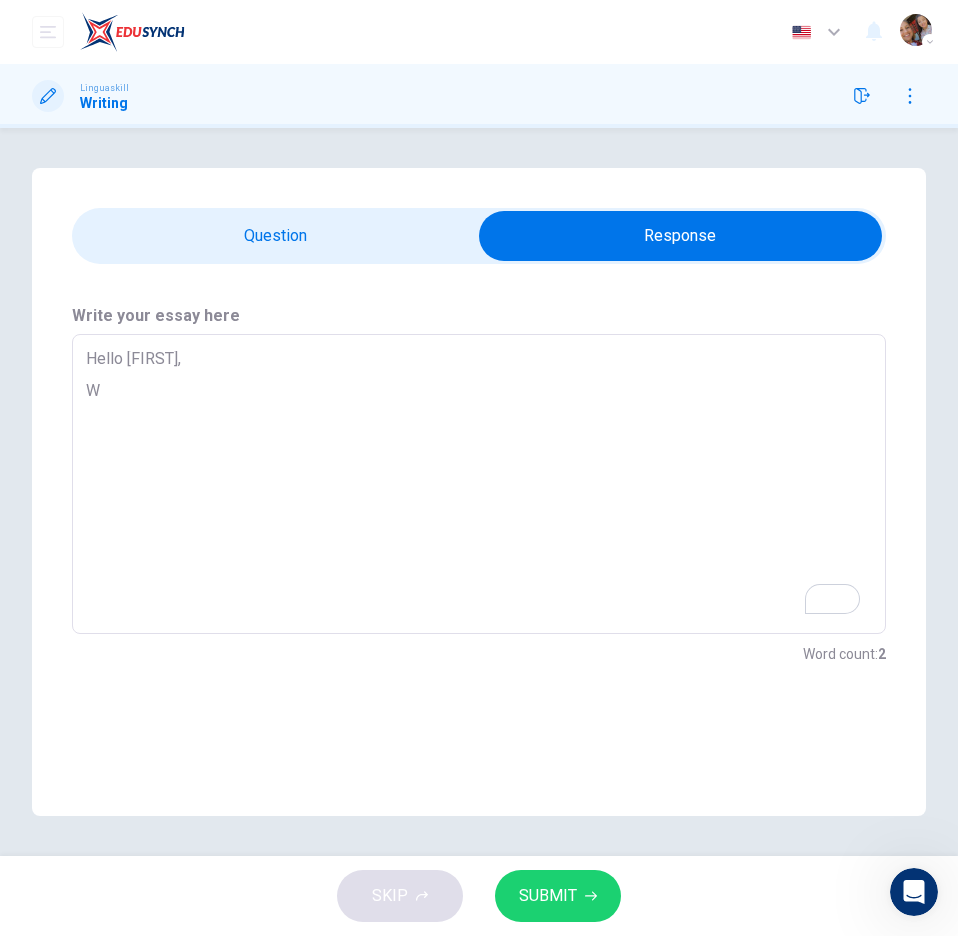 type on "x" 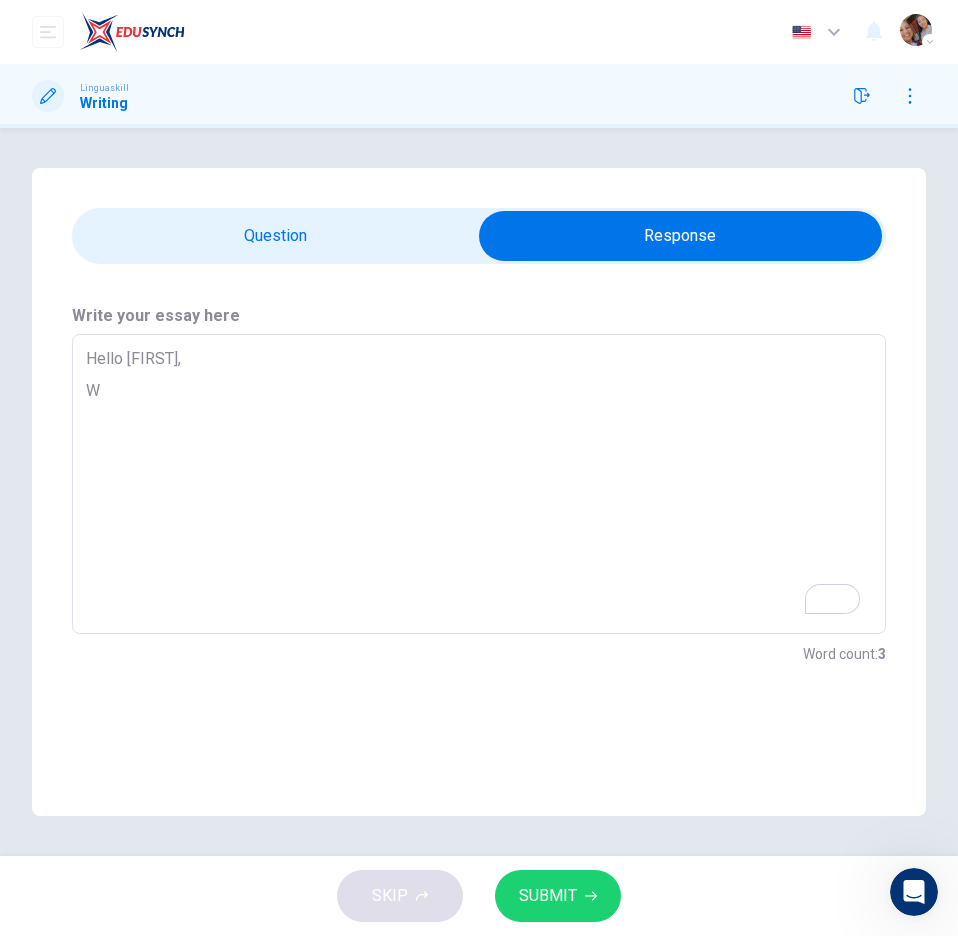 type on "Hello [FIRST],
We" 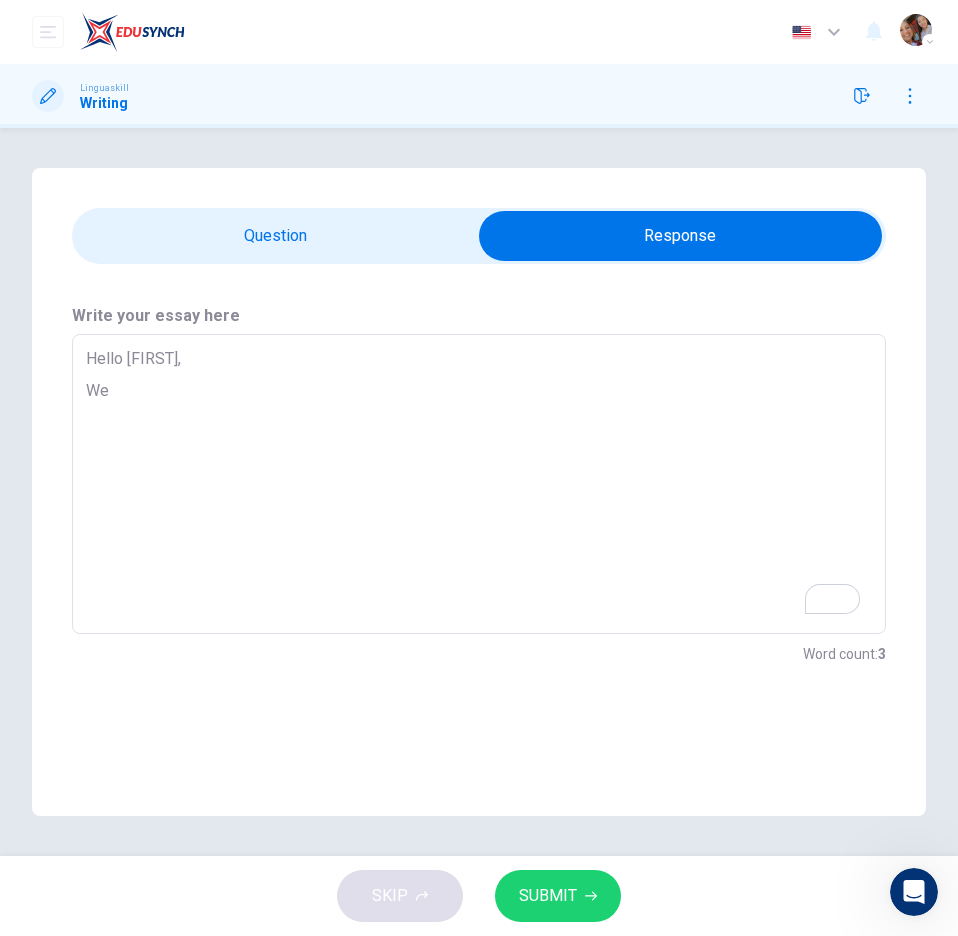 type on "x" 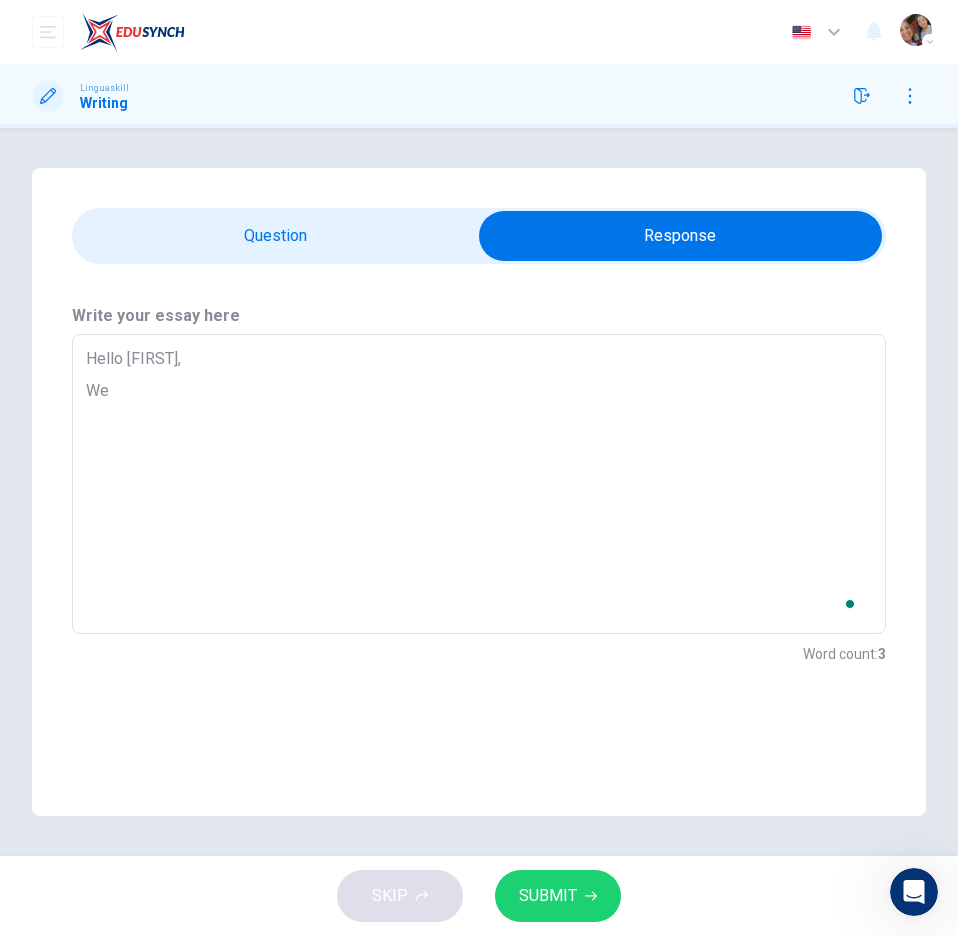 type on "Hello [FIRST],
We" 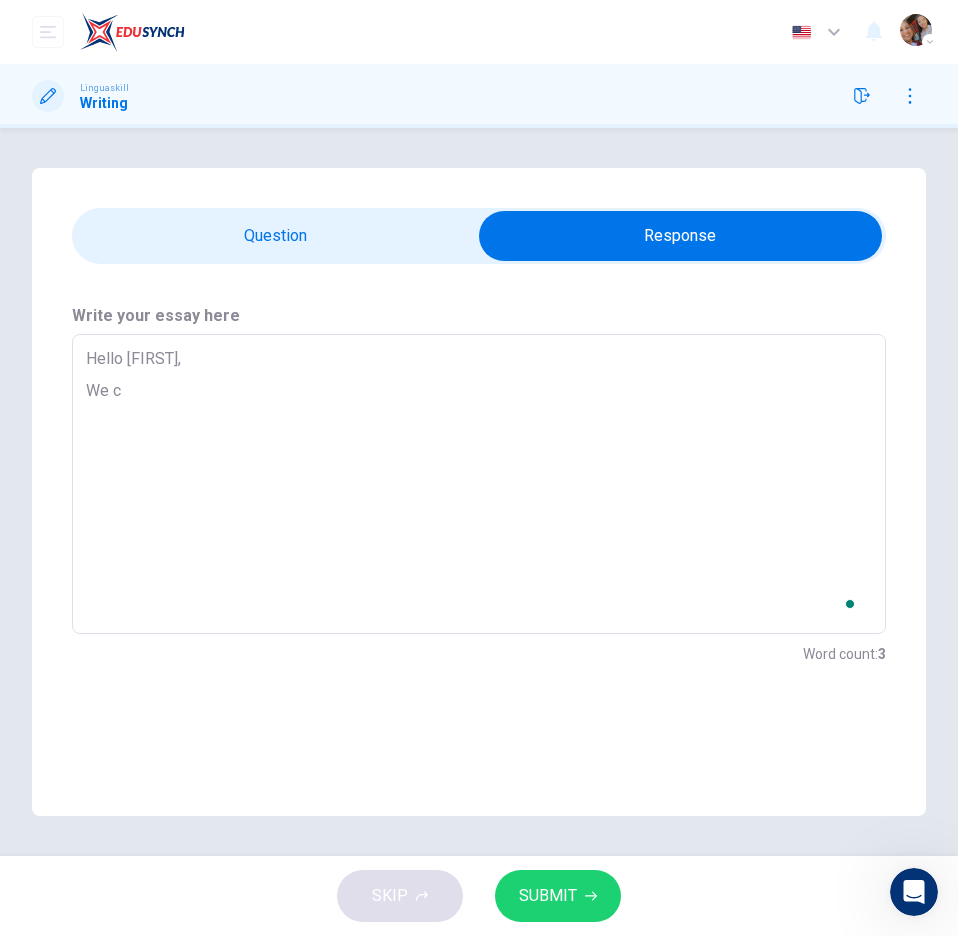 type on "x" 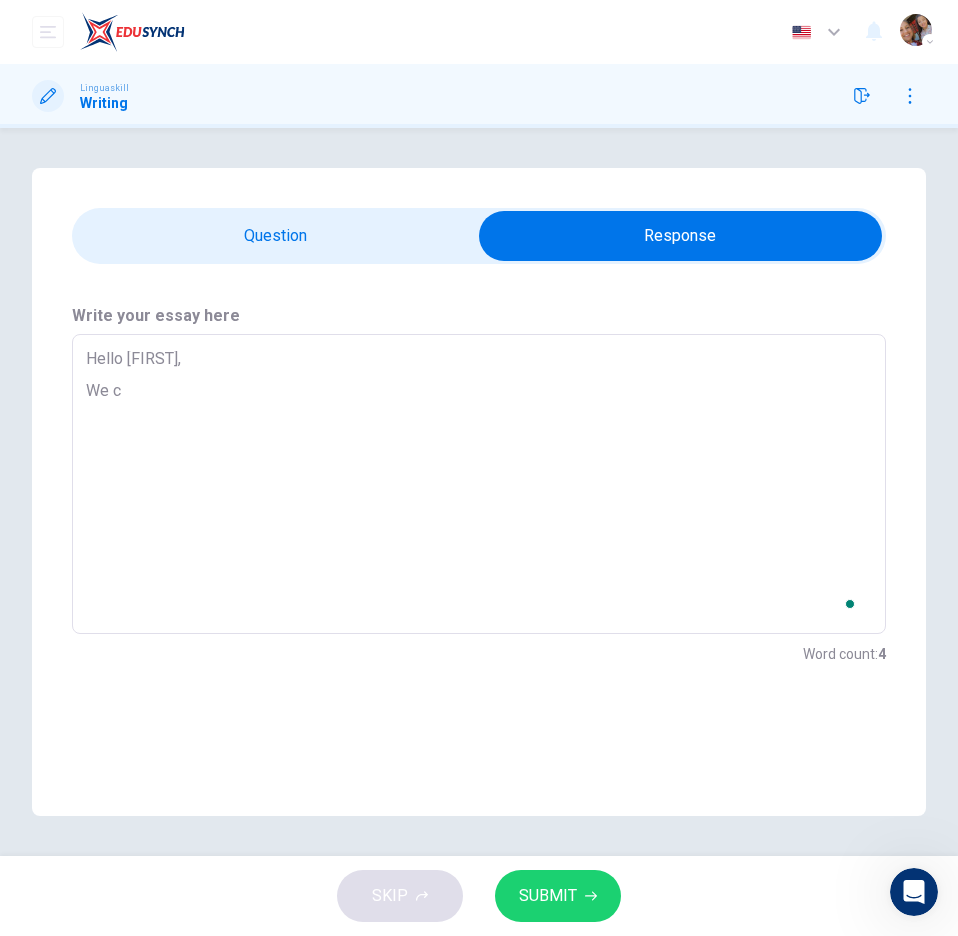 type on "Hello [FIRST],
We ca" 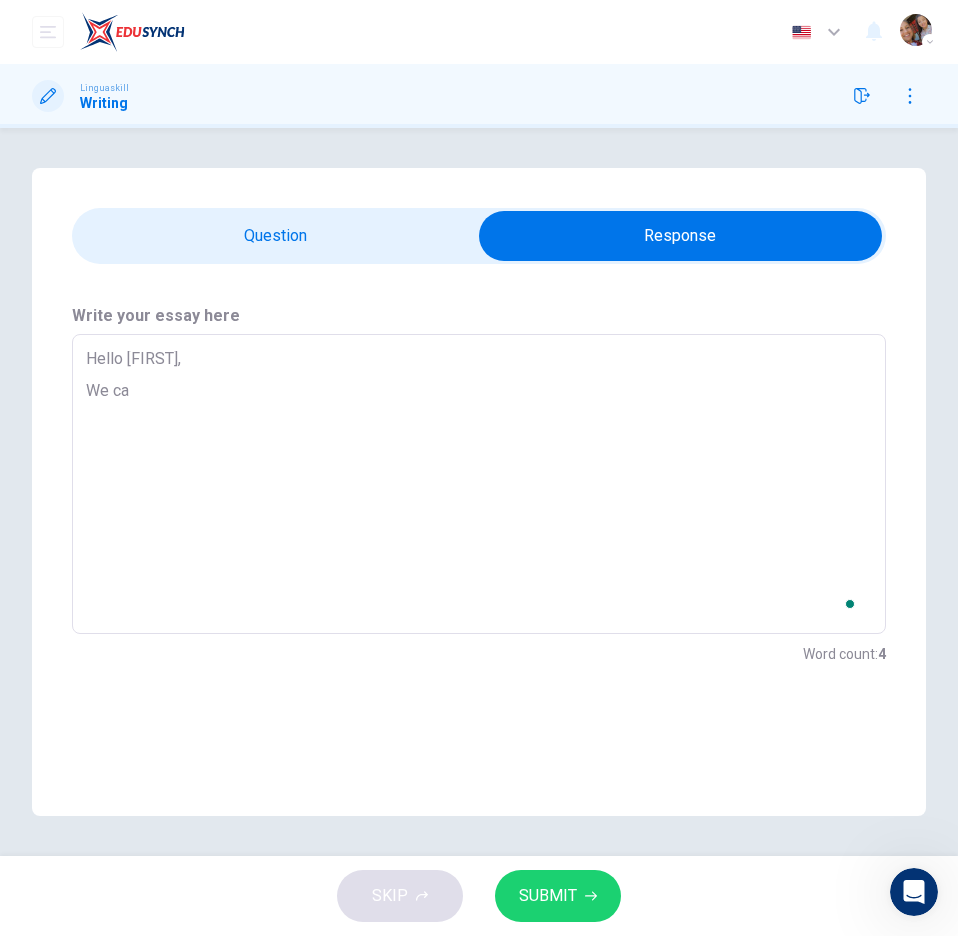 type on "x" 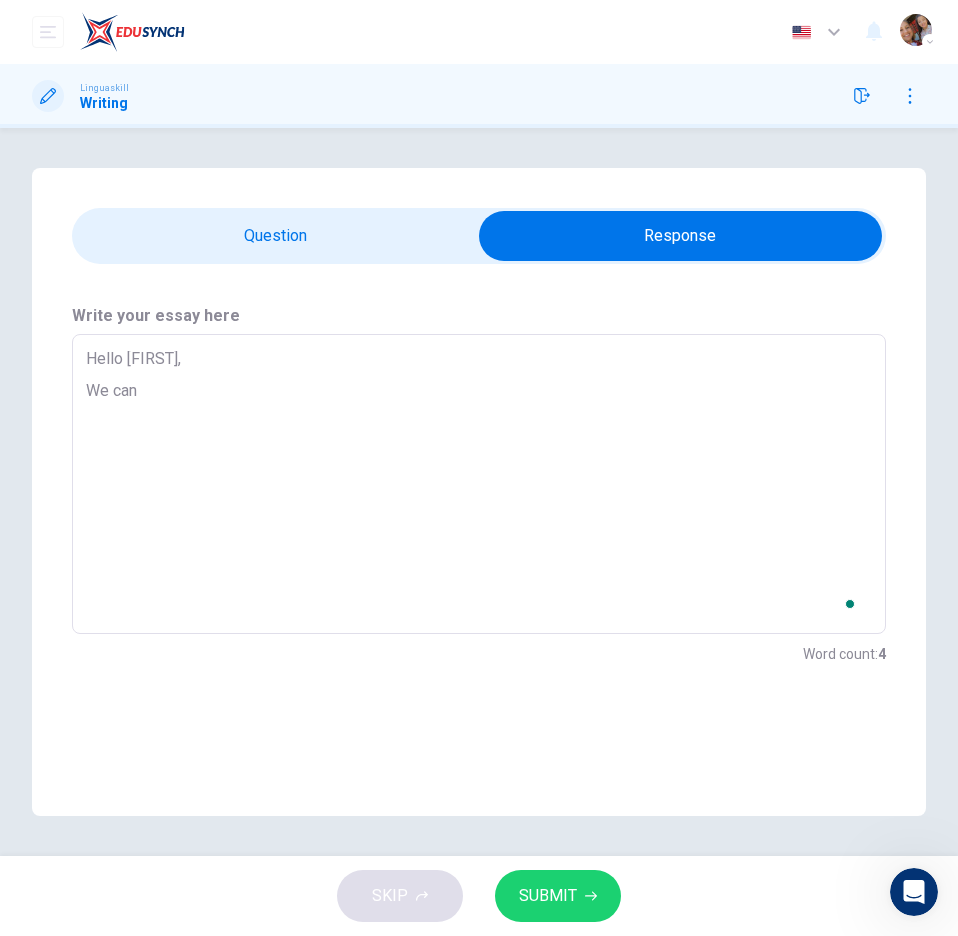 type on "x" 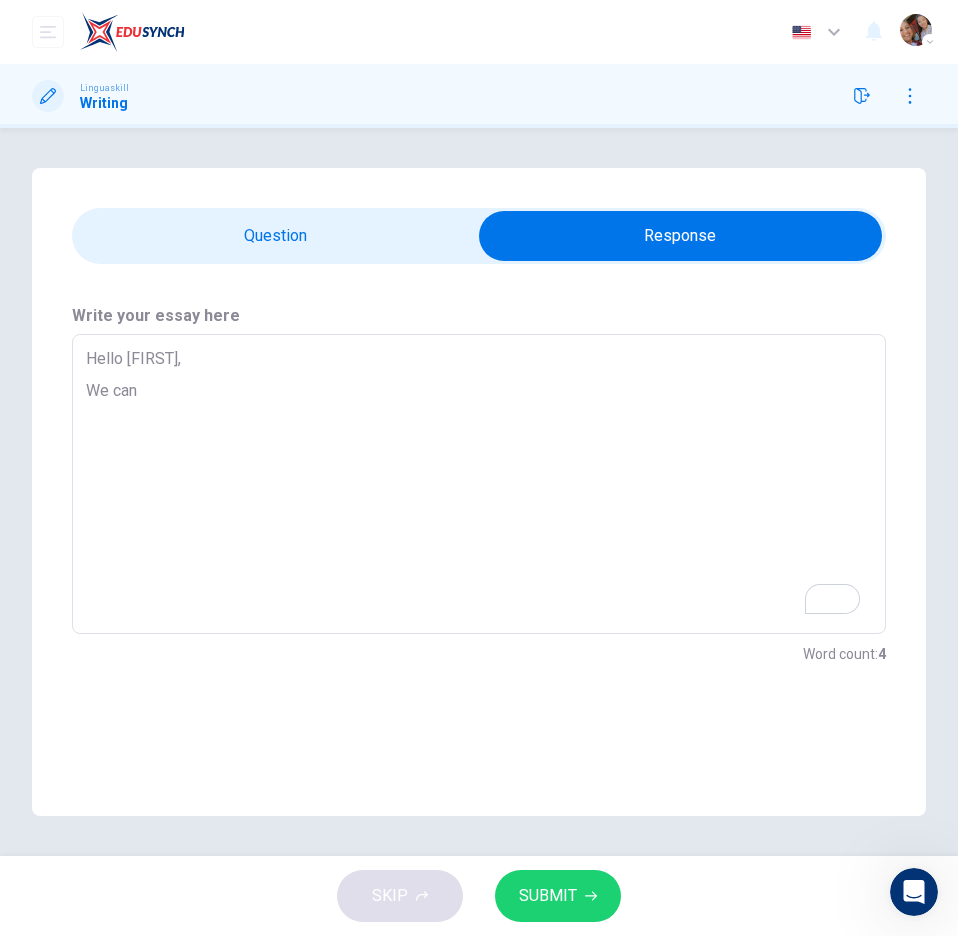 type on "Hello [FIRST],
We can s" 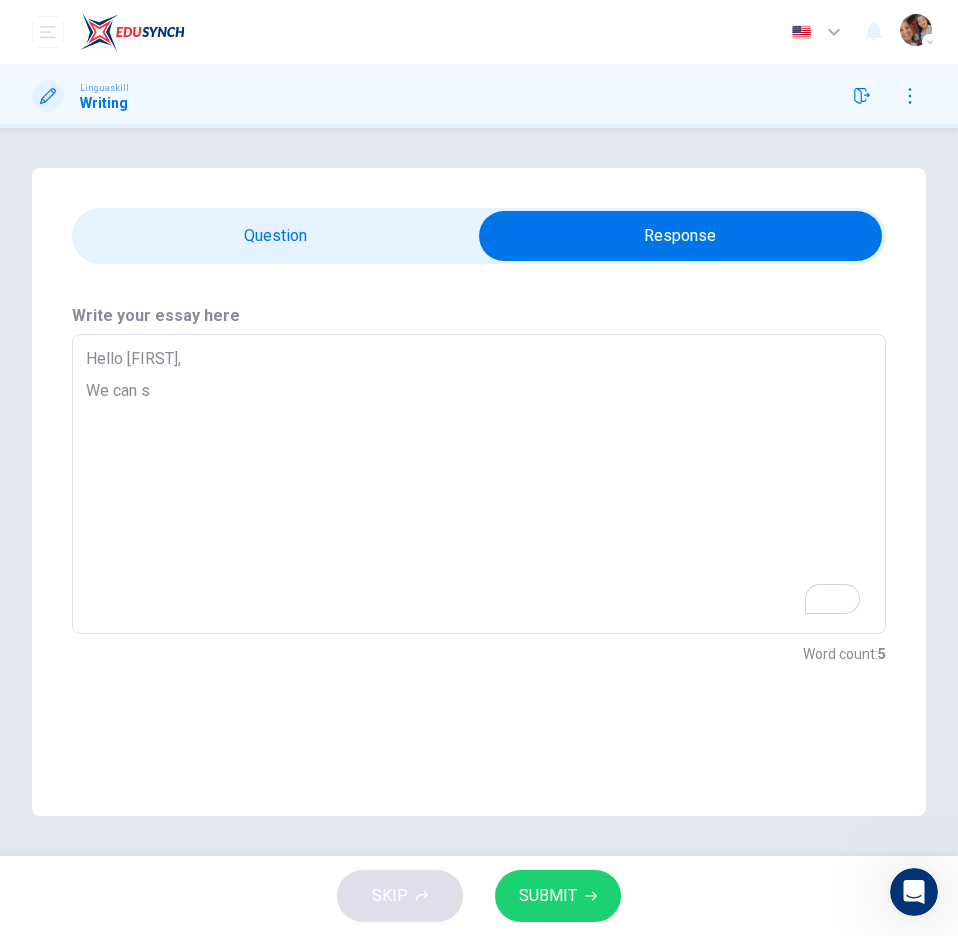 type on "Hello [FIRST],
We can sc" 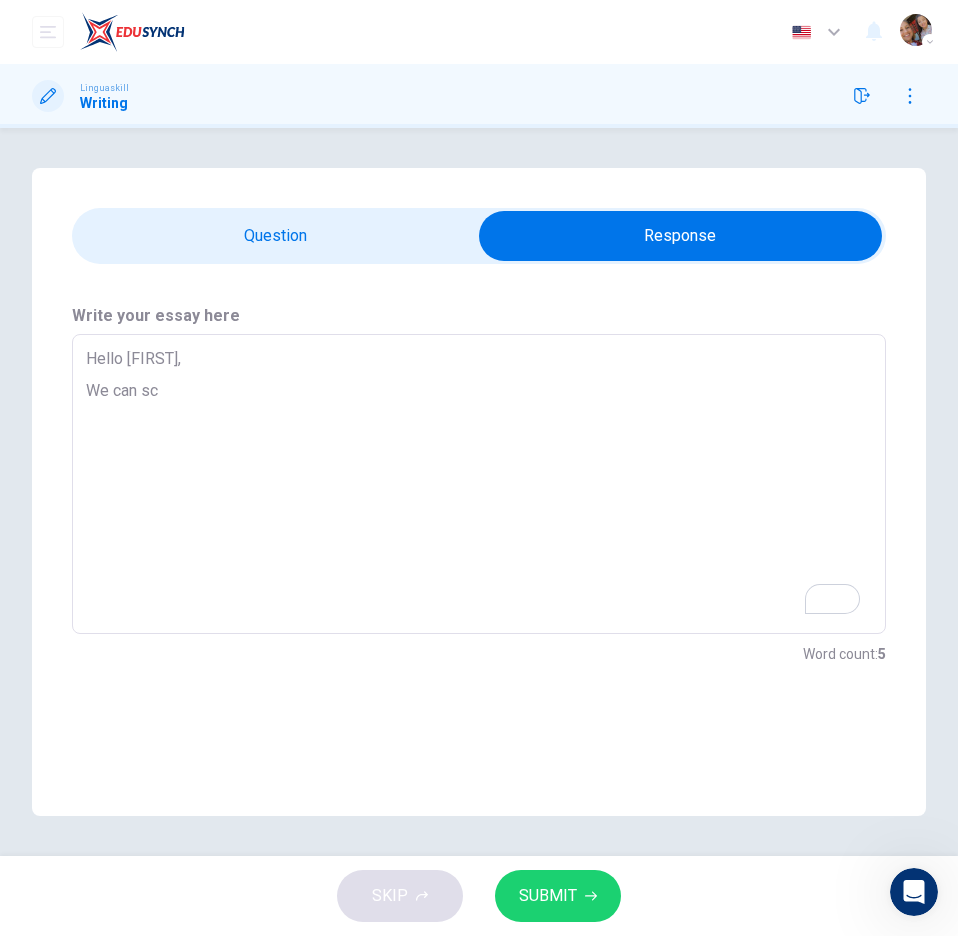 type on "x" 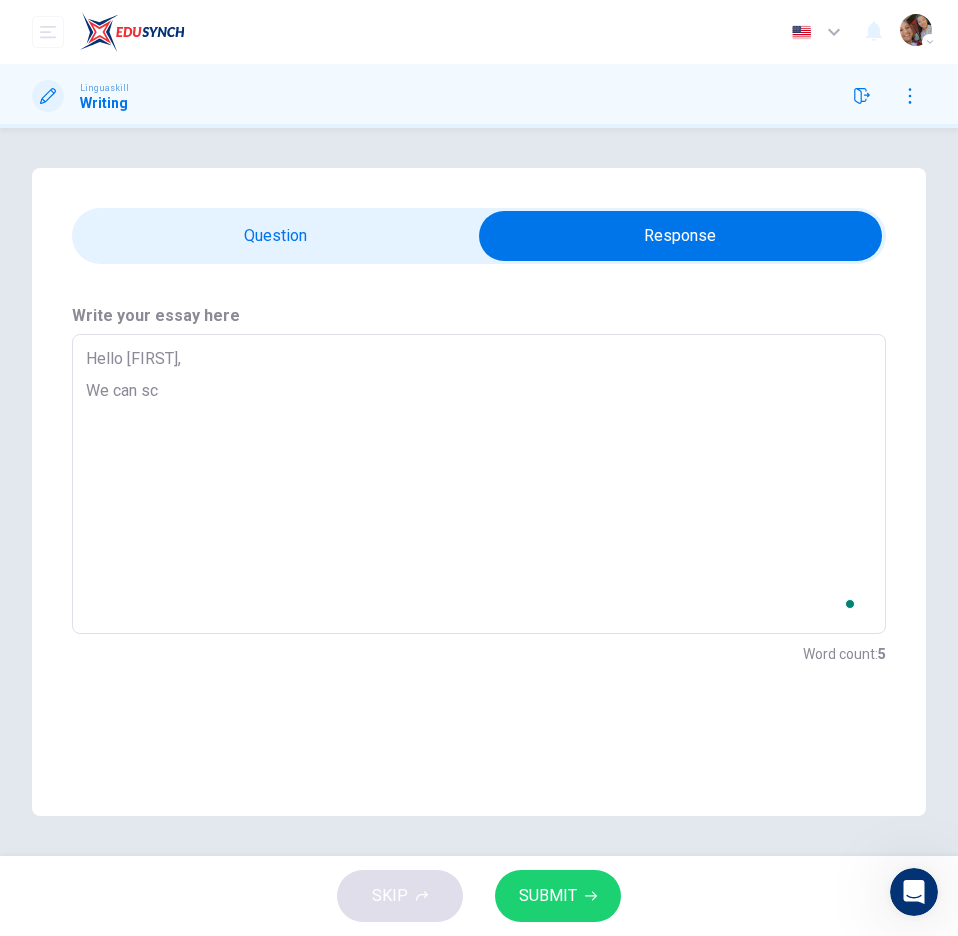 type on "Hello [FIRST],
We can sch" 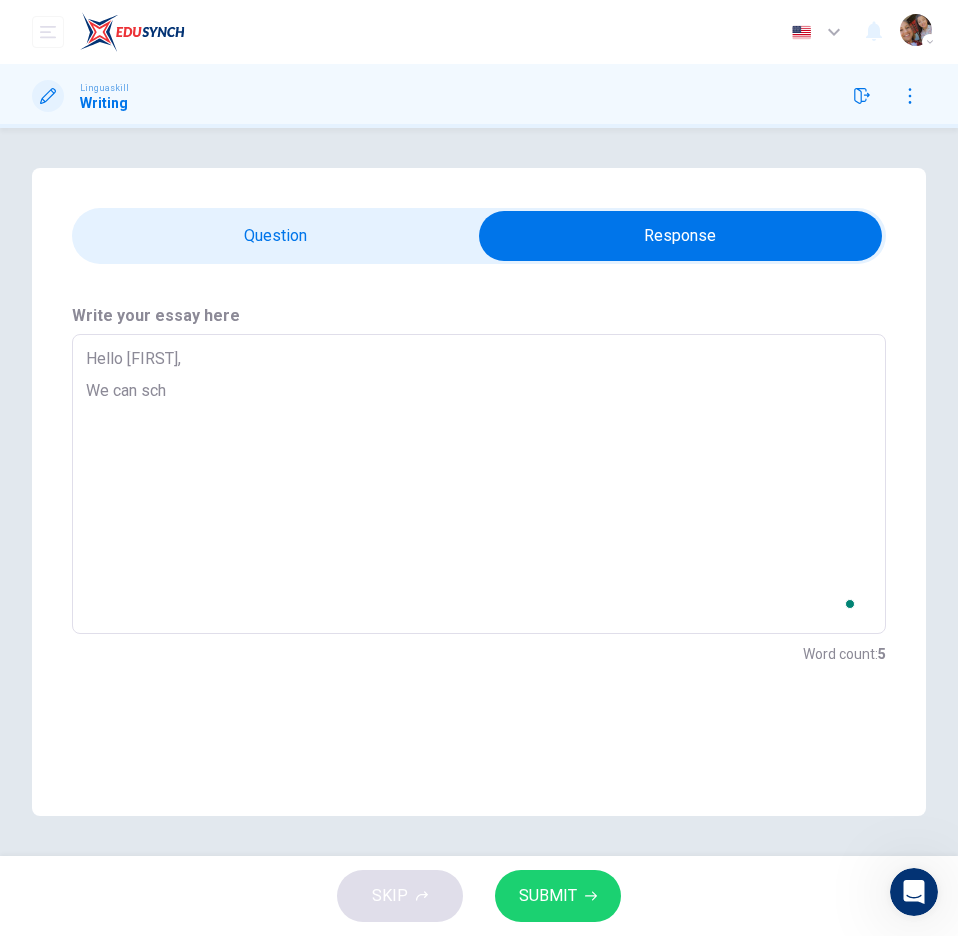 type on "x" 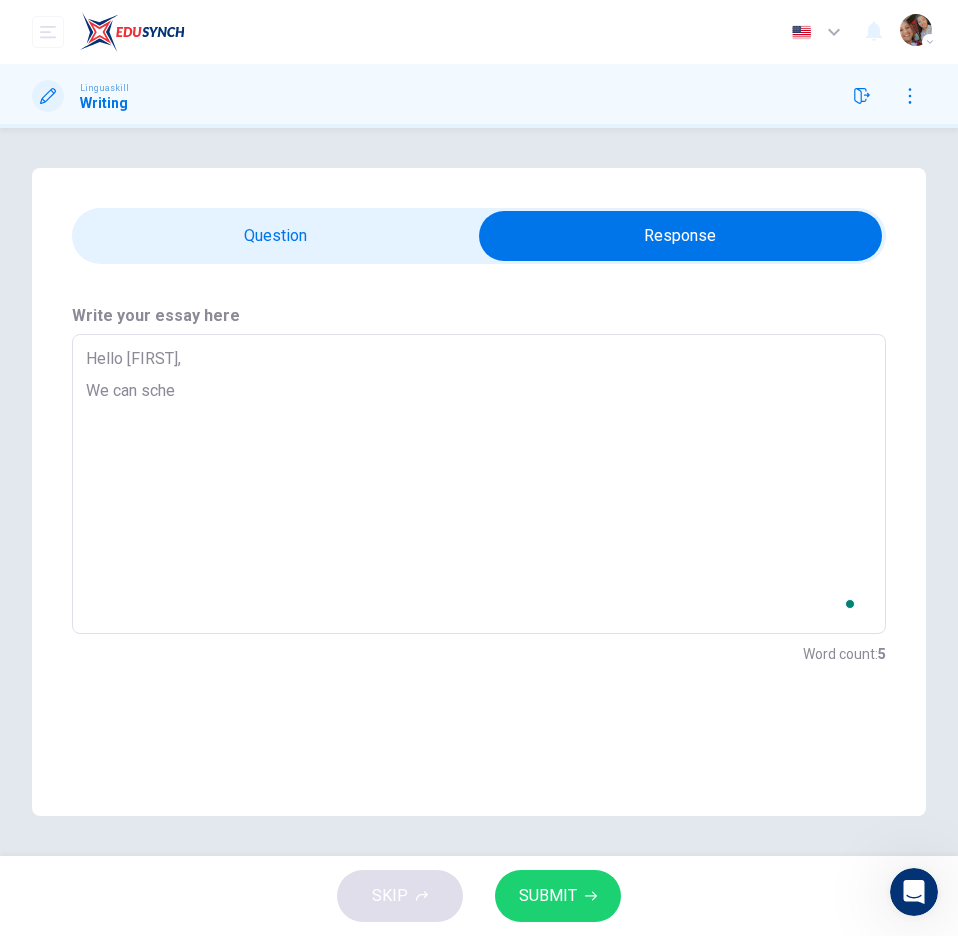 type on "Hello [LAST],
We can sched" 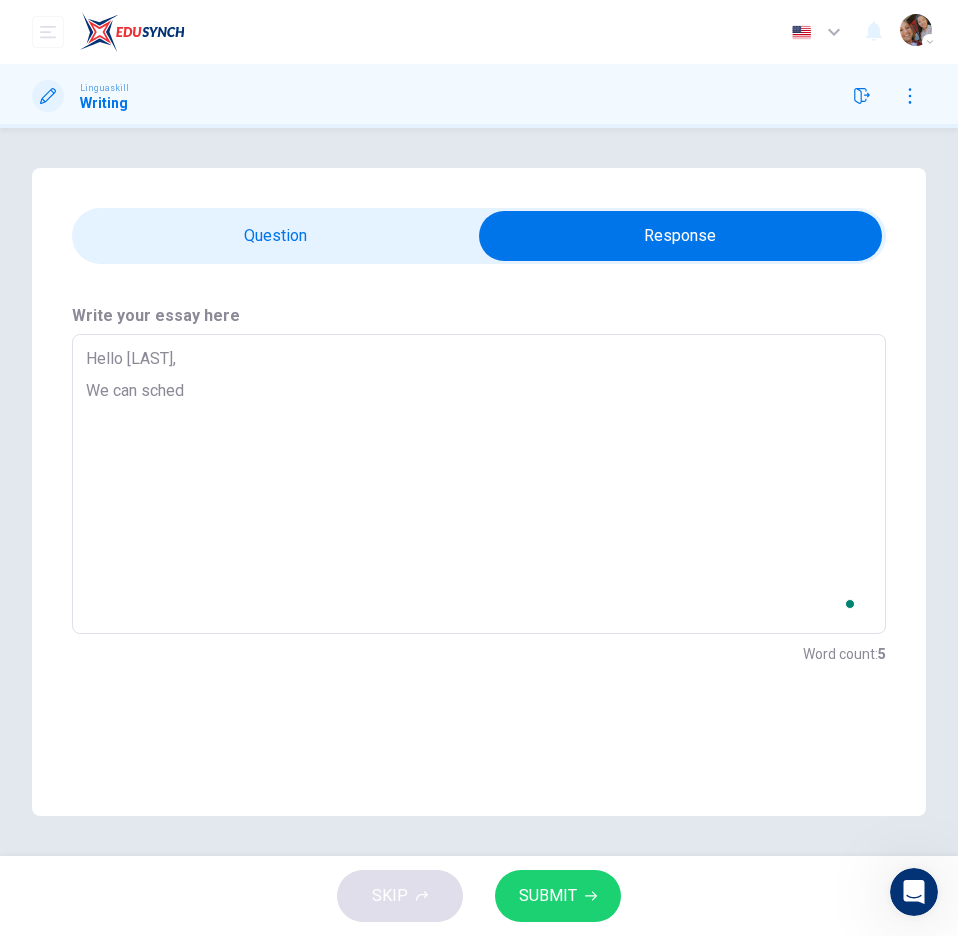 type on "x" 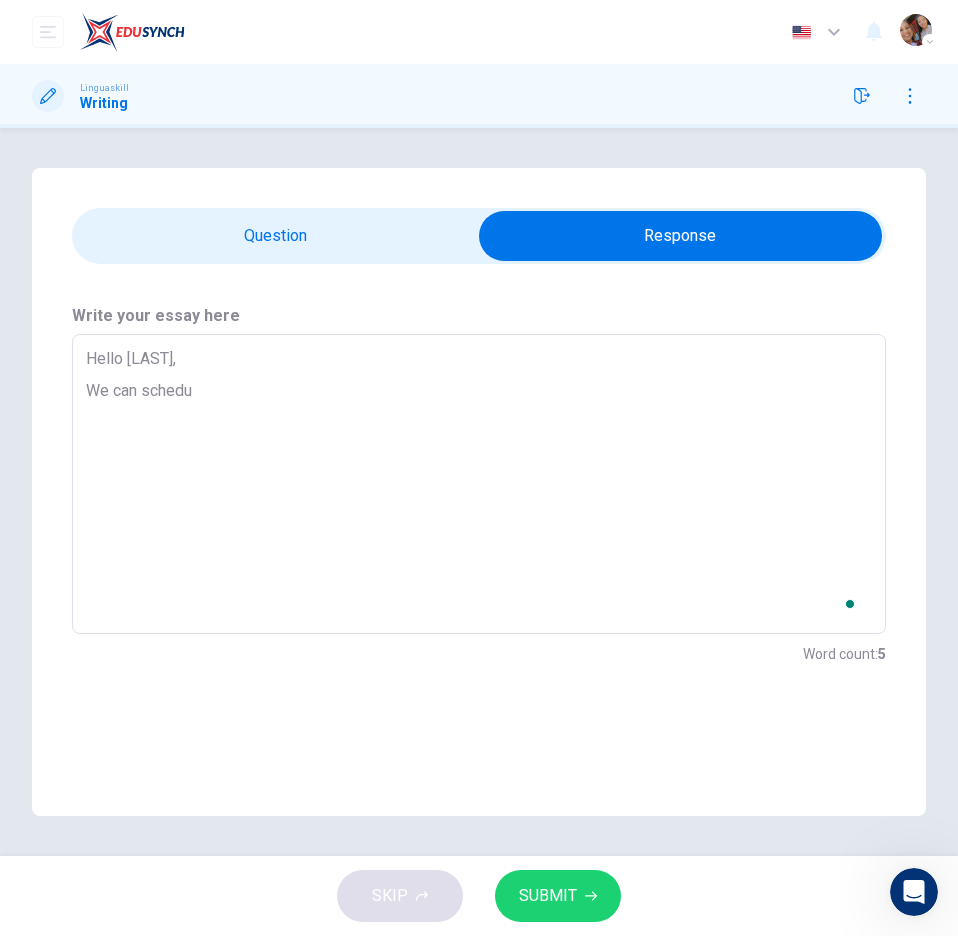 type on "x" 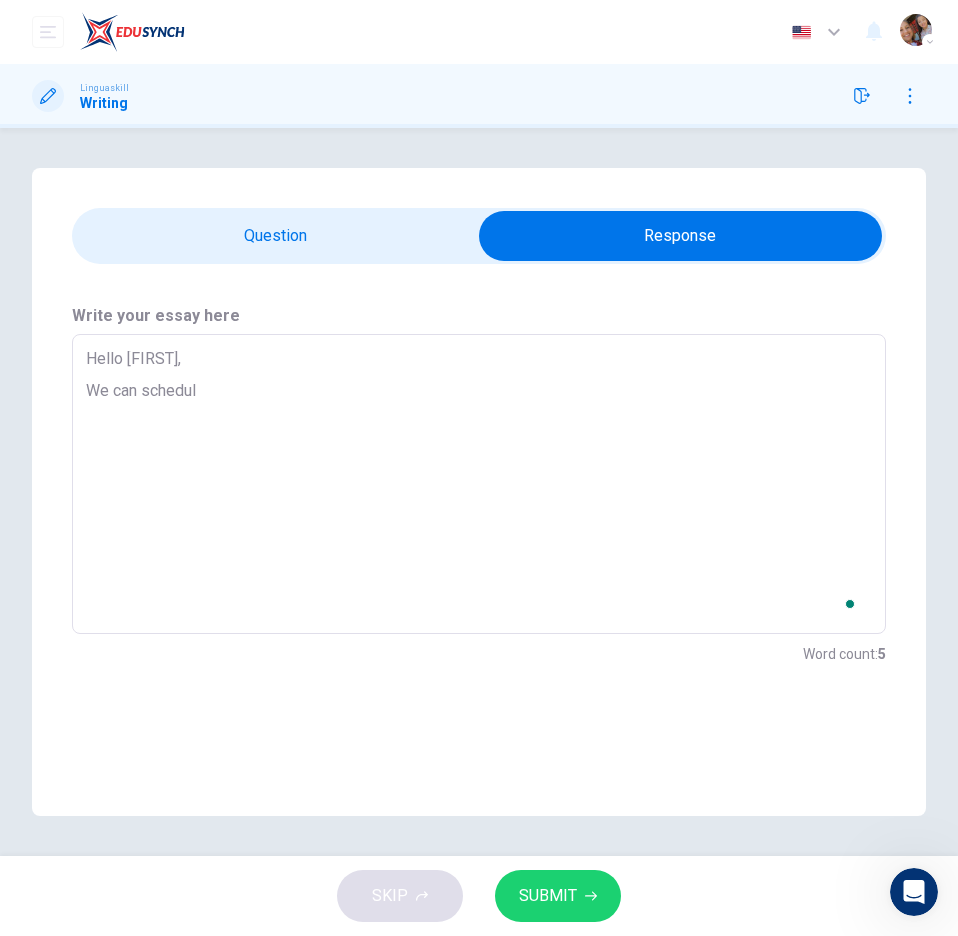 type on "x" 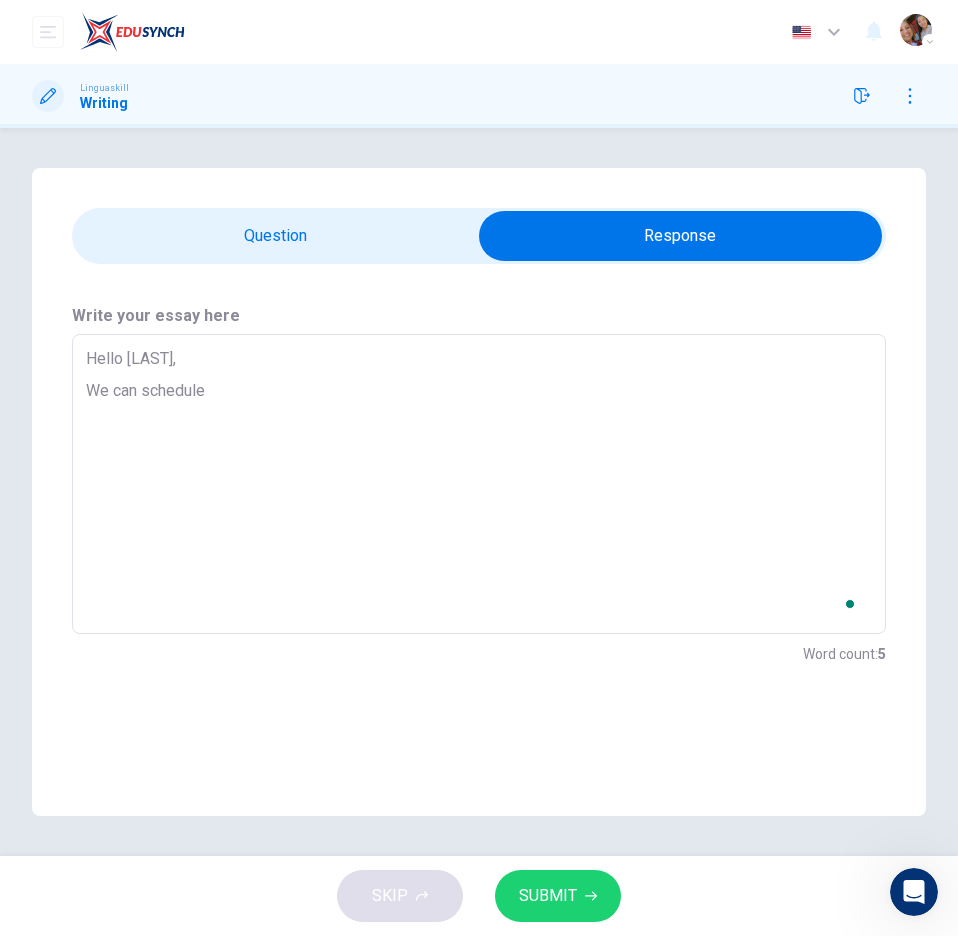 type on "Hello [LAST],
We can schedule" 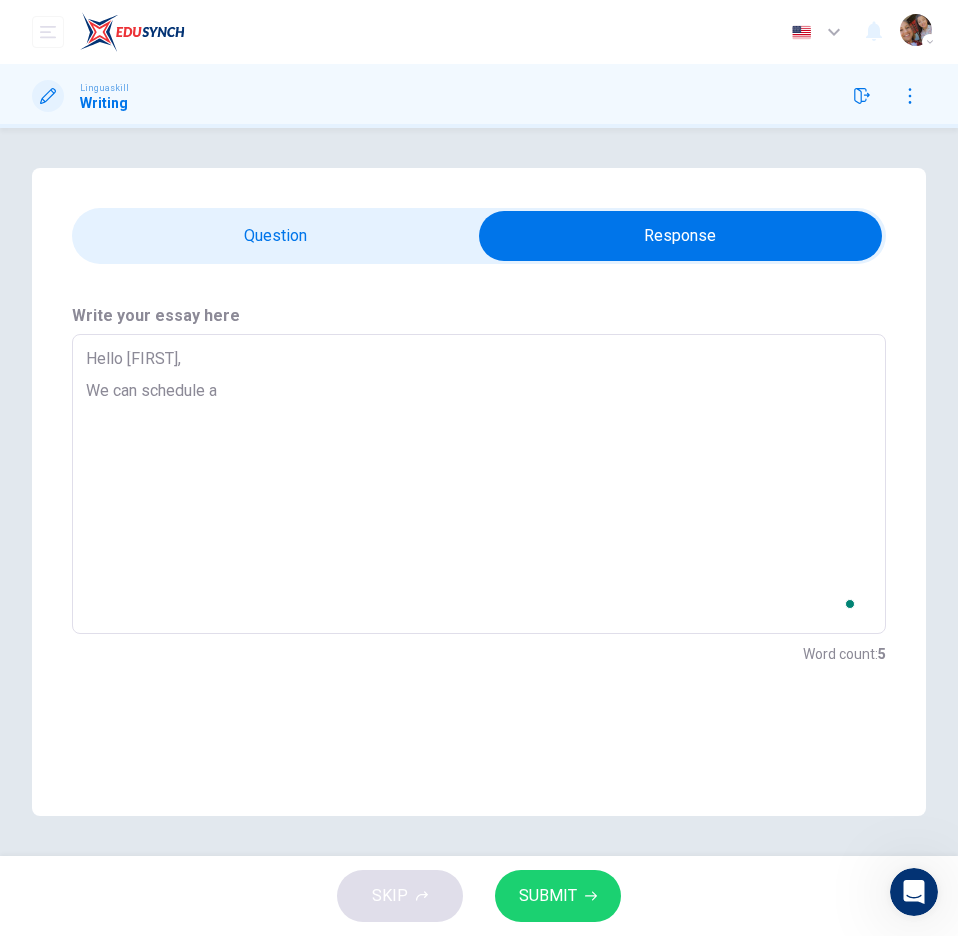 type on "x" 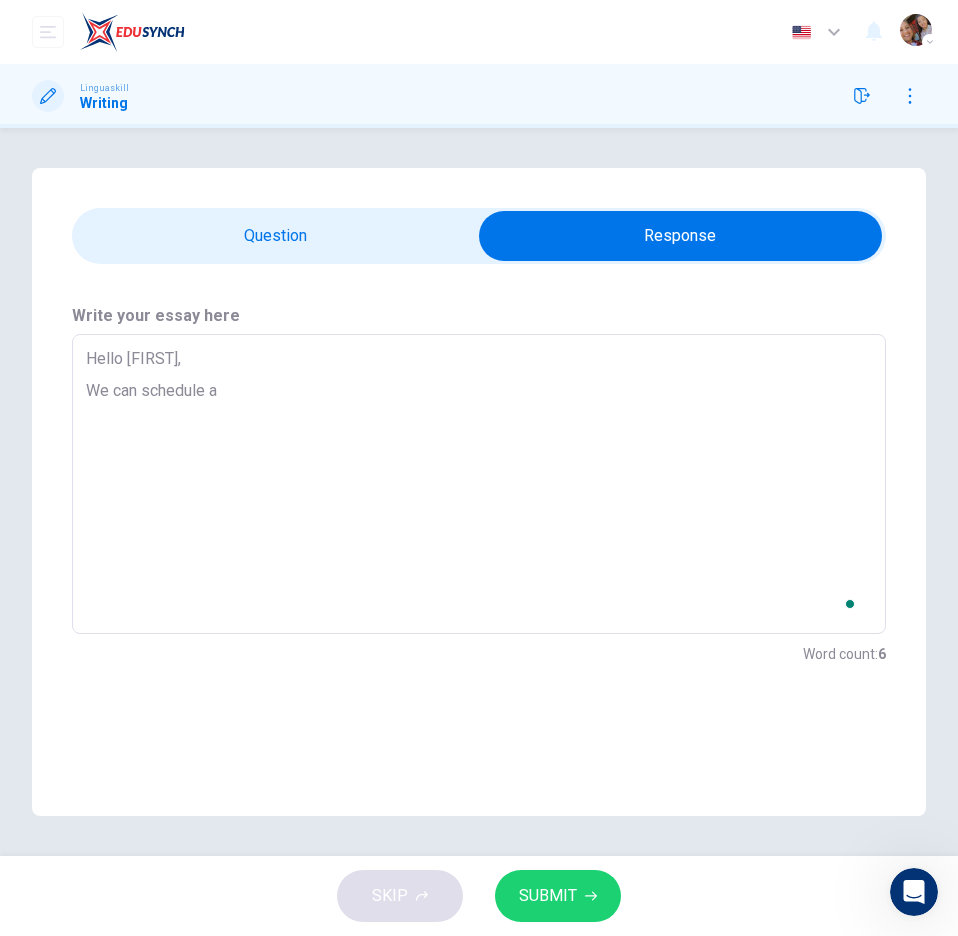 type on "Hello [FIRST],
We can schedule a" 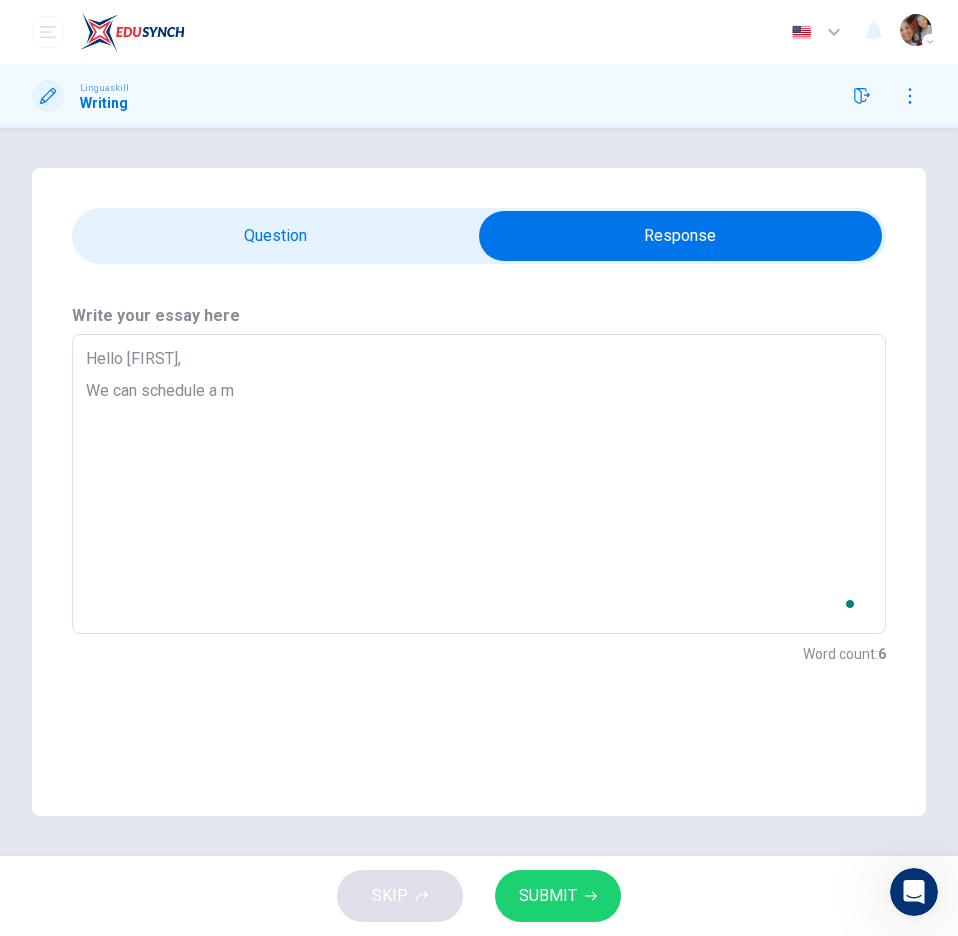 type on "x" 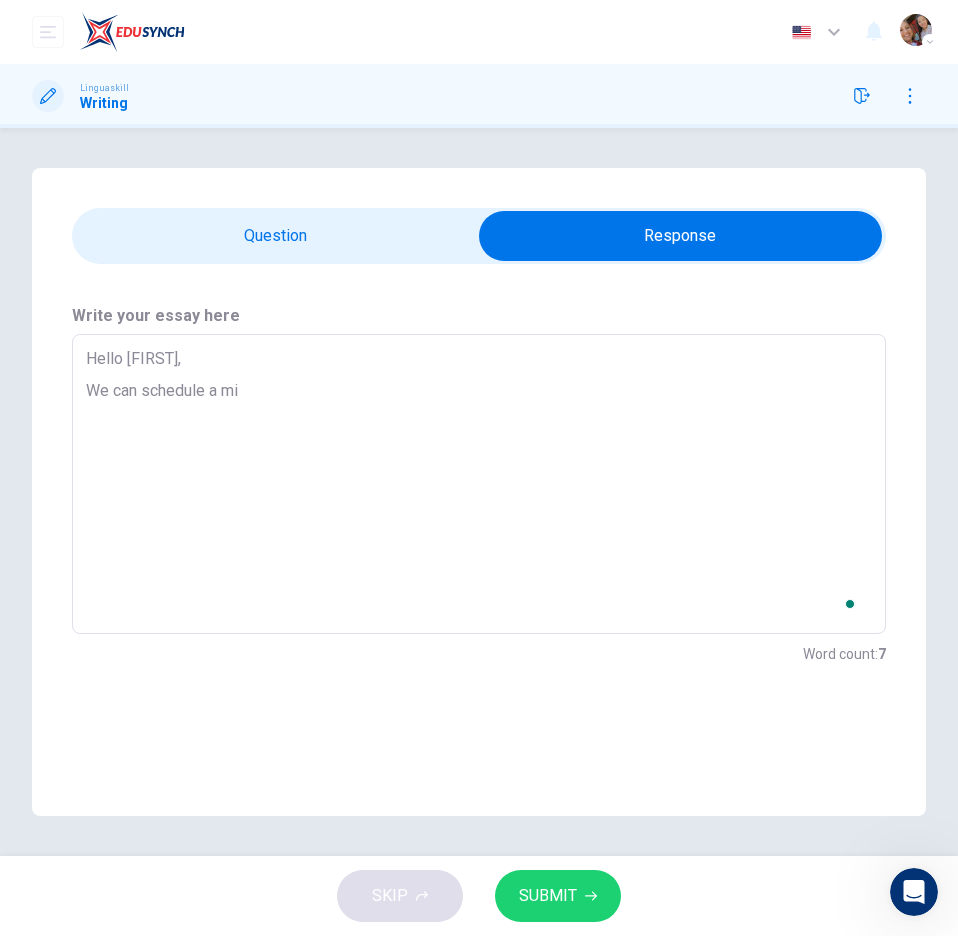 type on "Hello [FIRST],
We can schedule a m" 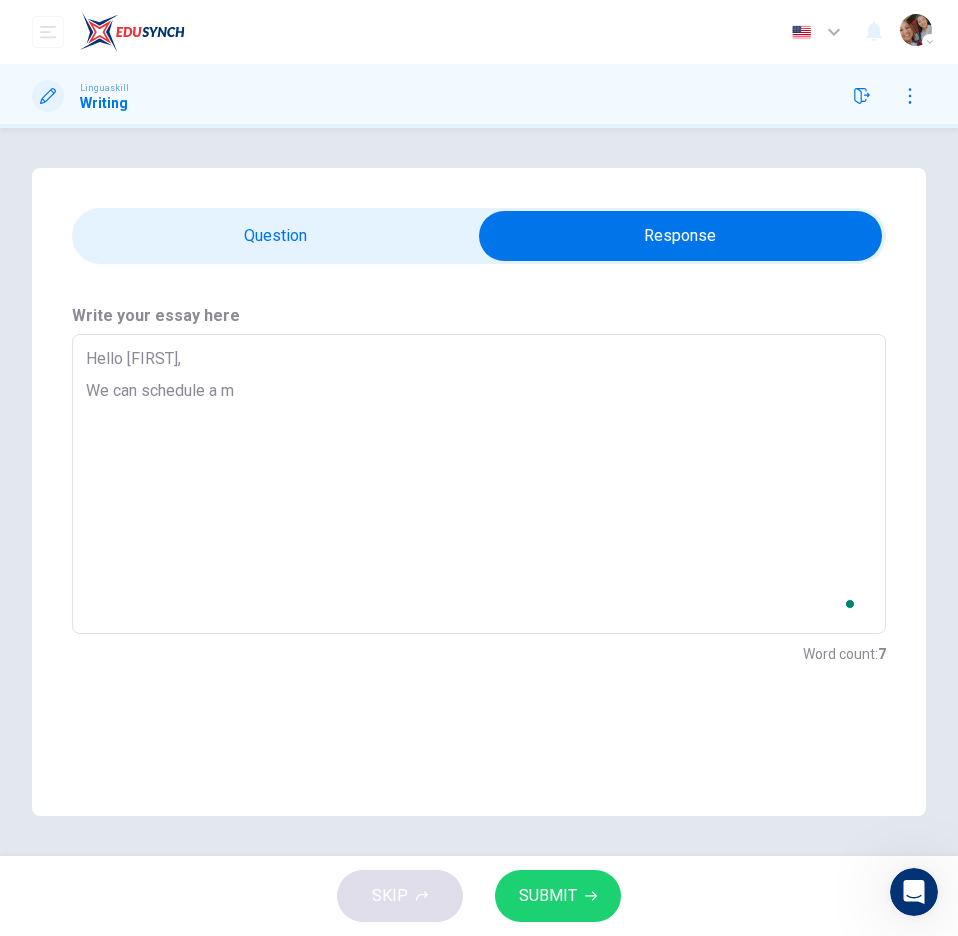 type on "Hello [FIRST],
We can schedule a me" 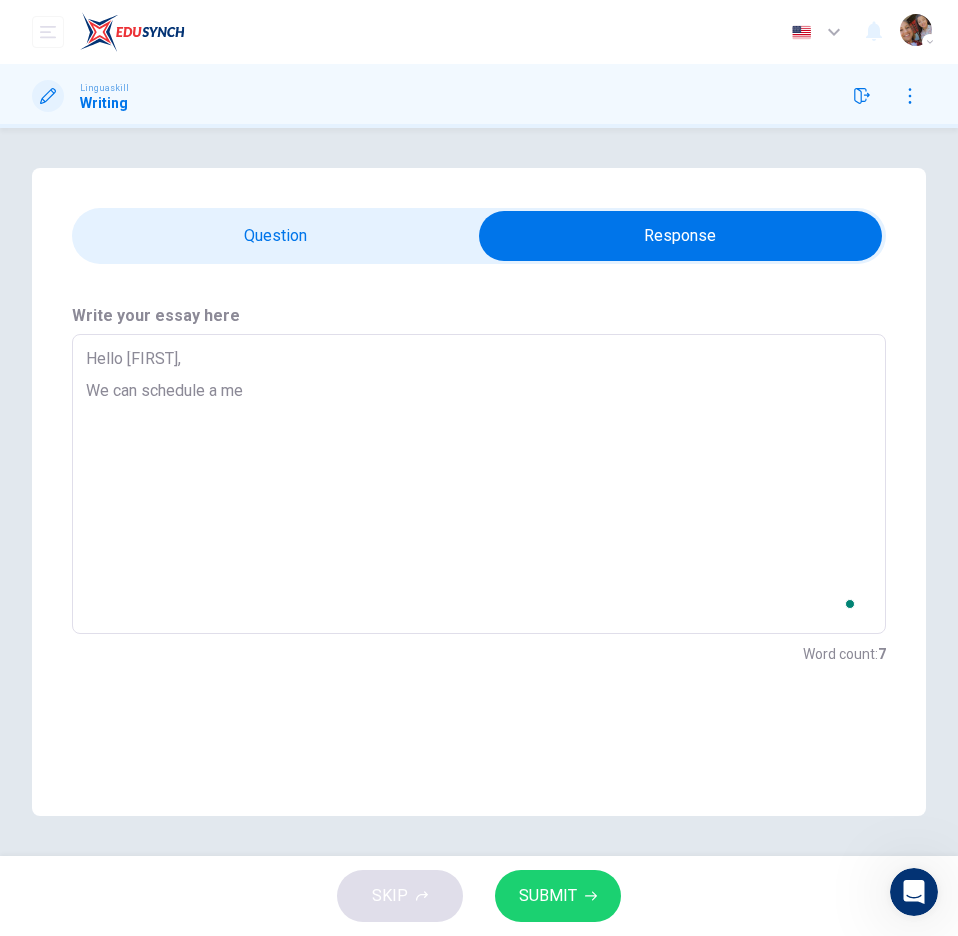 type on "Hello [FIRST],
We can schedule a mee" 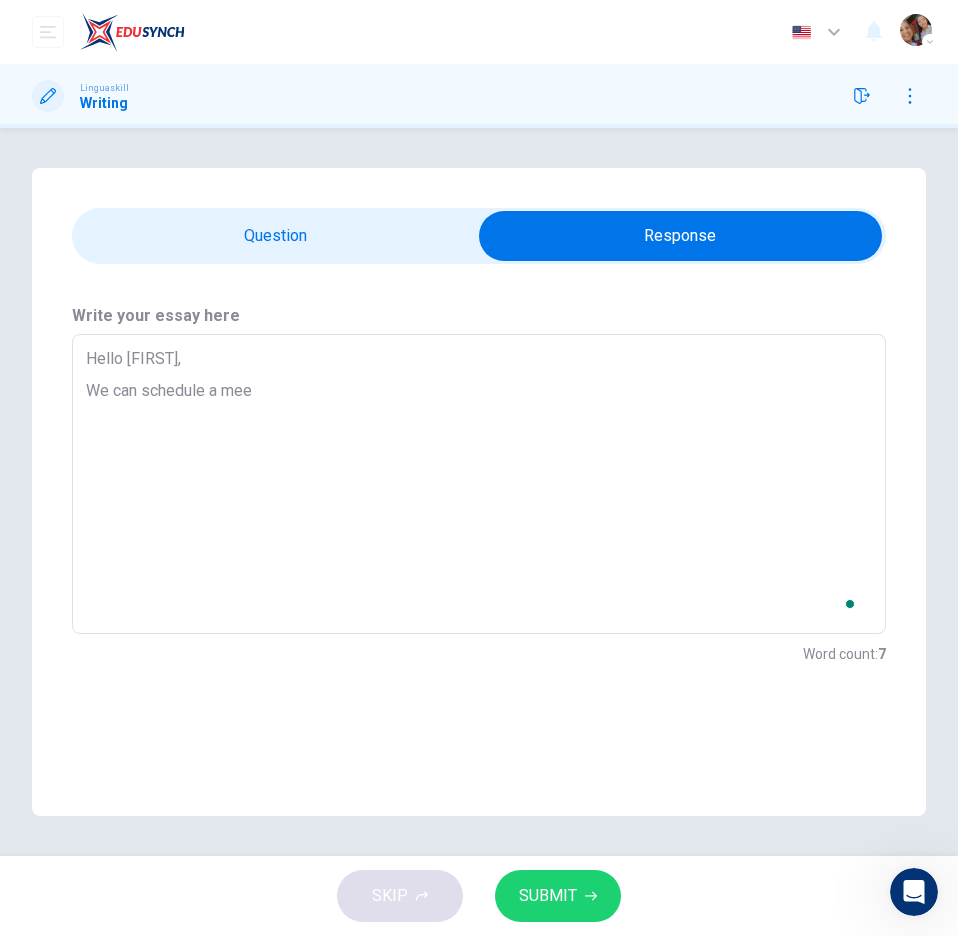 type on "x" 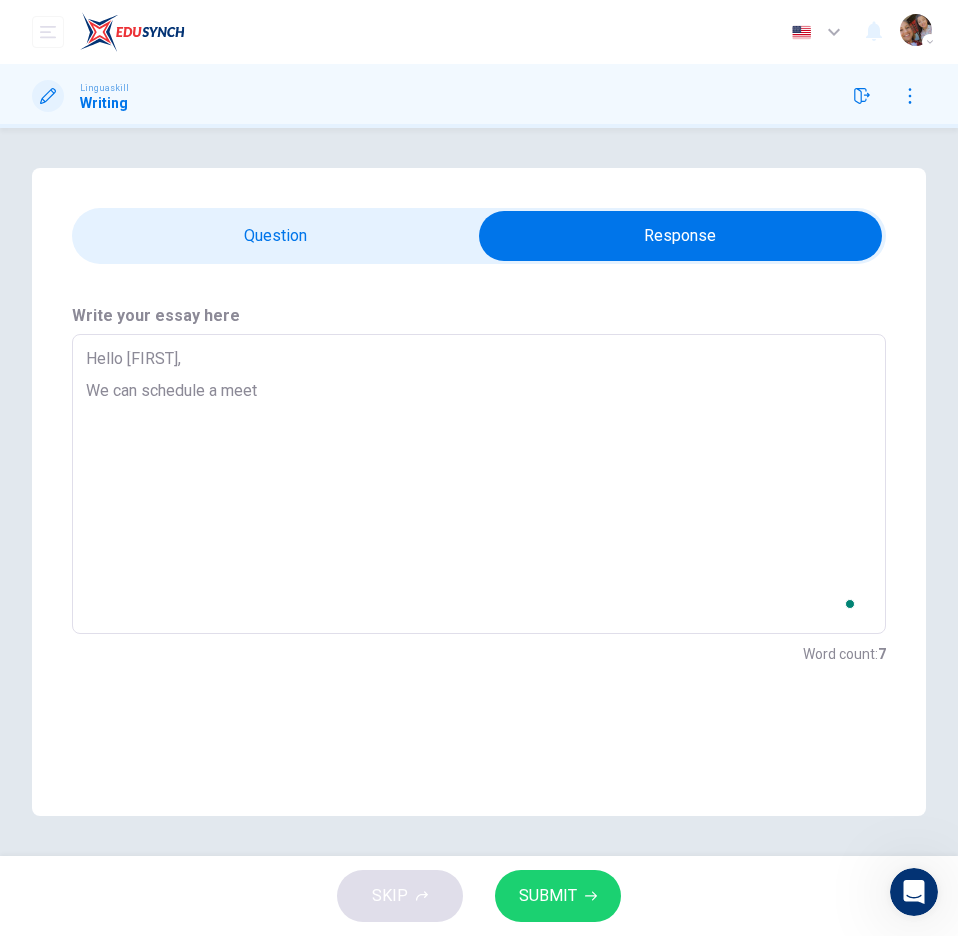 type on "x" 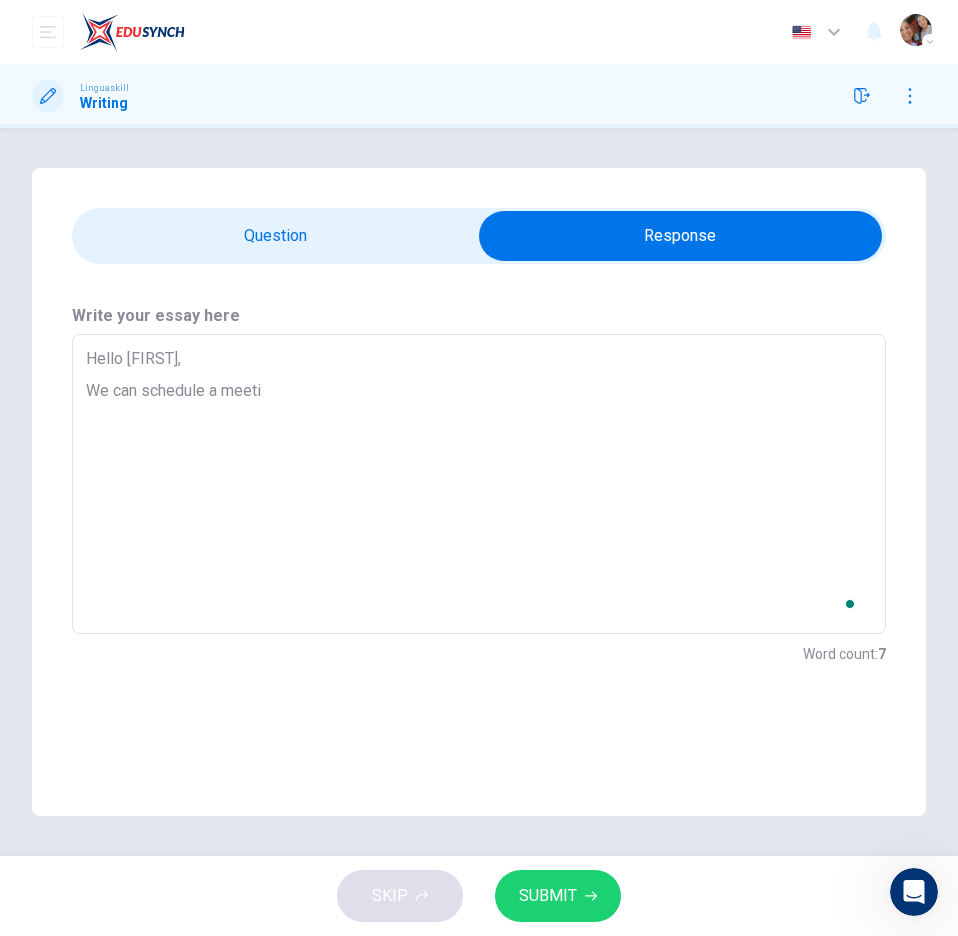 type on "x" 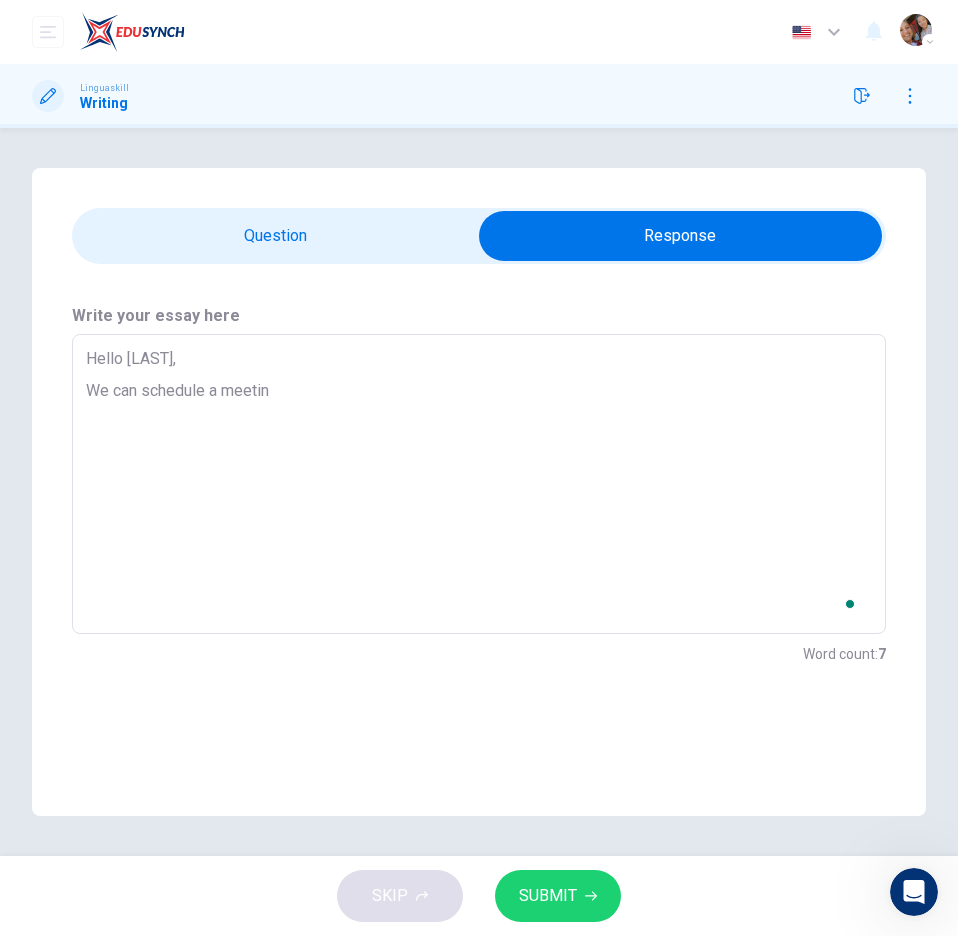 type on "x" 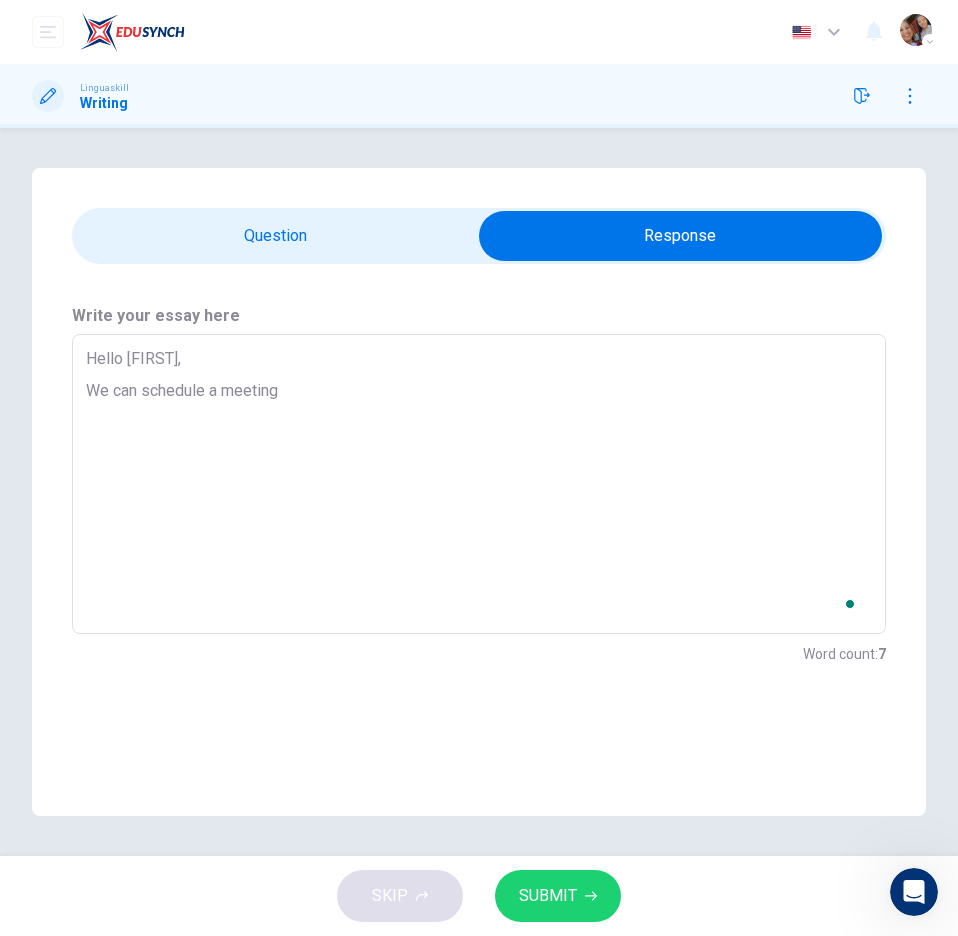 type on "x" 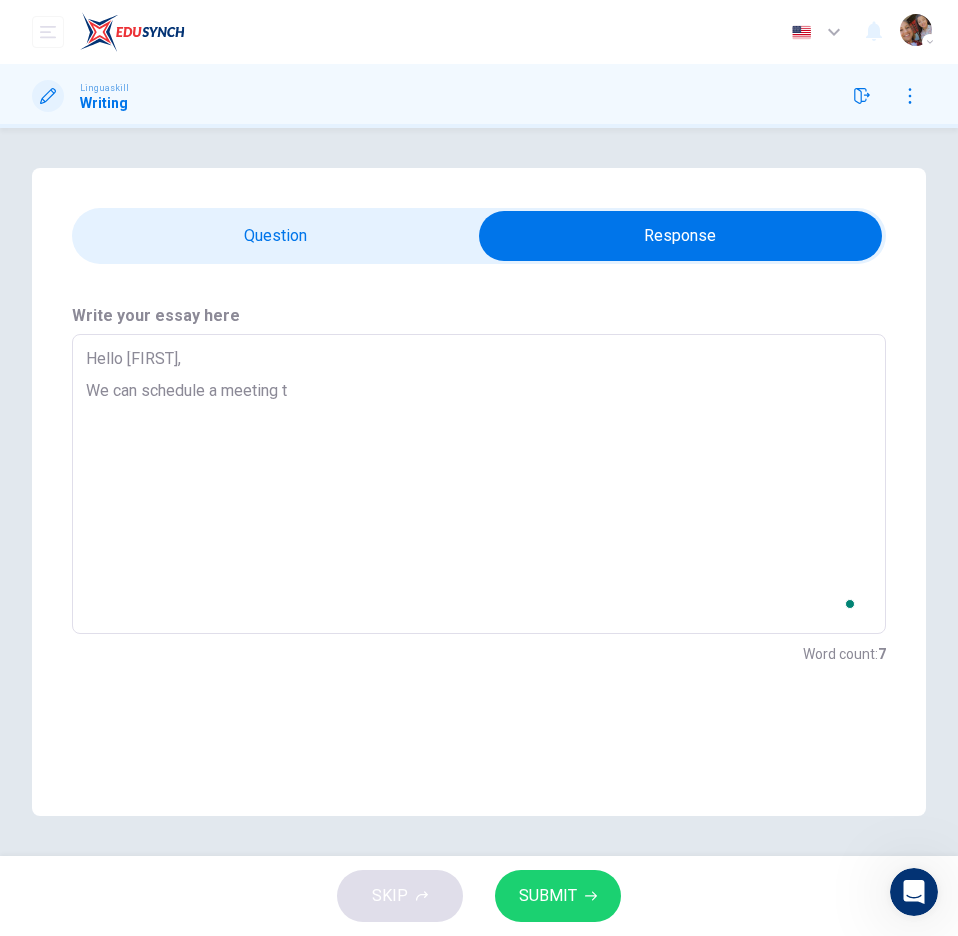type on "x" 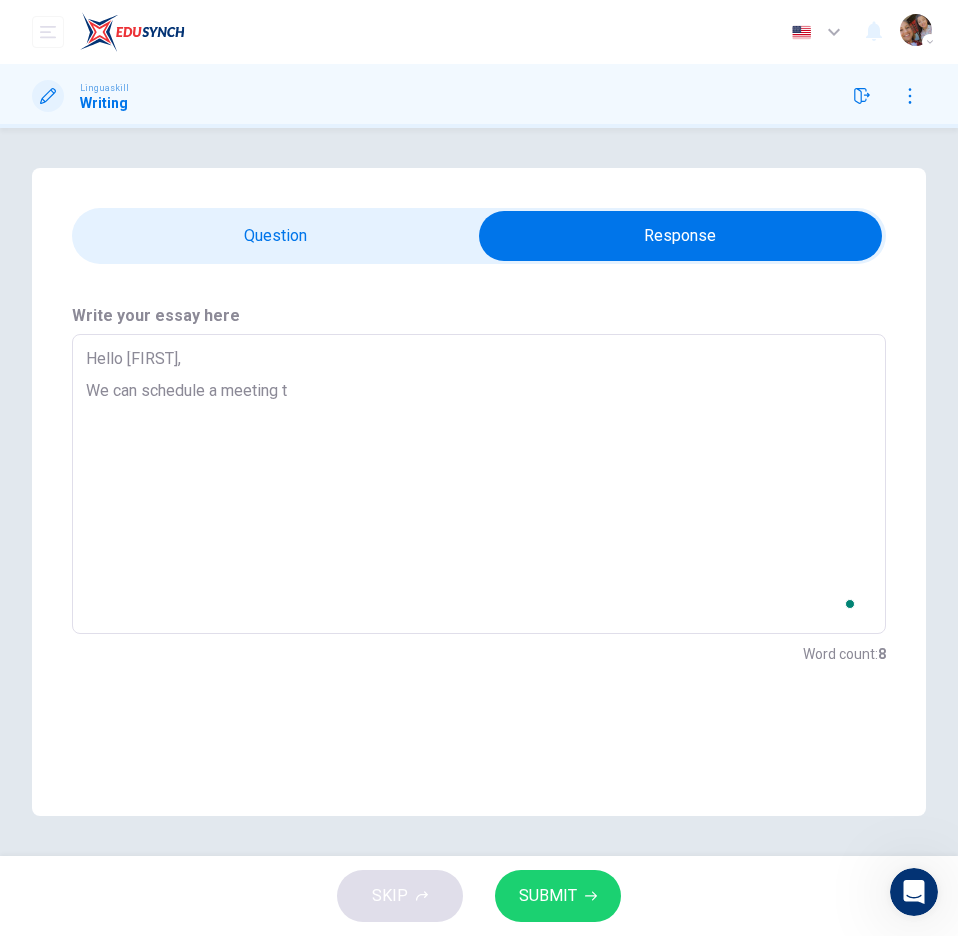 type on "Hello [FIRST],
We can schedule a meeting to" 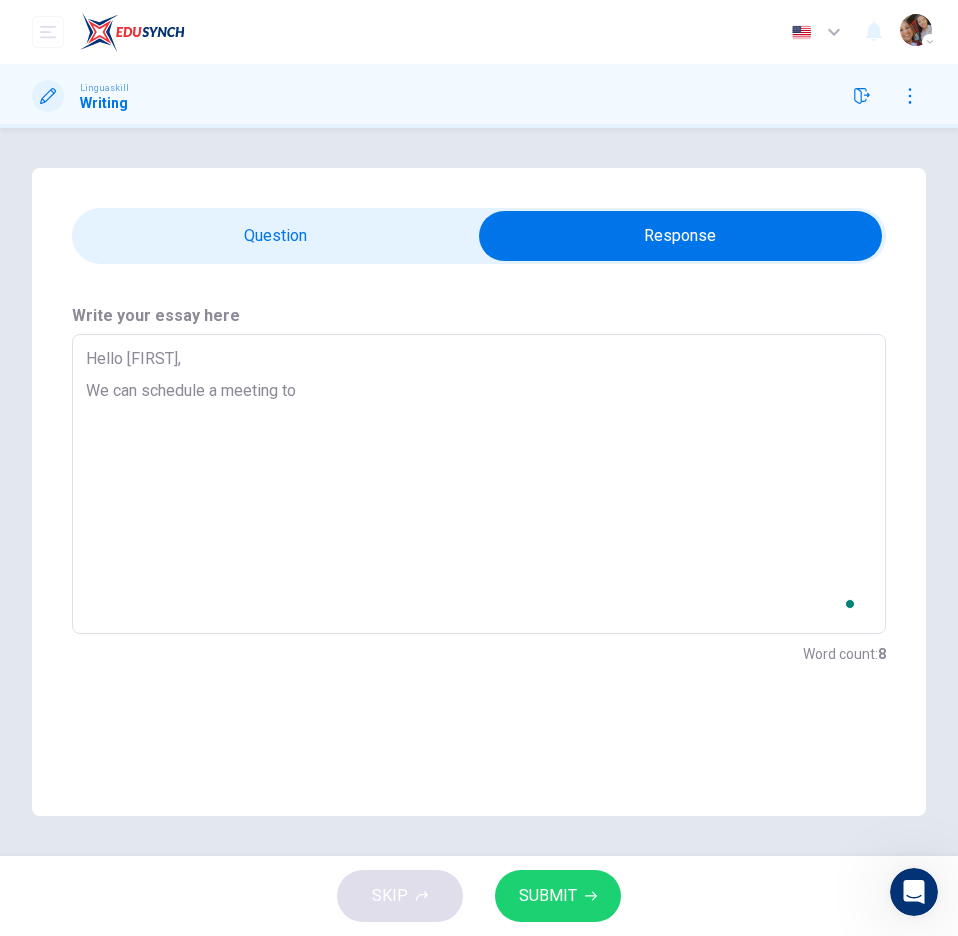 type on "Hello [FIRST],
We can schedule a meeting to" 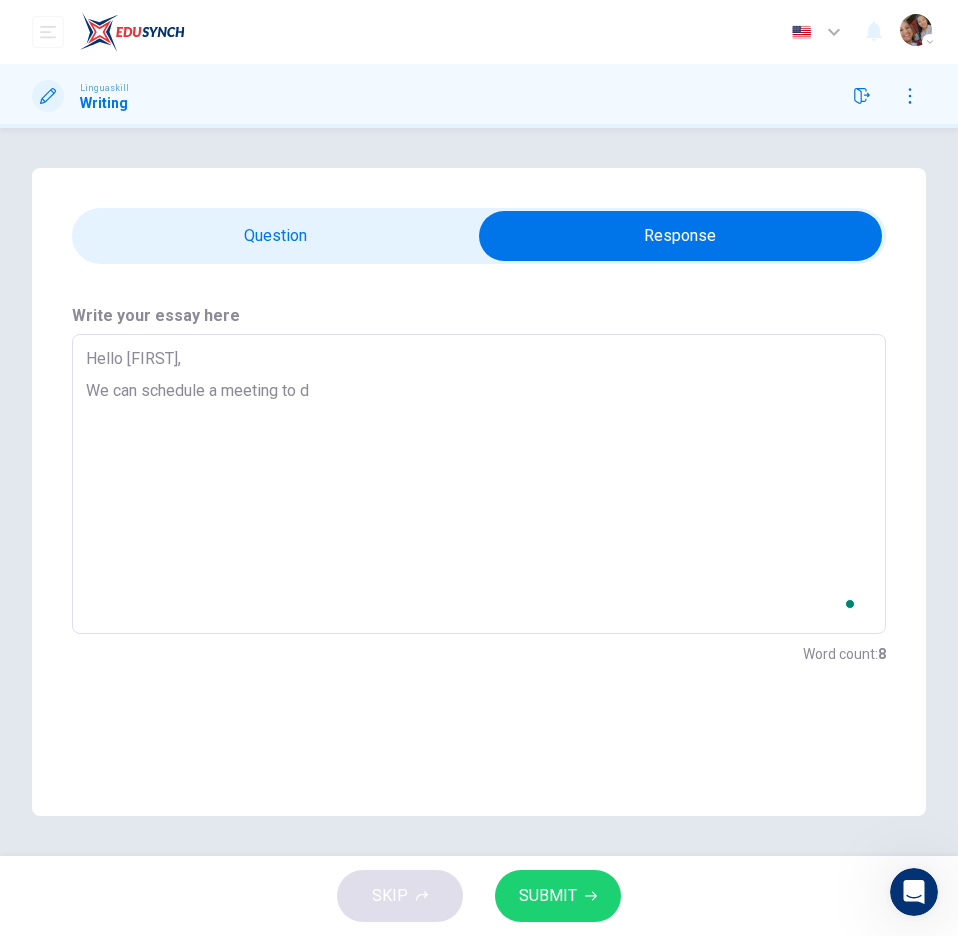 type on "x" 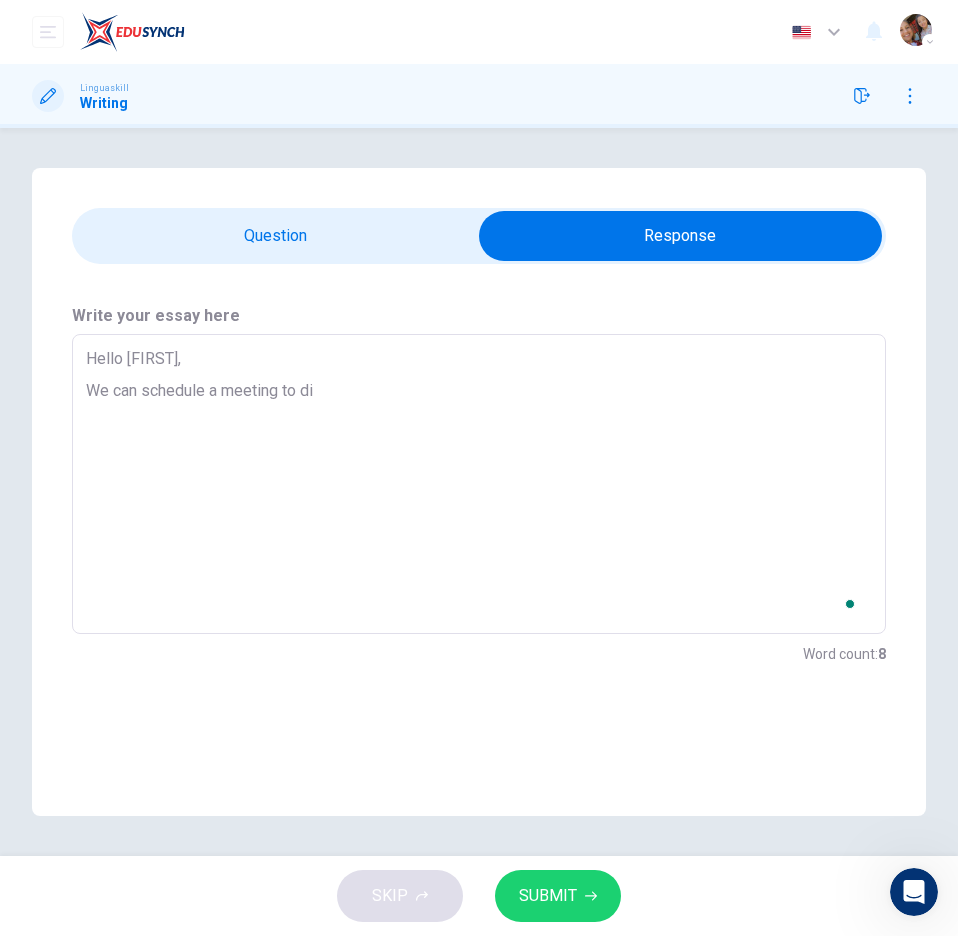 type on "x" 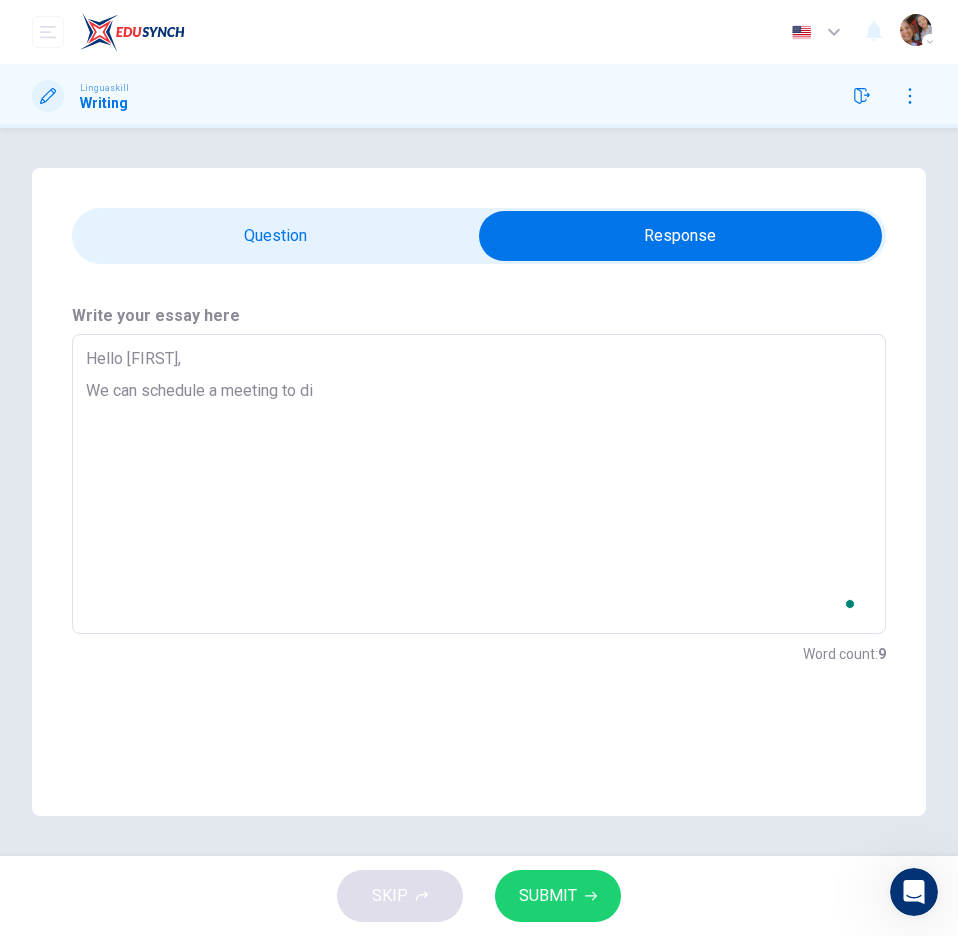 type on "Hello [FIRST],
We can schedule a meeting to dis" 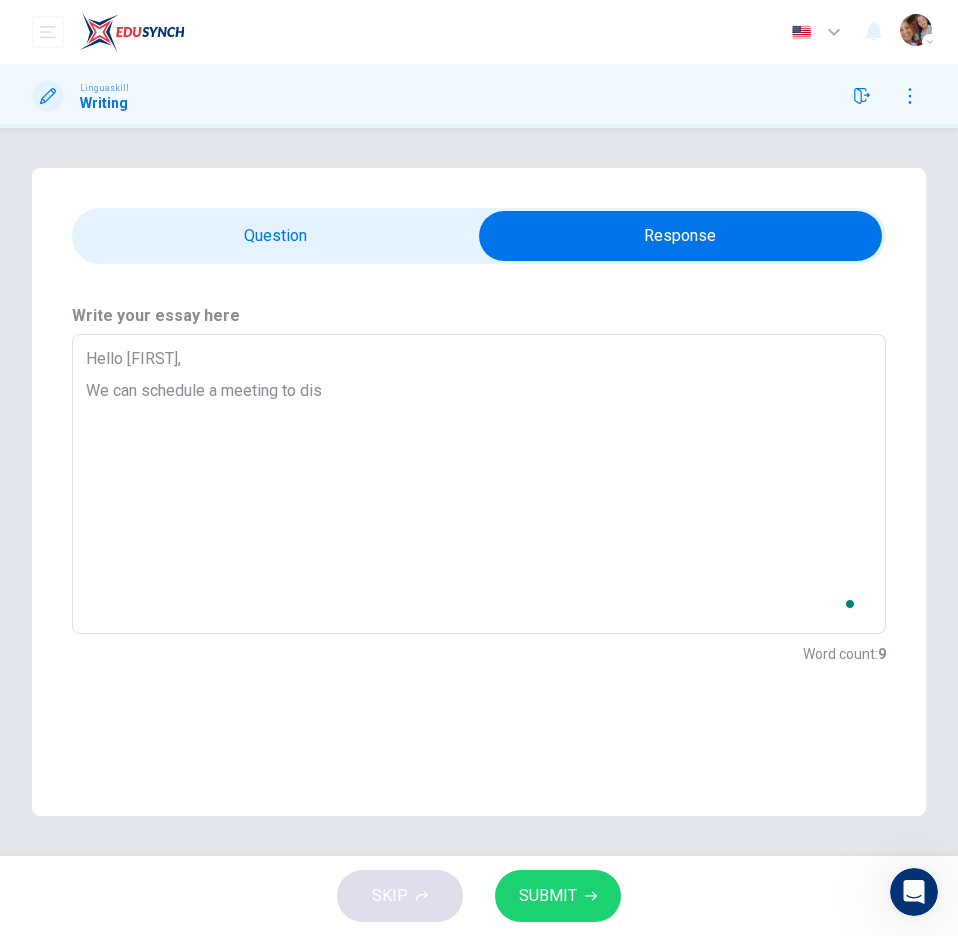 type on "x" 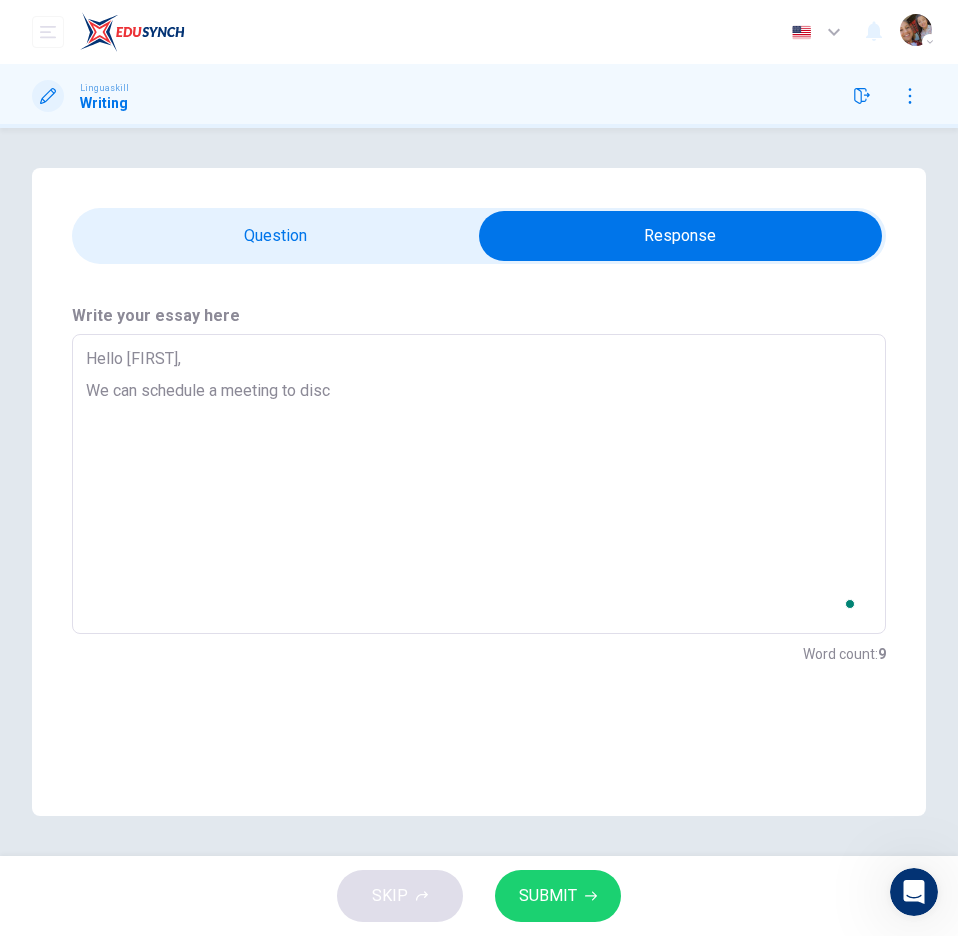 type on "Hello [LAST],
We can schedule a meeting to discu" 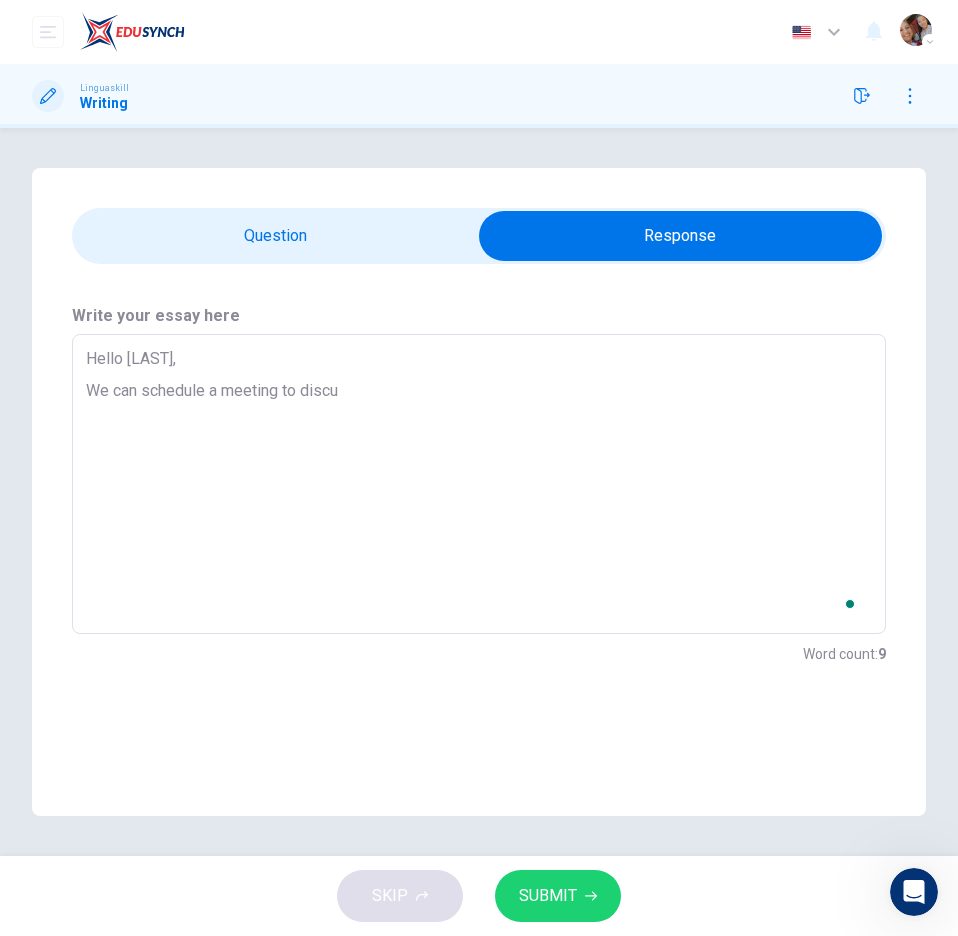 type on "x" 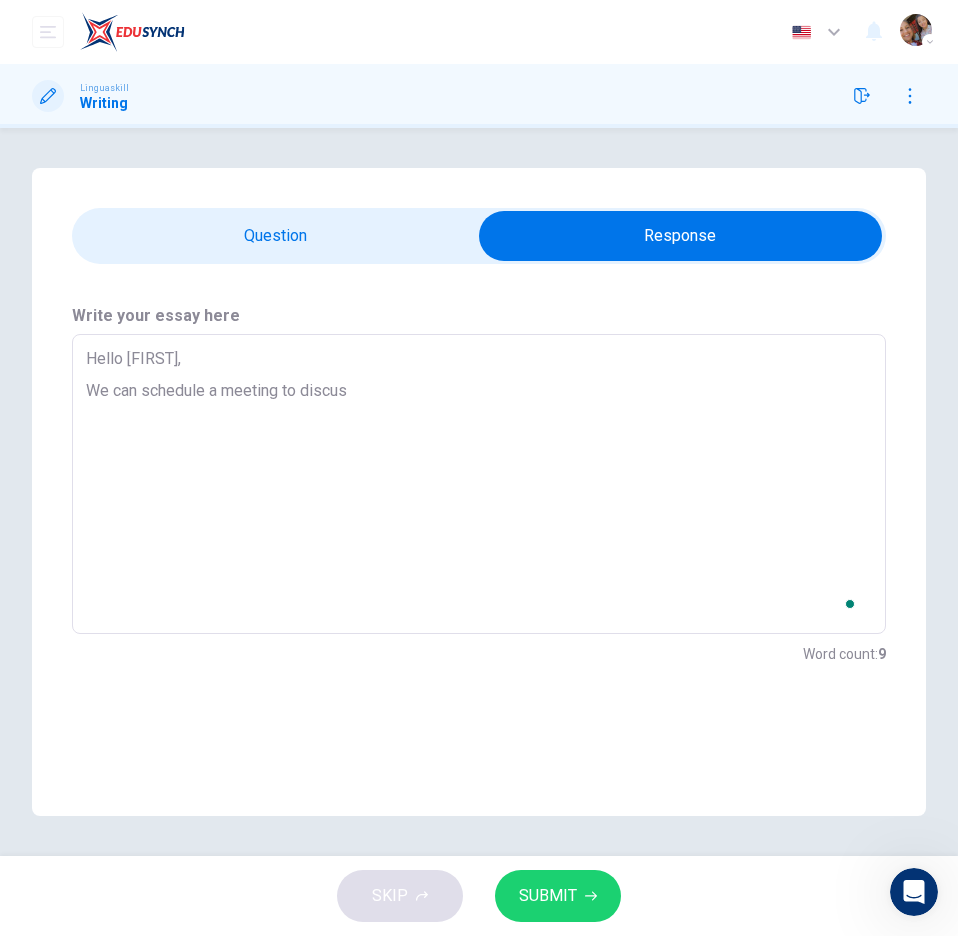 type on "x" 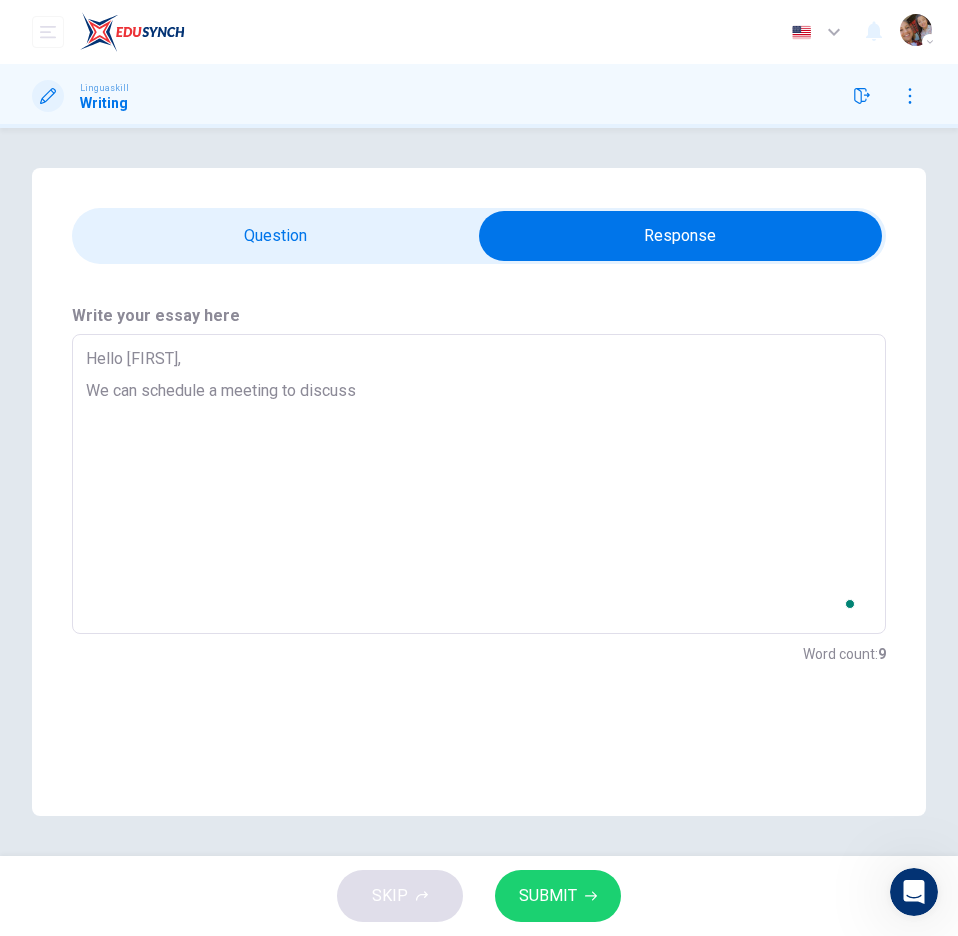 type on "Hello [FIRST],
We can schedule a meeting to discuss" 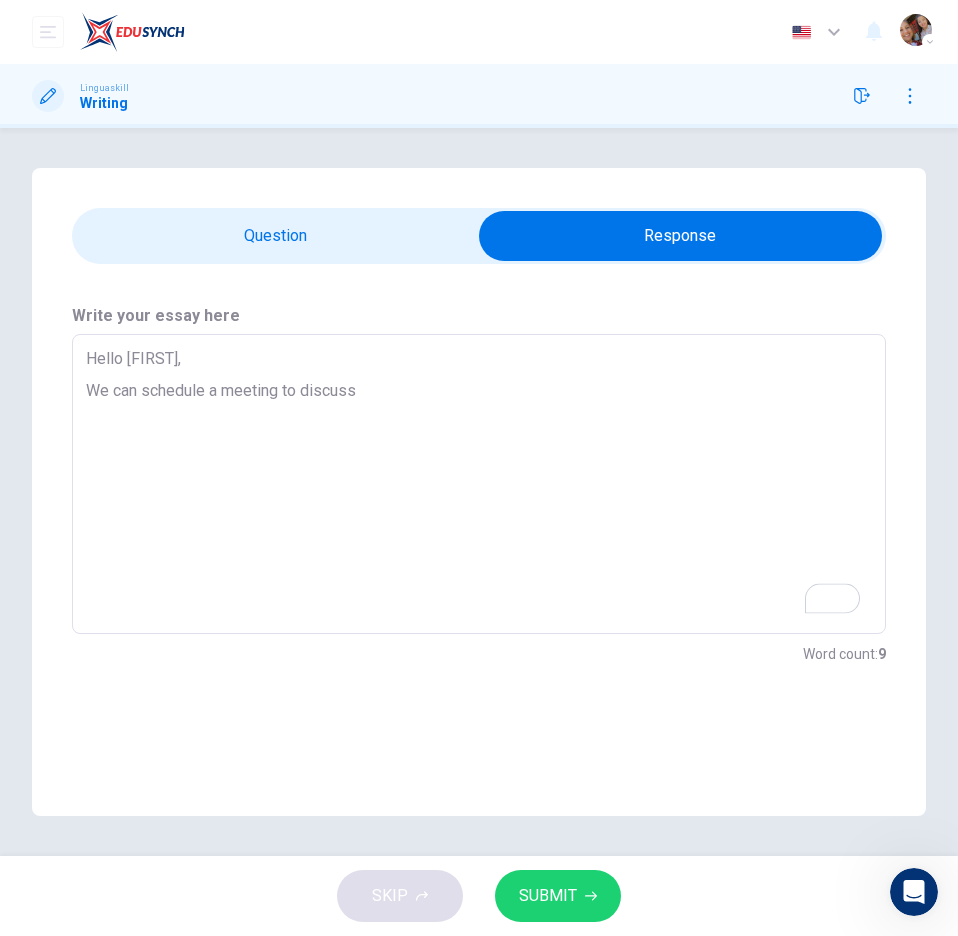 type on "Hello [FIRST],
We can schedule a meeting to discuss n" 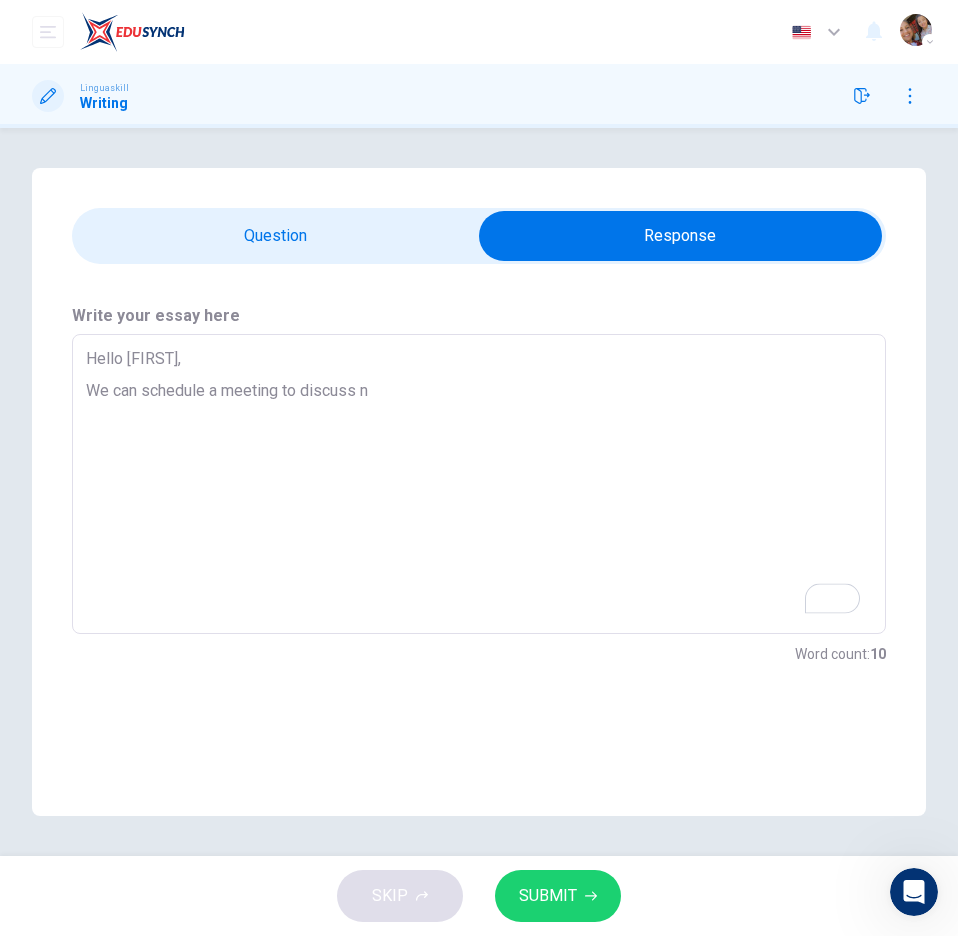 type on "Hello [FIRST],
We can schedule a meeting to discuss ne" 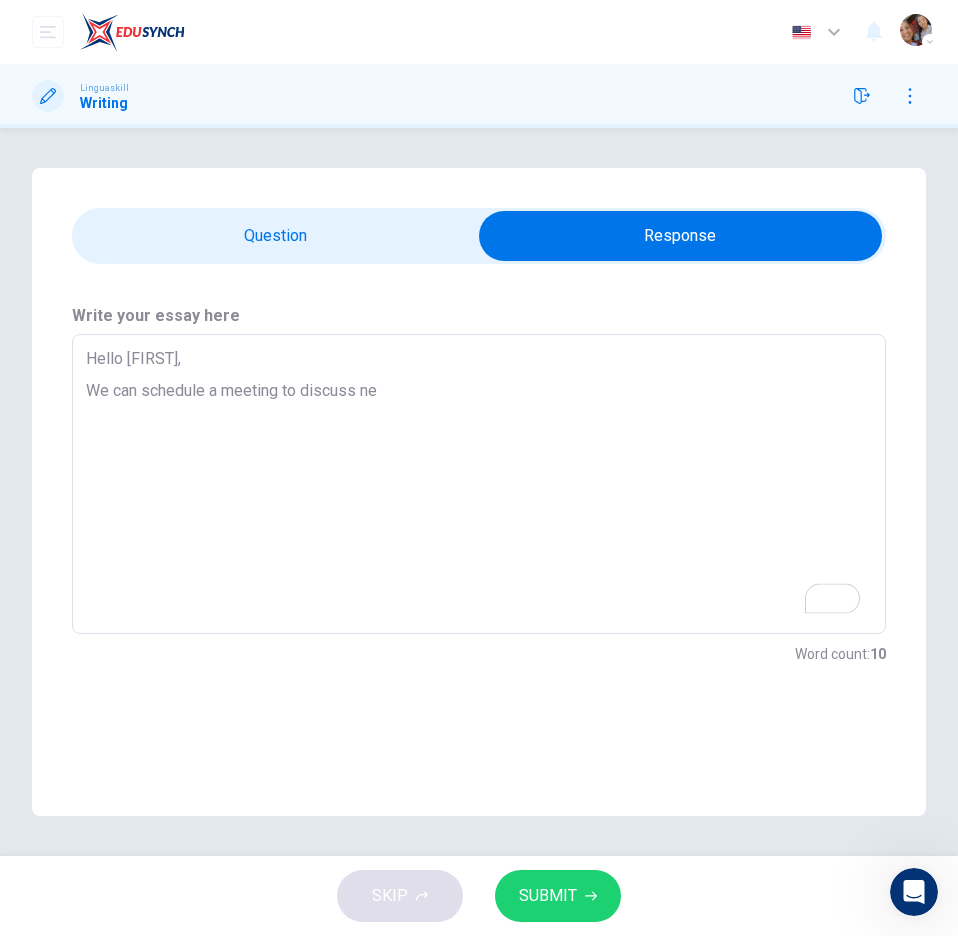 type on "x" 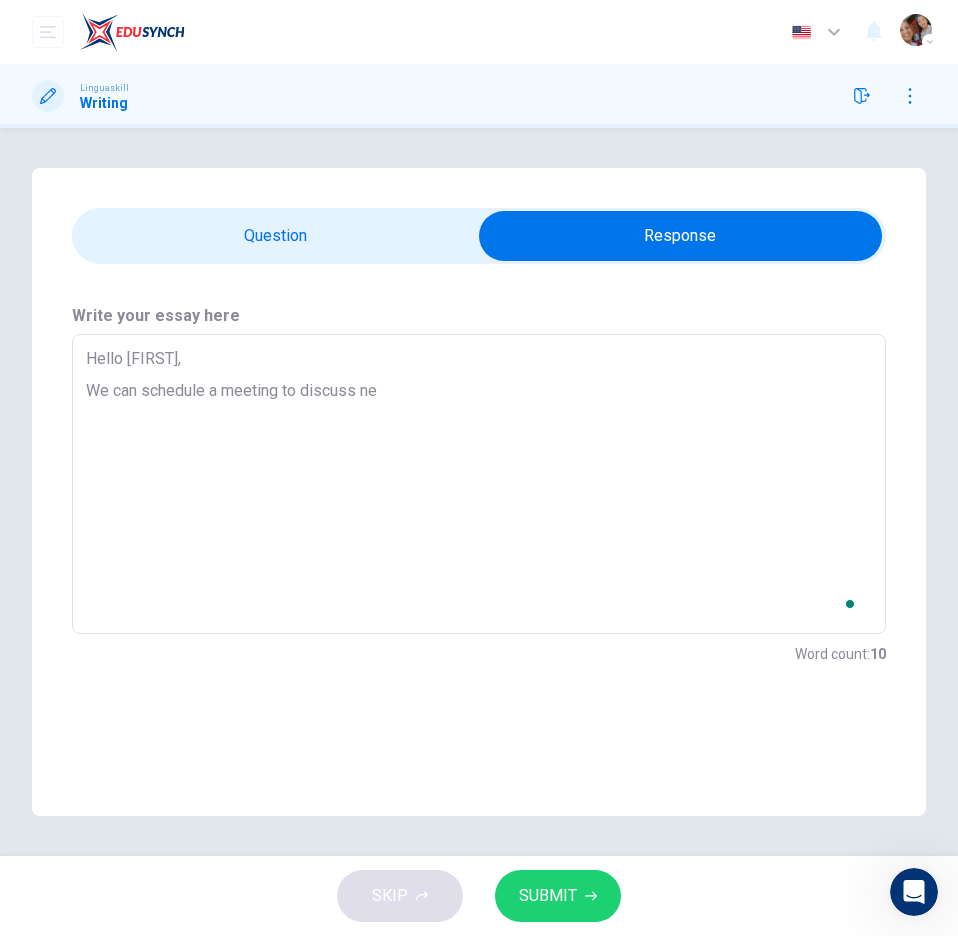 type on "Hello [FIRST],
We can schedule a meeting to discuss nex" 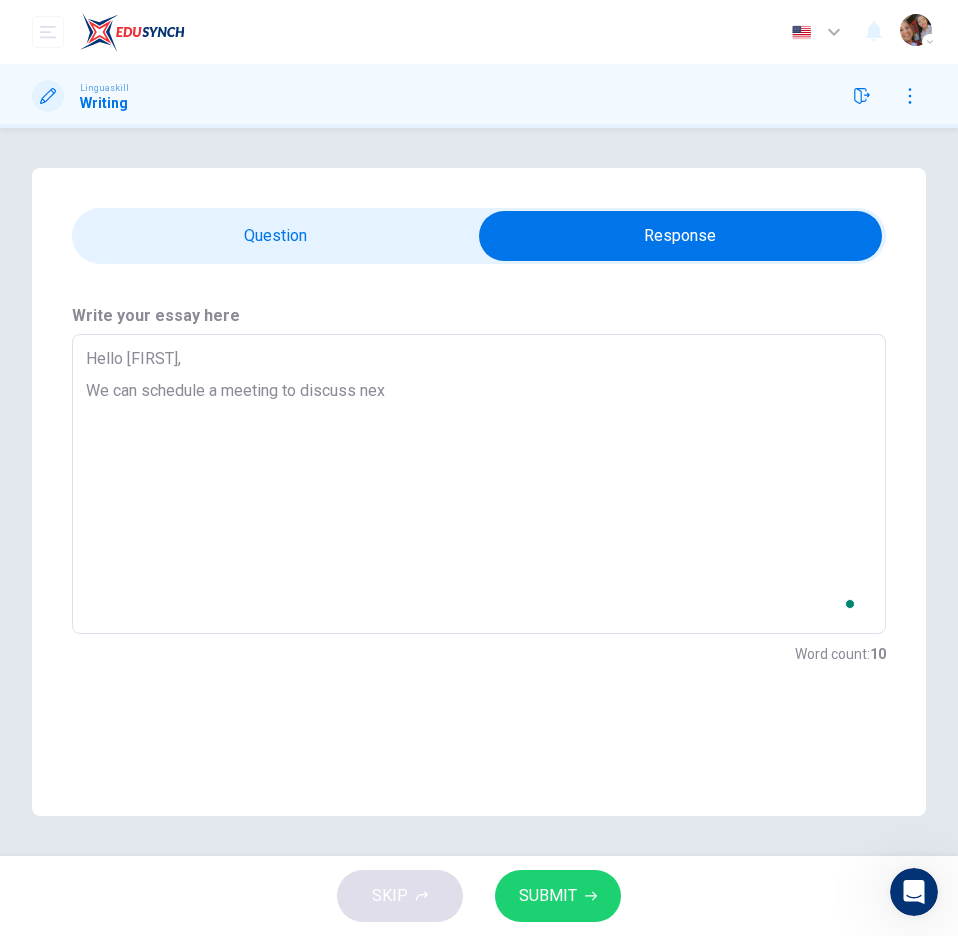 type on "x" 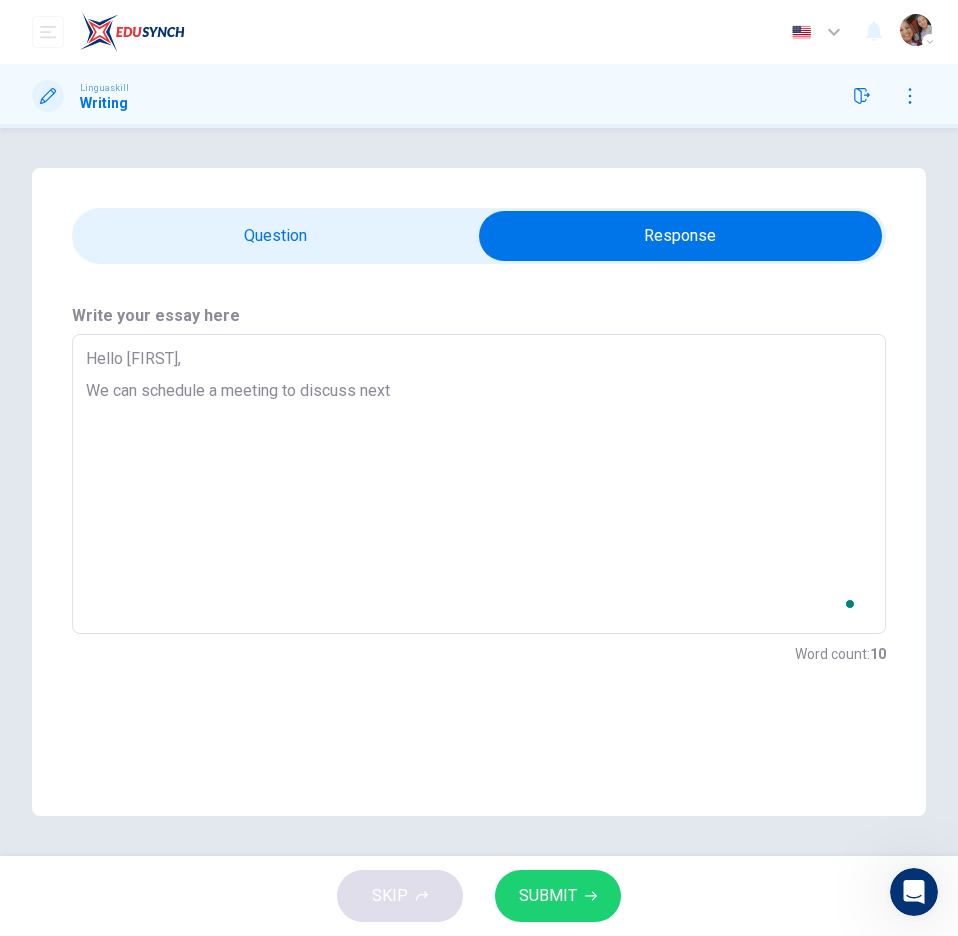 type on "x" 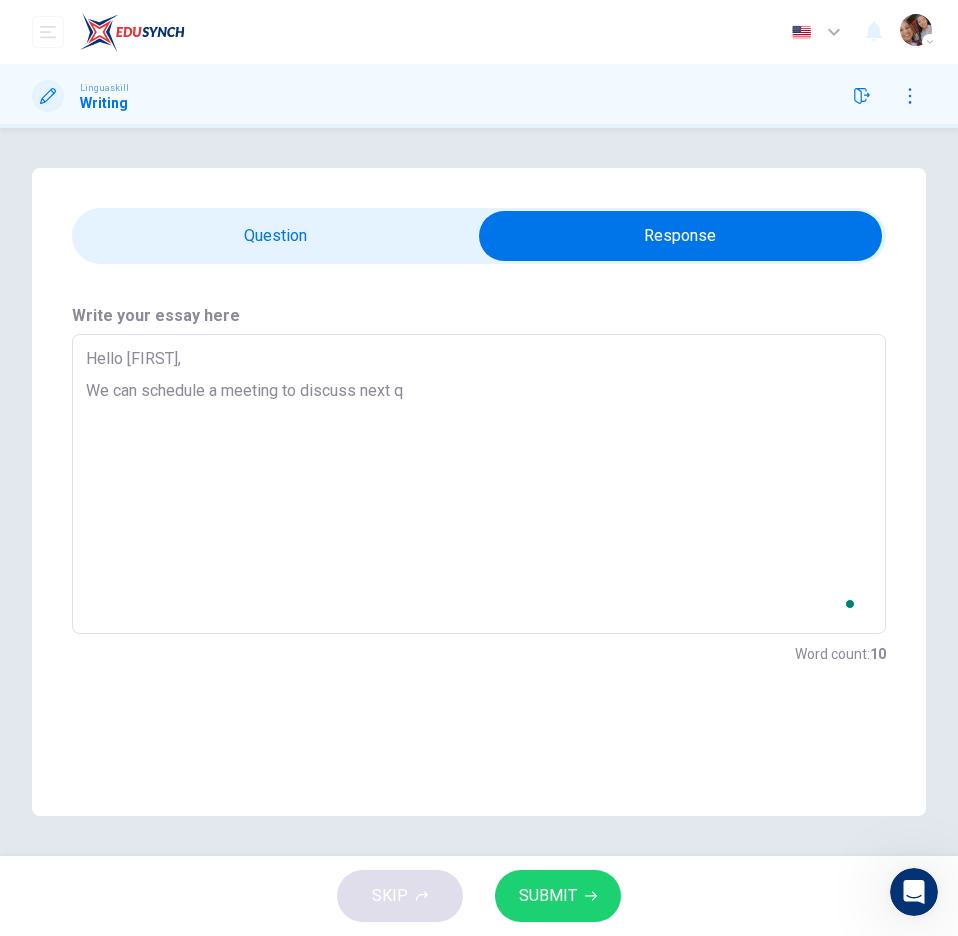 type on "x" 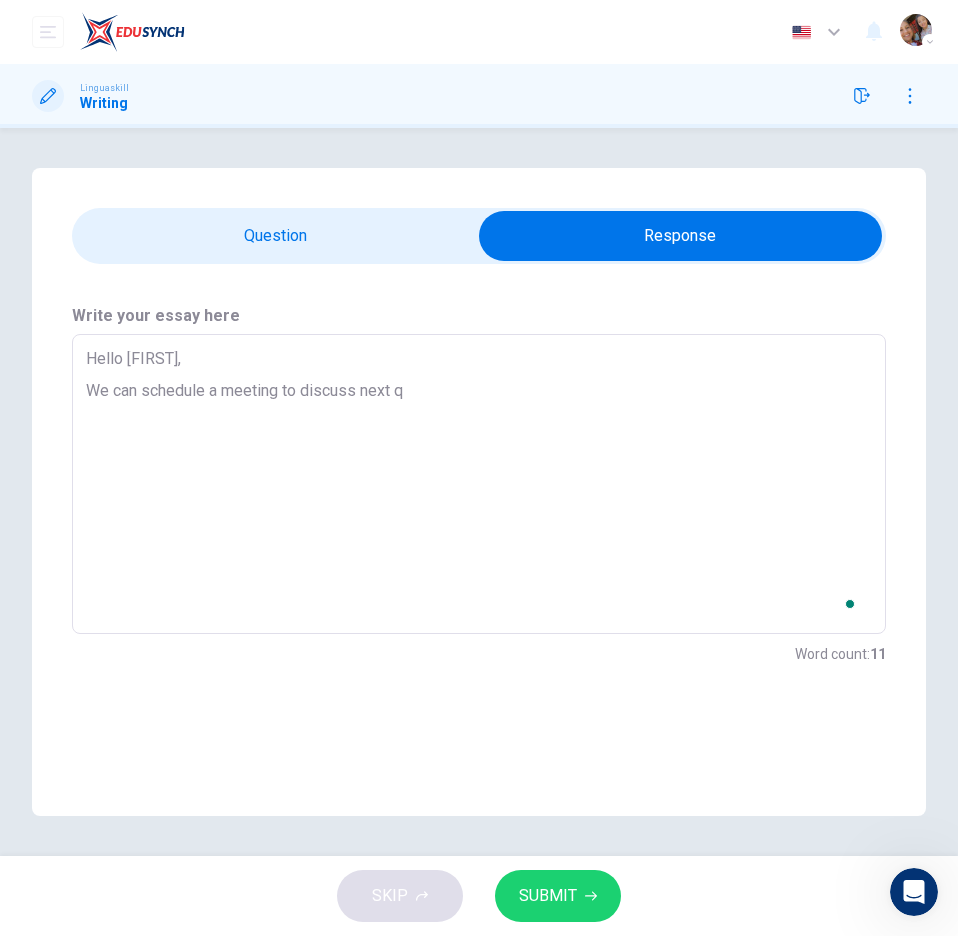 type on "Hello [FIRST],
We can schedule a meeting to discuss next qu" 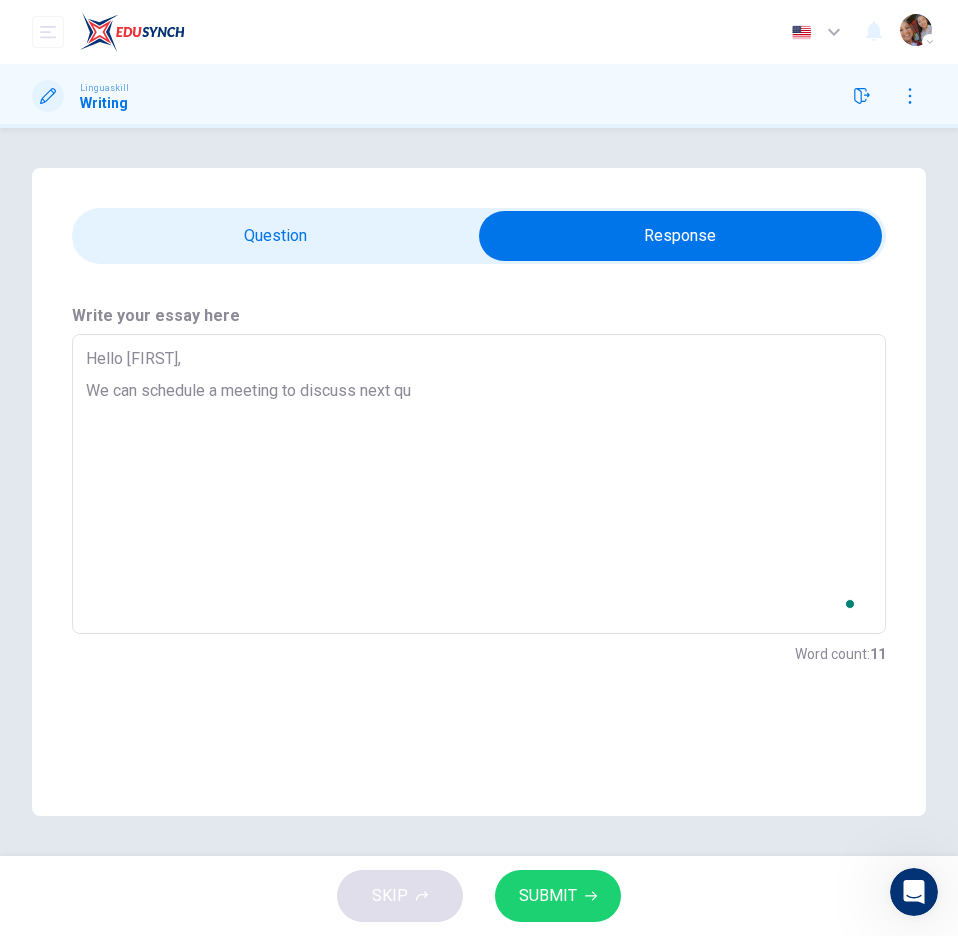 type on "x" 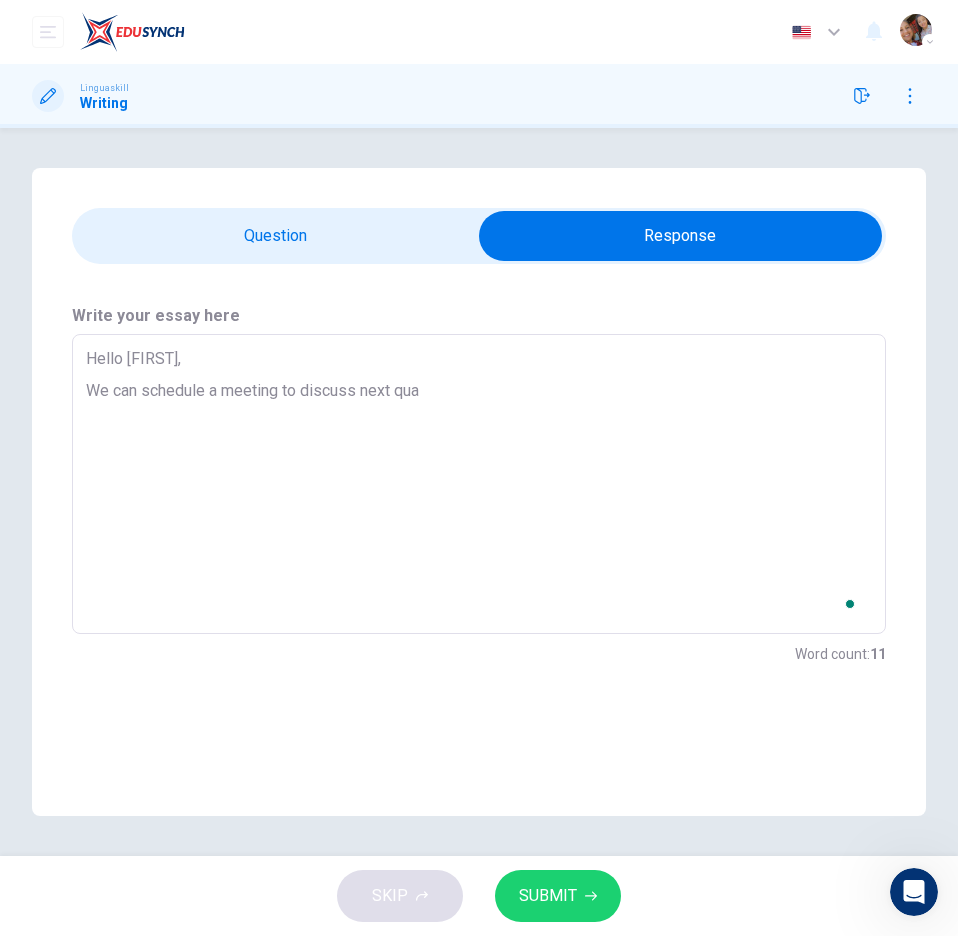 type on "Hello [LAST],
We can schedule a meeting to discuss next quat" 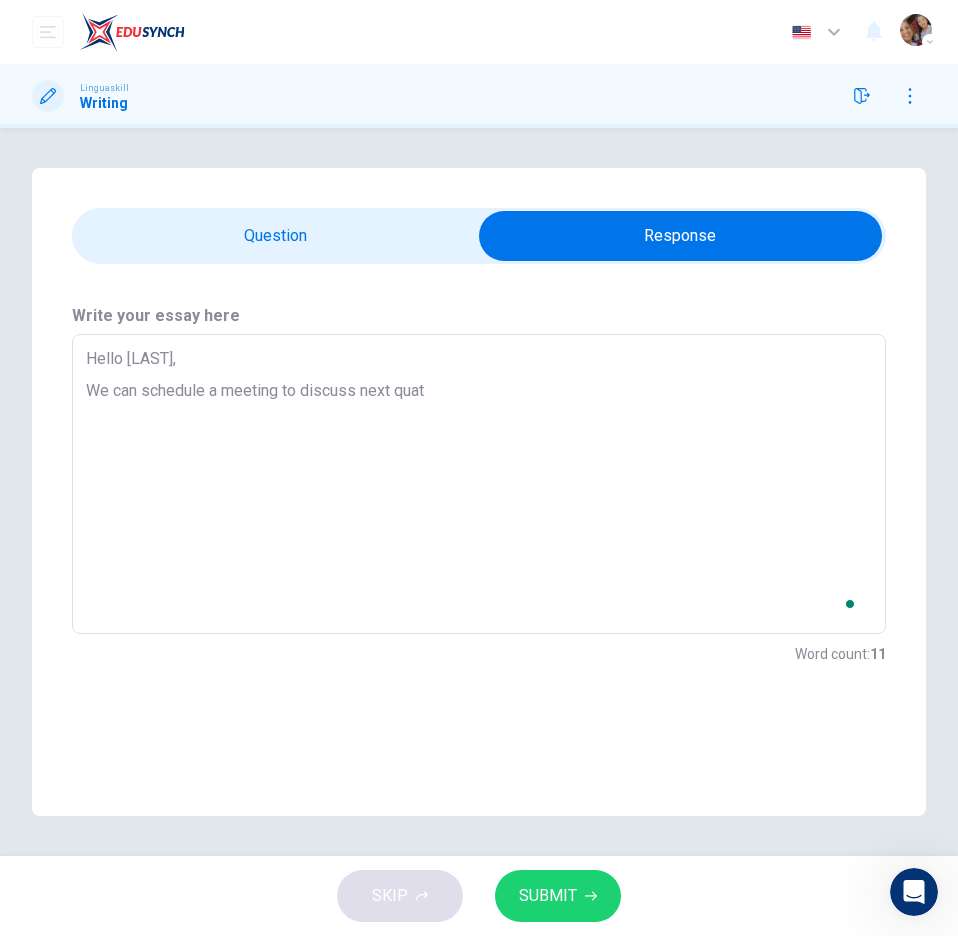 type on "x" 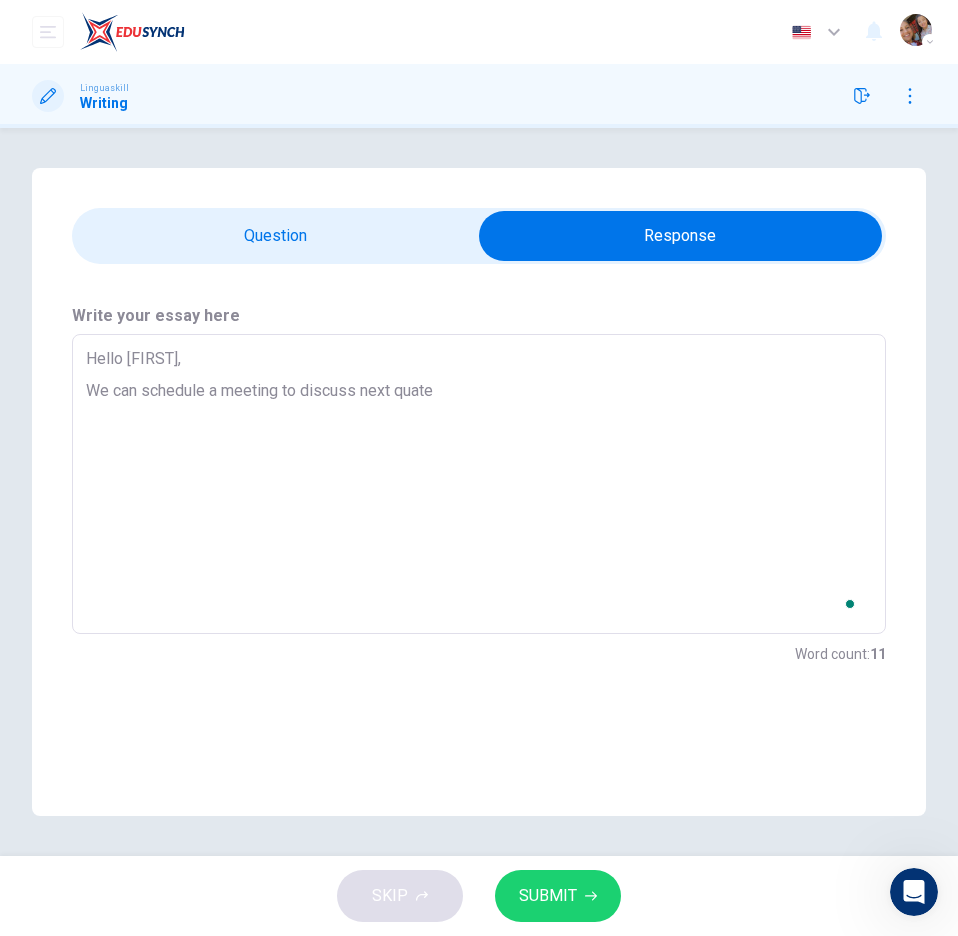 type on "x" 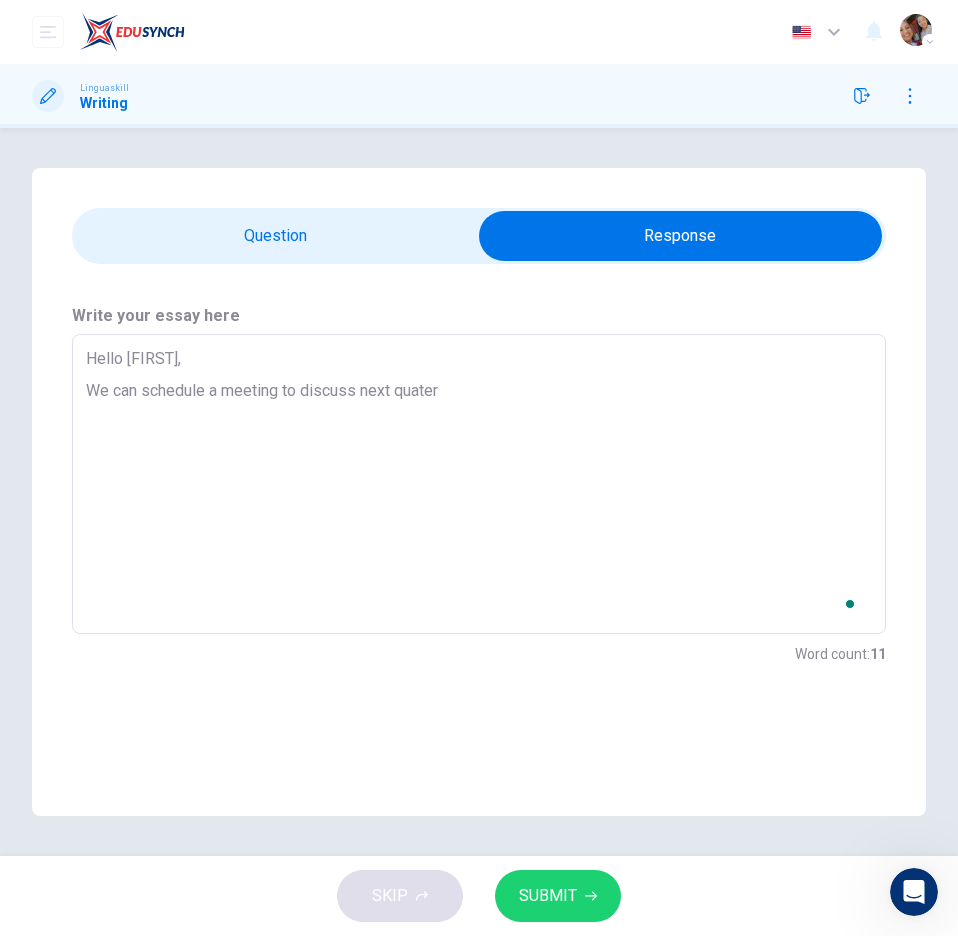 type on "x" 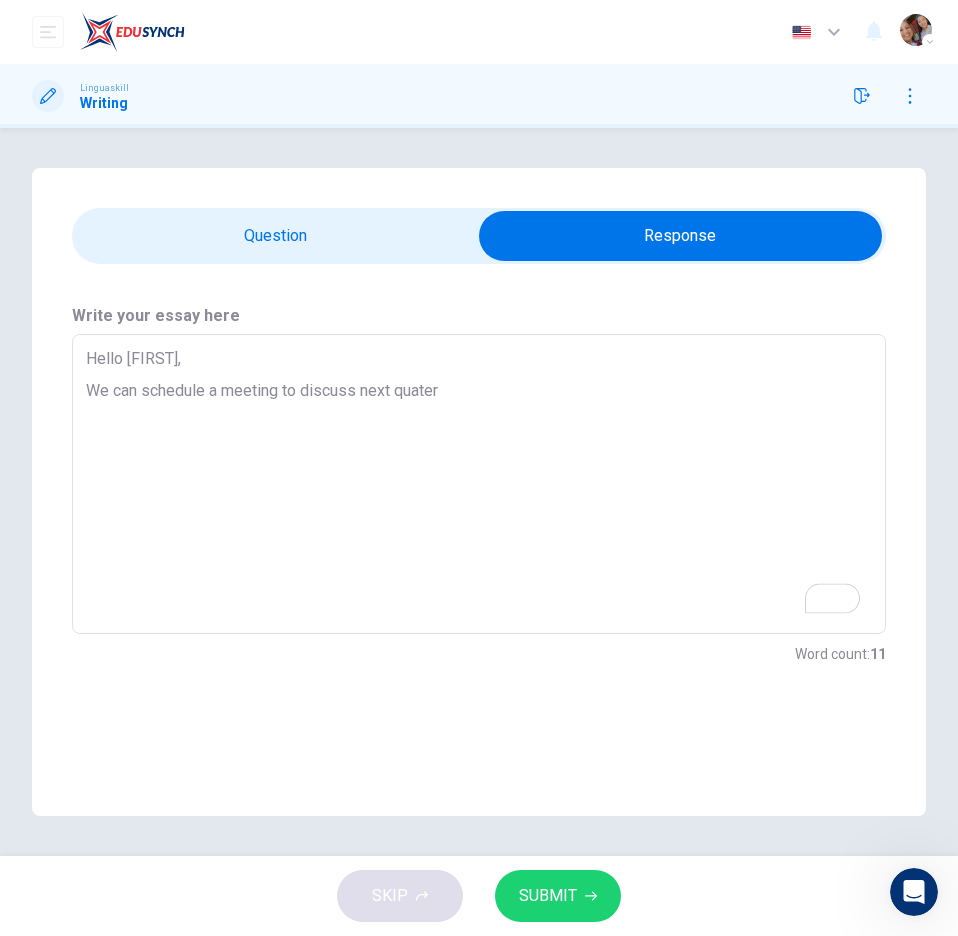 type on "Hello [FIRST],
We can schedule a meeting to discuss next quater" 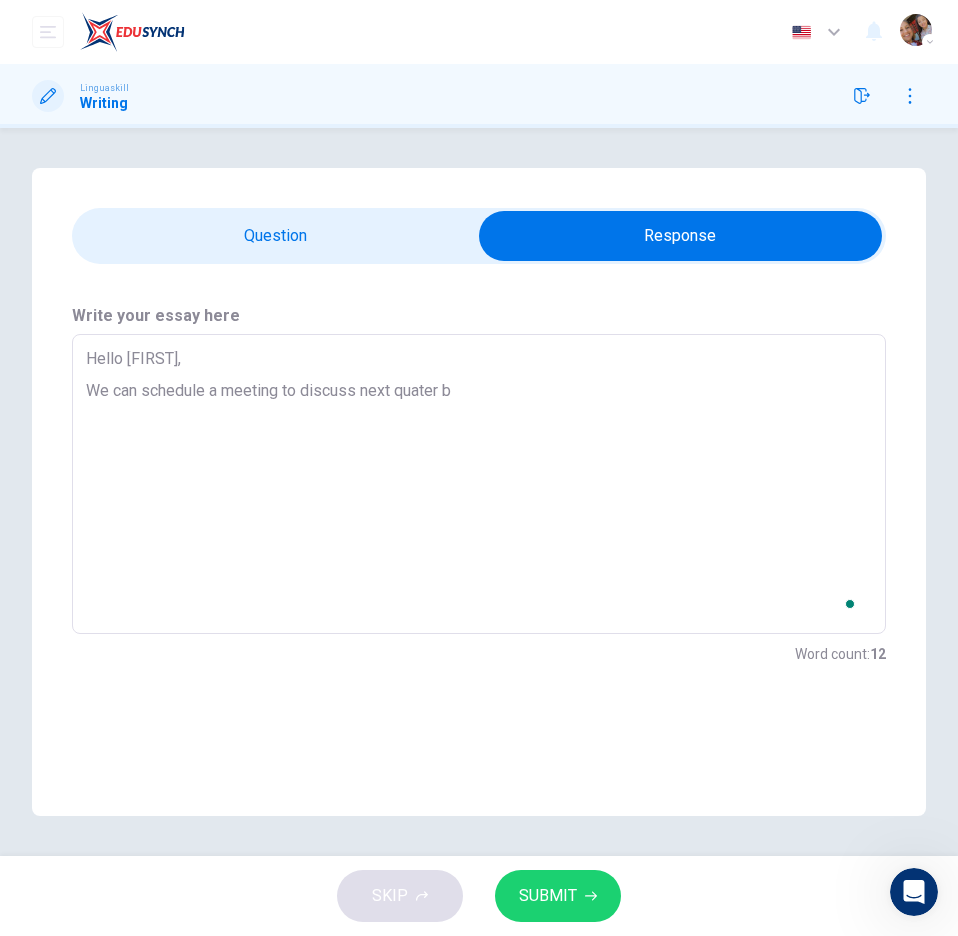 type on "x" 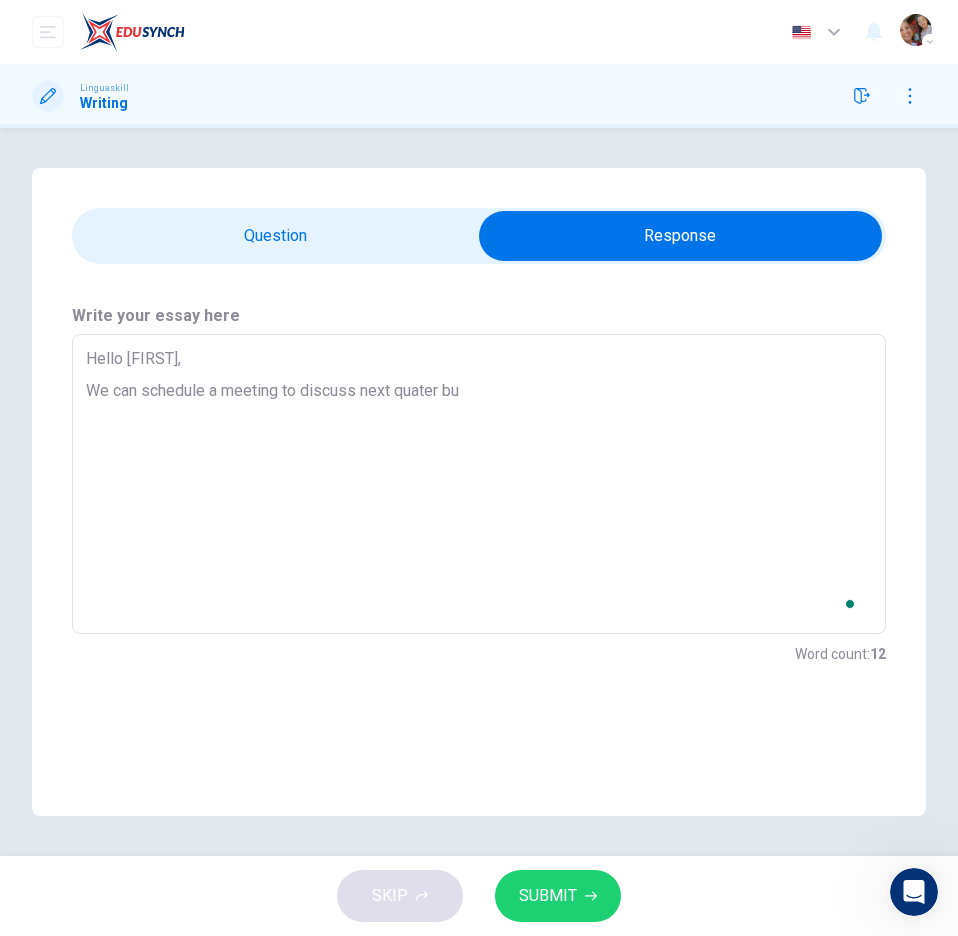 type on "x" 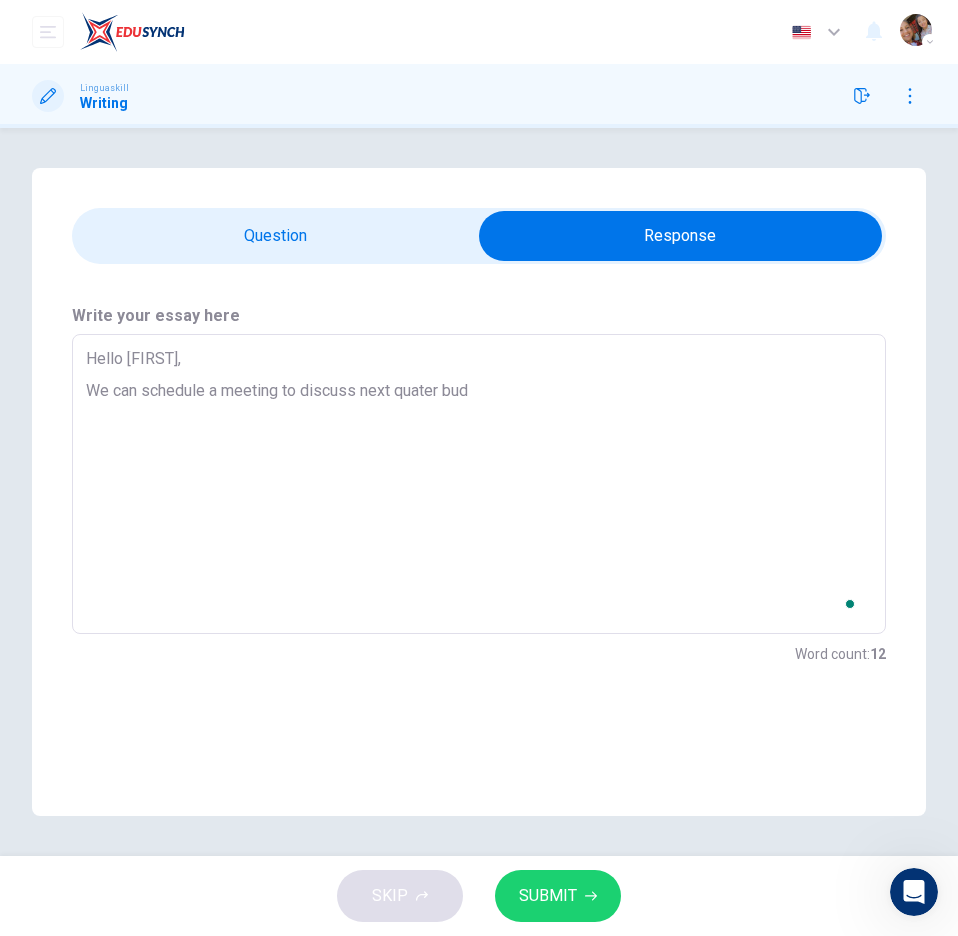 type on "Hello [FIRST],
We can schedule a meeting to discuss next quater budj" 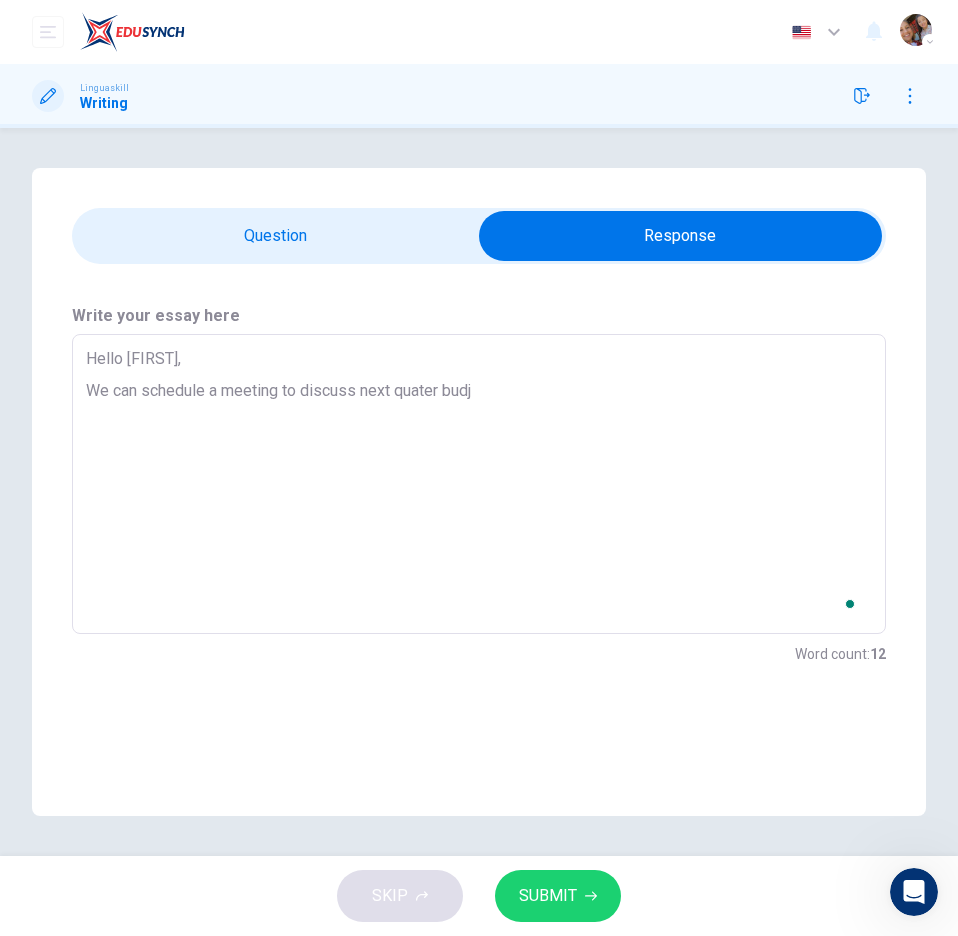 type on "Hello [FIRST],
We can schedule a meeting to discuss next quater bud" 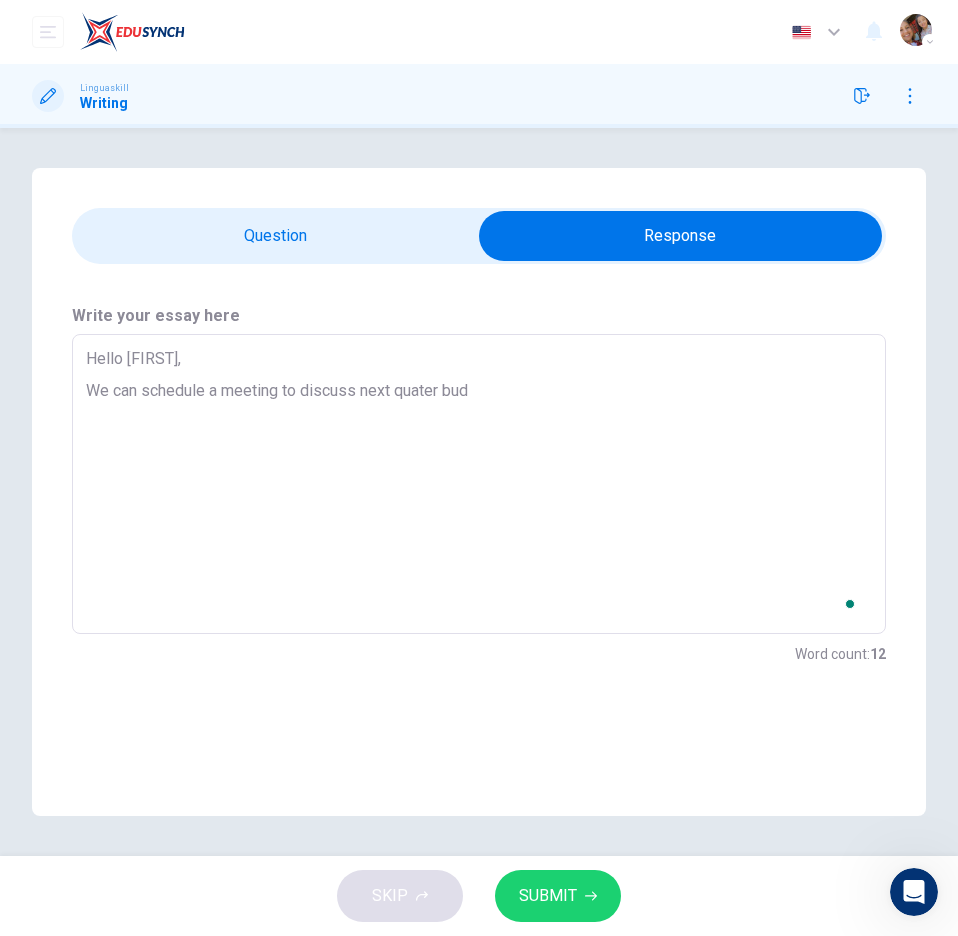 type on "Hello [FIRST],
We can schedule a meeting to discuss next quater budg" 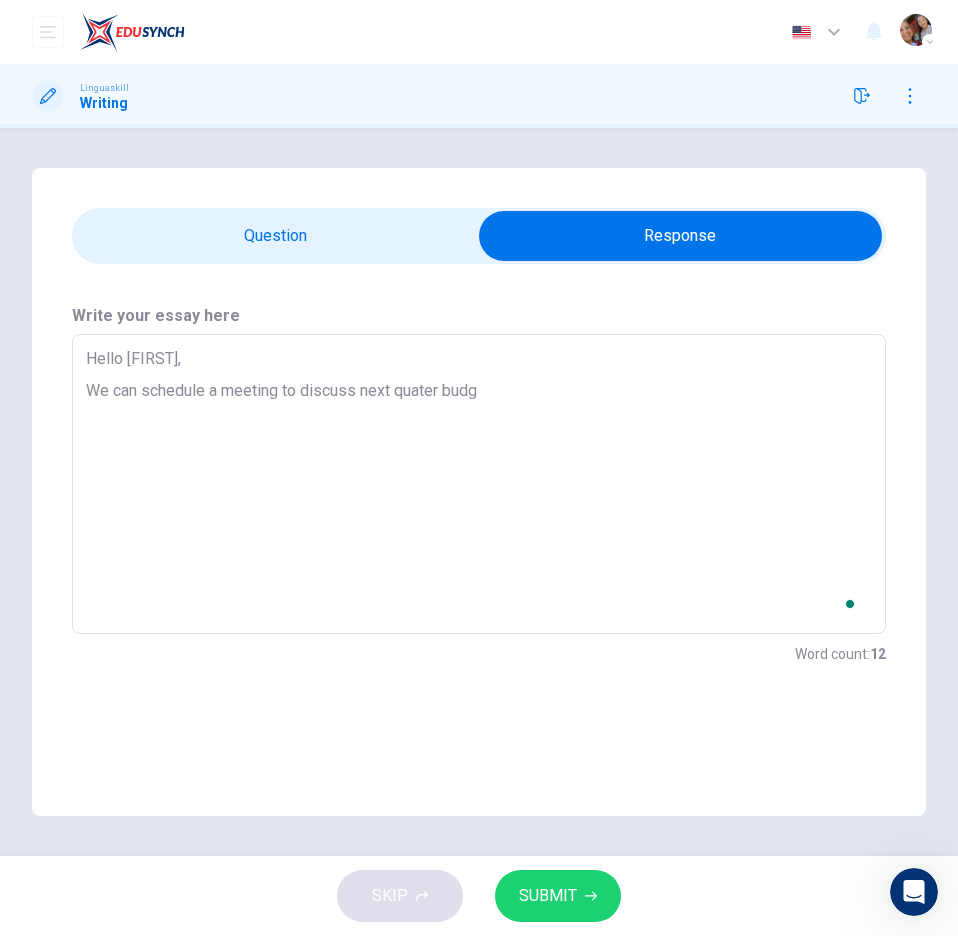 type on "x" 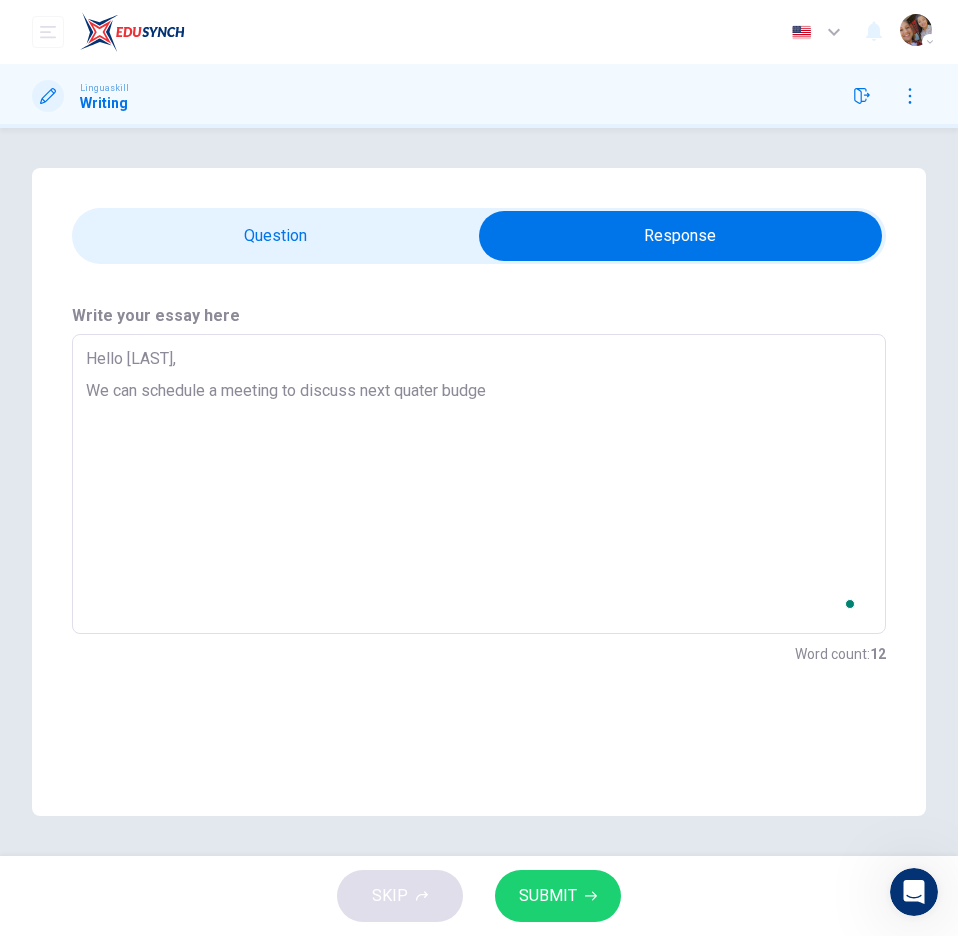type on "x" 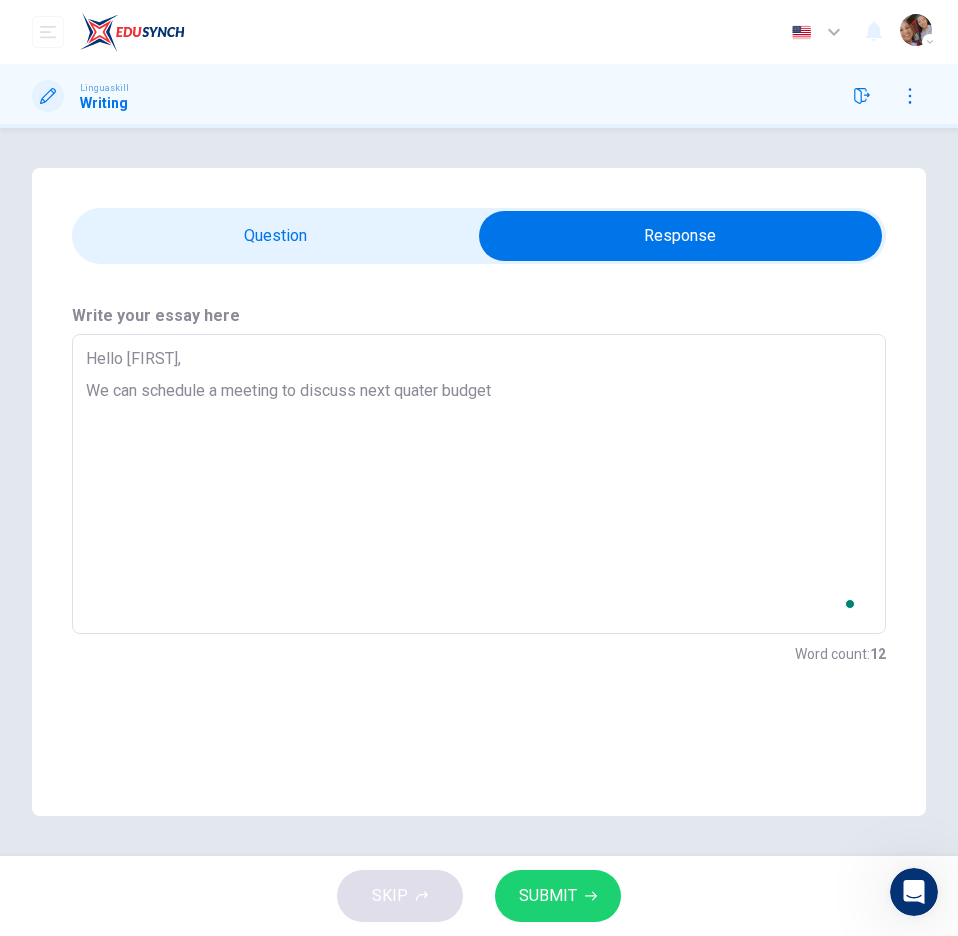 type on "Hello [FIRST],
We can schedule a meeting to discuss next quater budget" 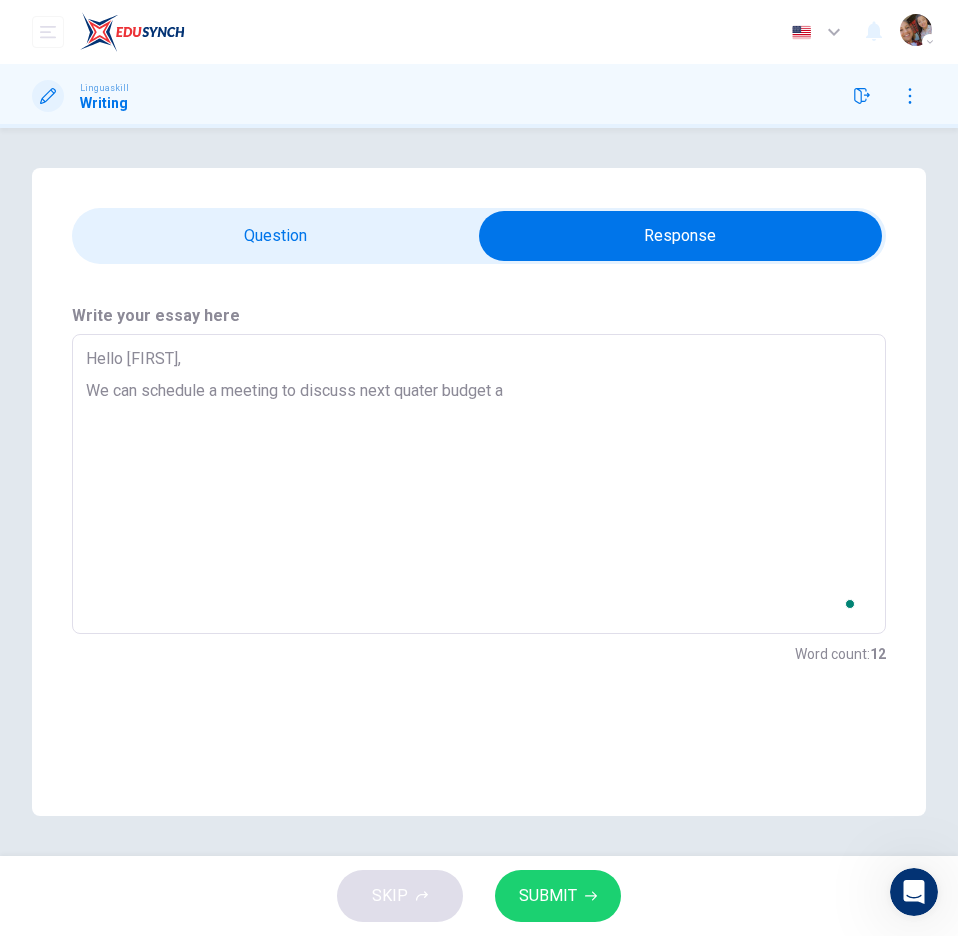 type on "x" 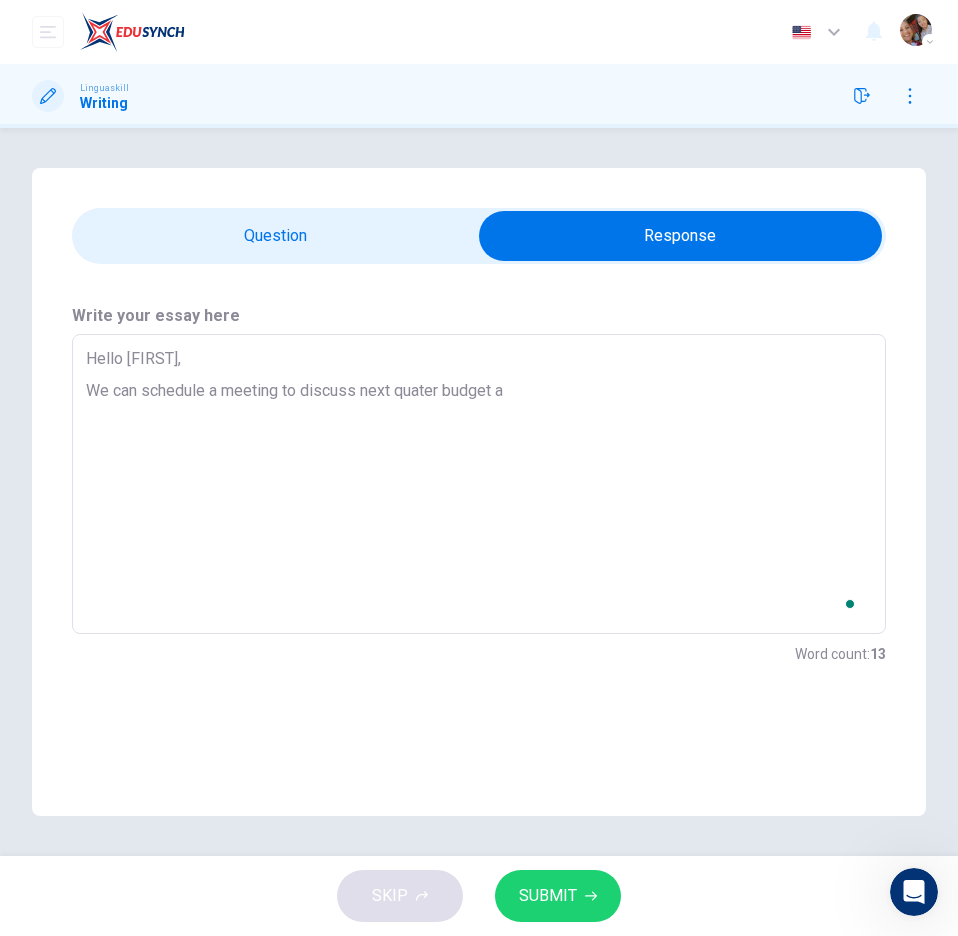 type on "Hello [FIRST],
We can schedule a meeting to discuss next quater budget al" 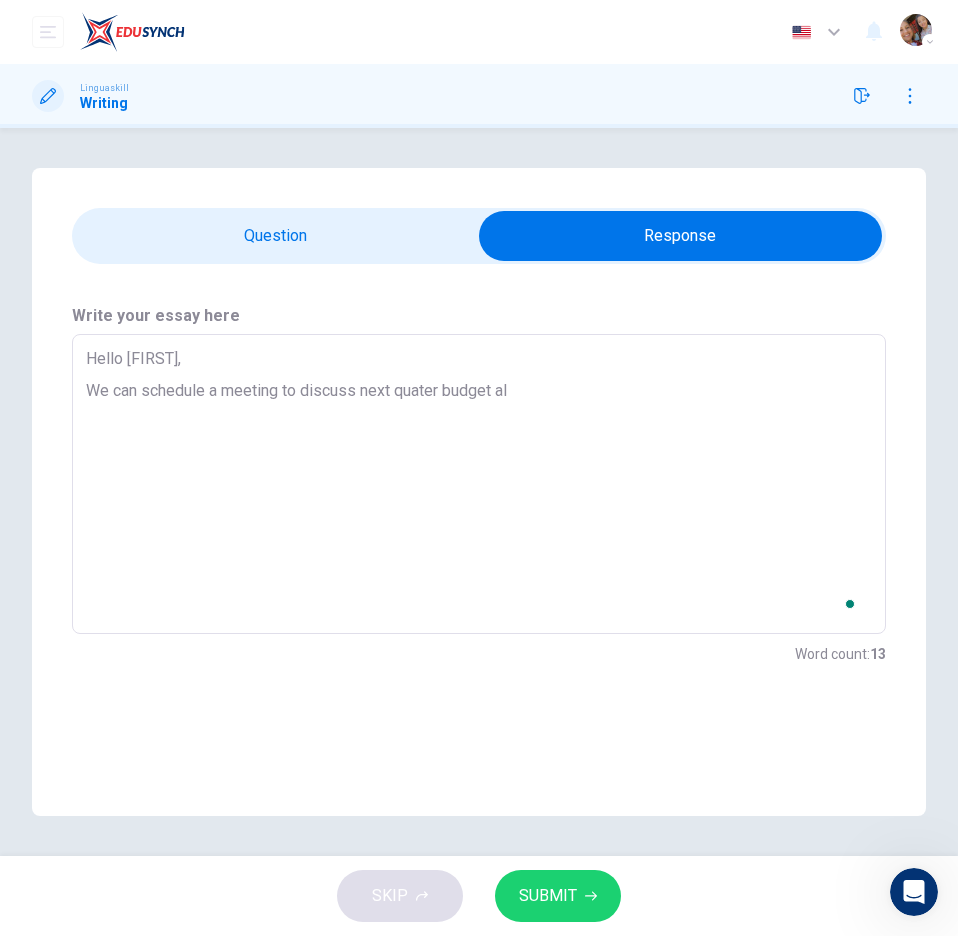 type on "x" 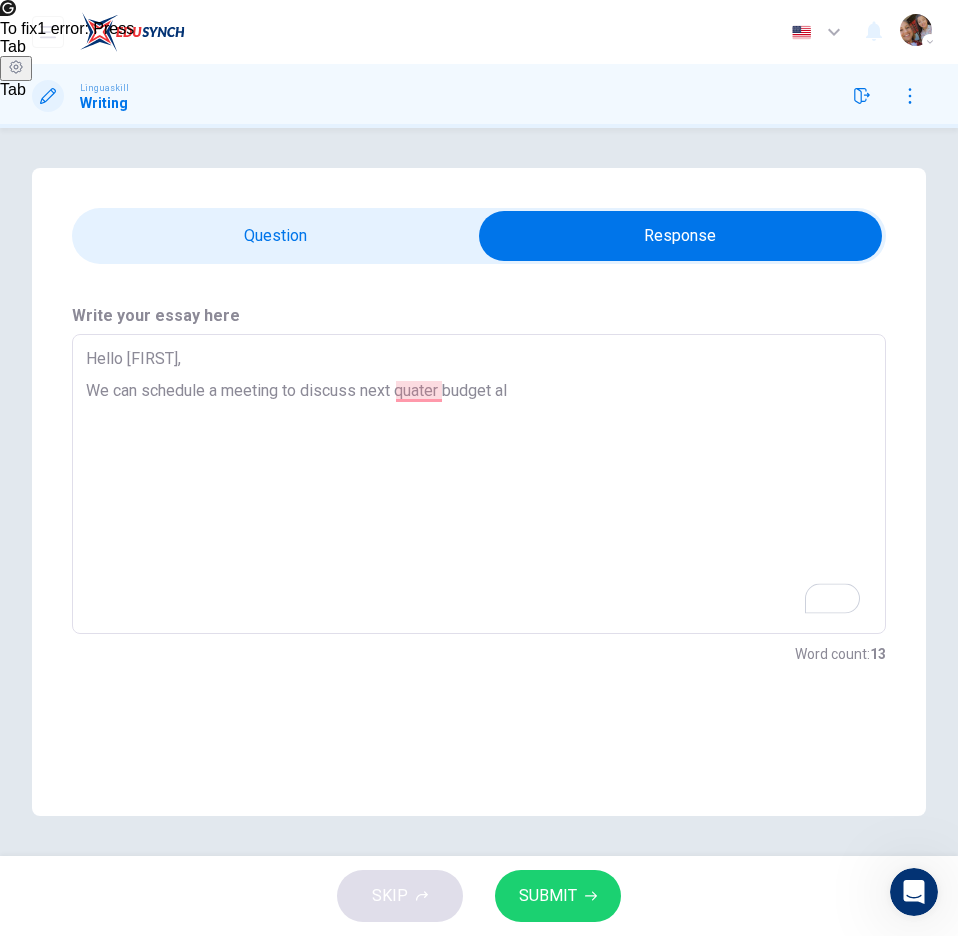 type on "Hello [FIRST],
We can schedule a meeting to discuss next quater budget all" 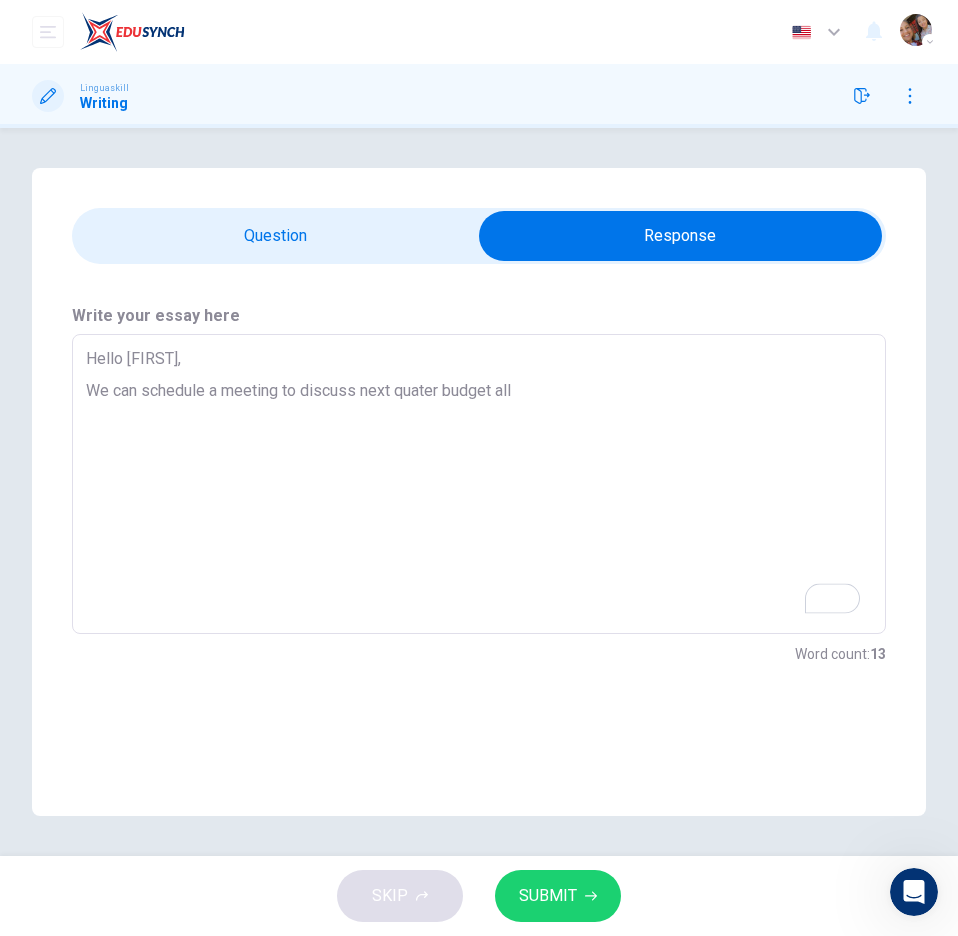 type on "Hello [FIRST],
We can schedule a meeting to discuss next quater budget allo" 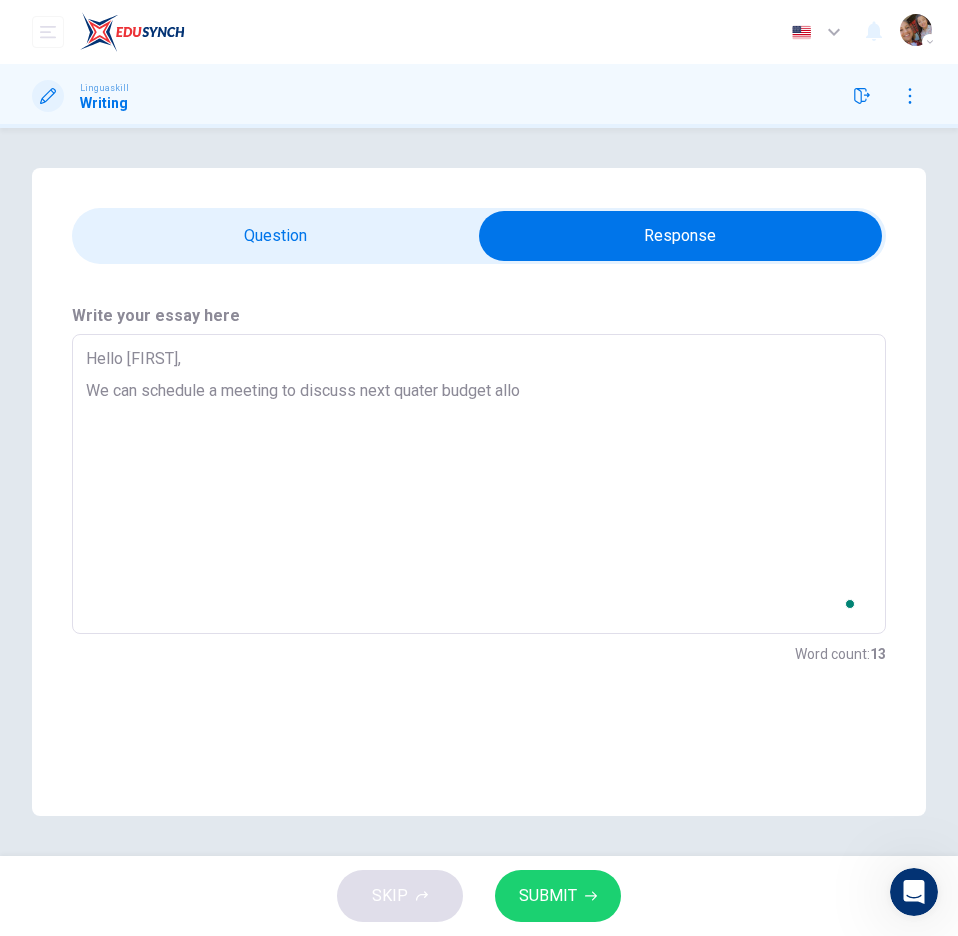 type on "Hello [FIRST],
We can schedule a meeting to discuss next quater budget alloc" 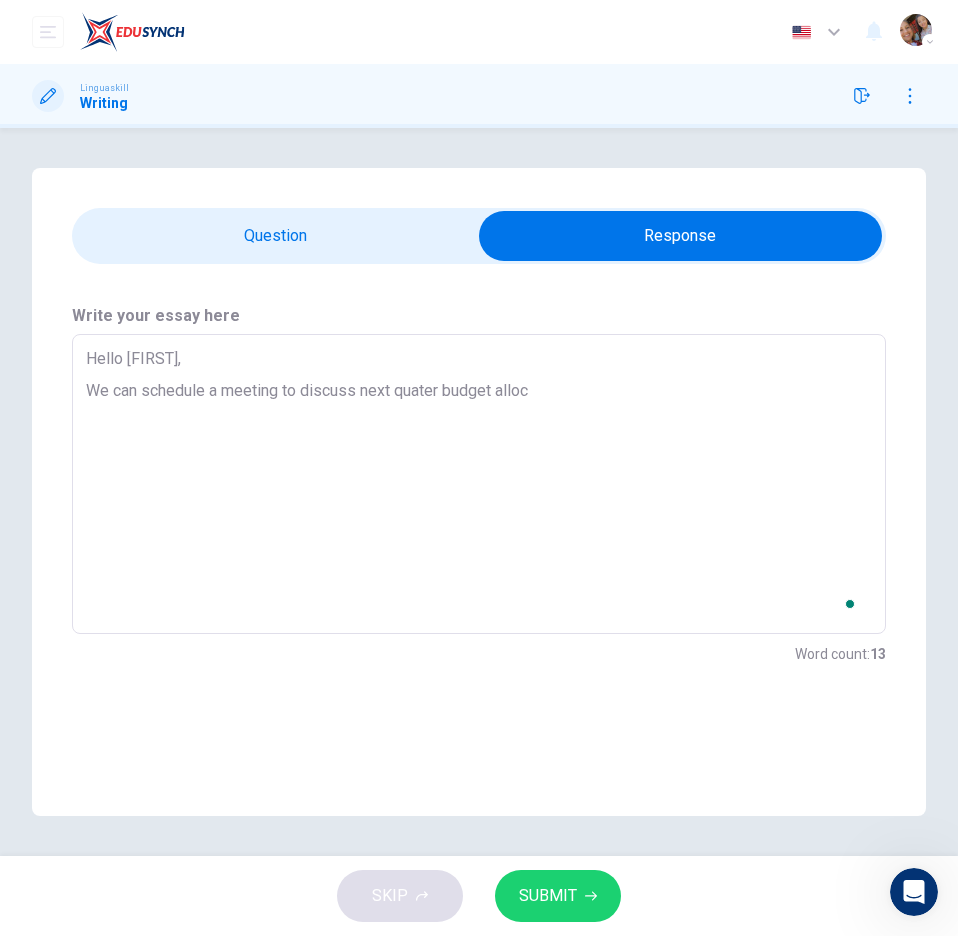 type on "Hello [FIRST],
We can schedule a meeting to discuss next quater budget alloca" 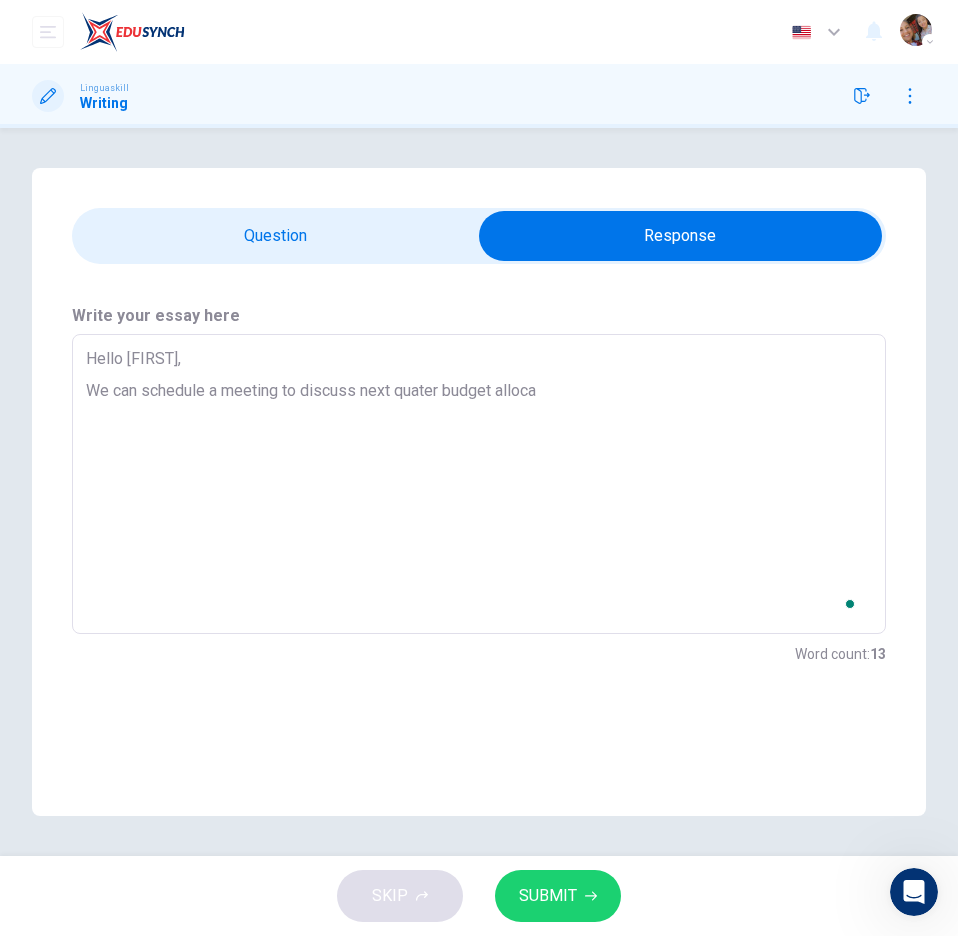 type on "x" 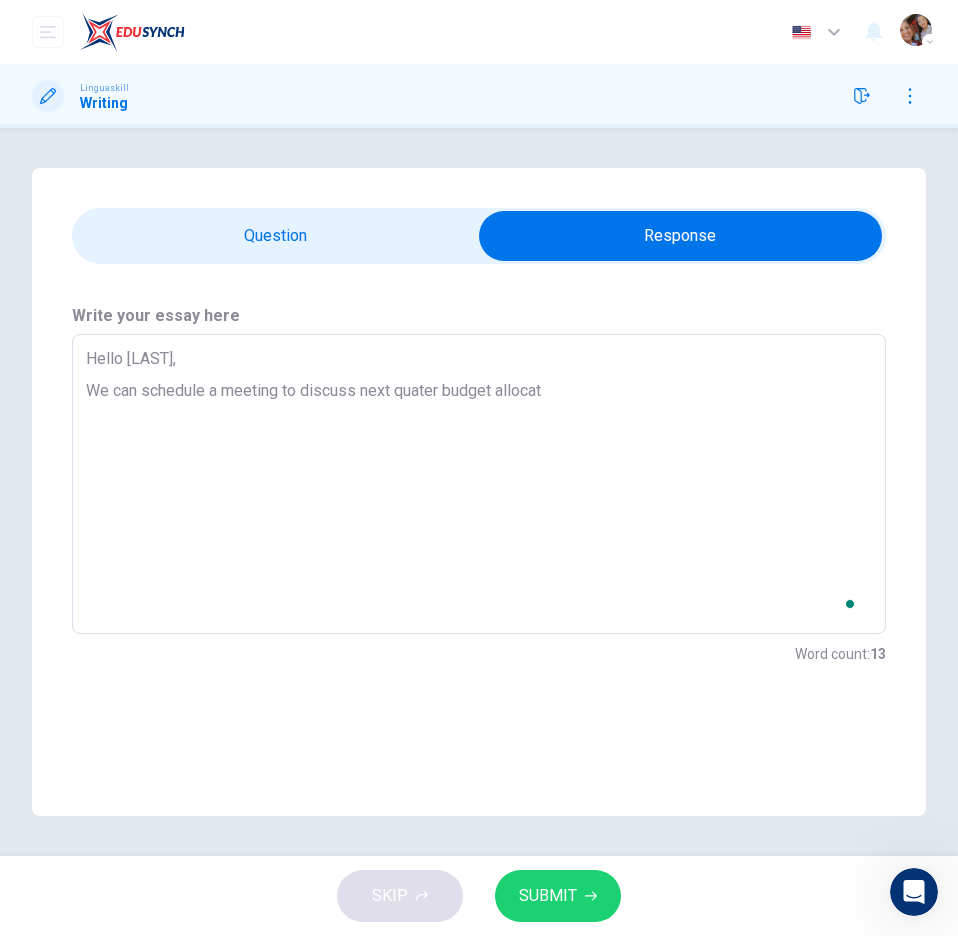 type on "x" 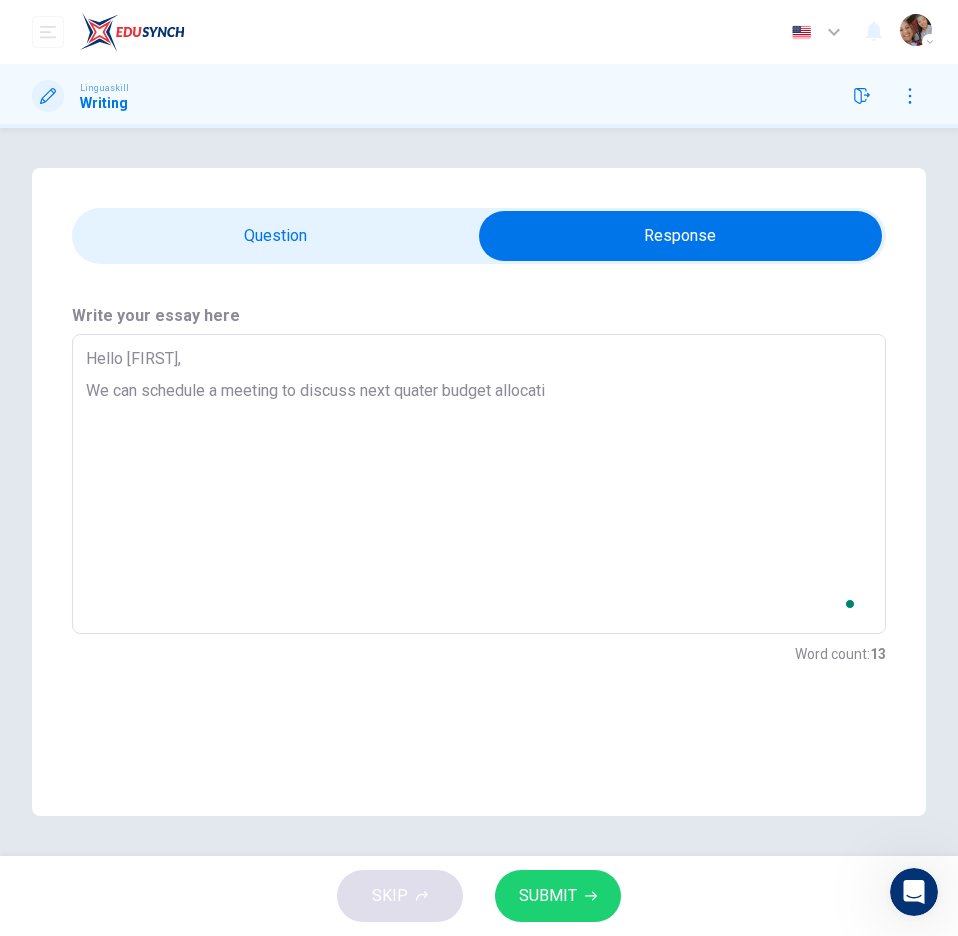 type on "x" 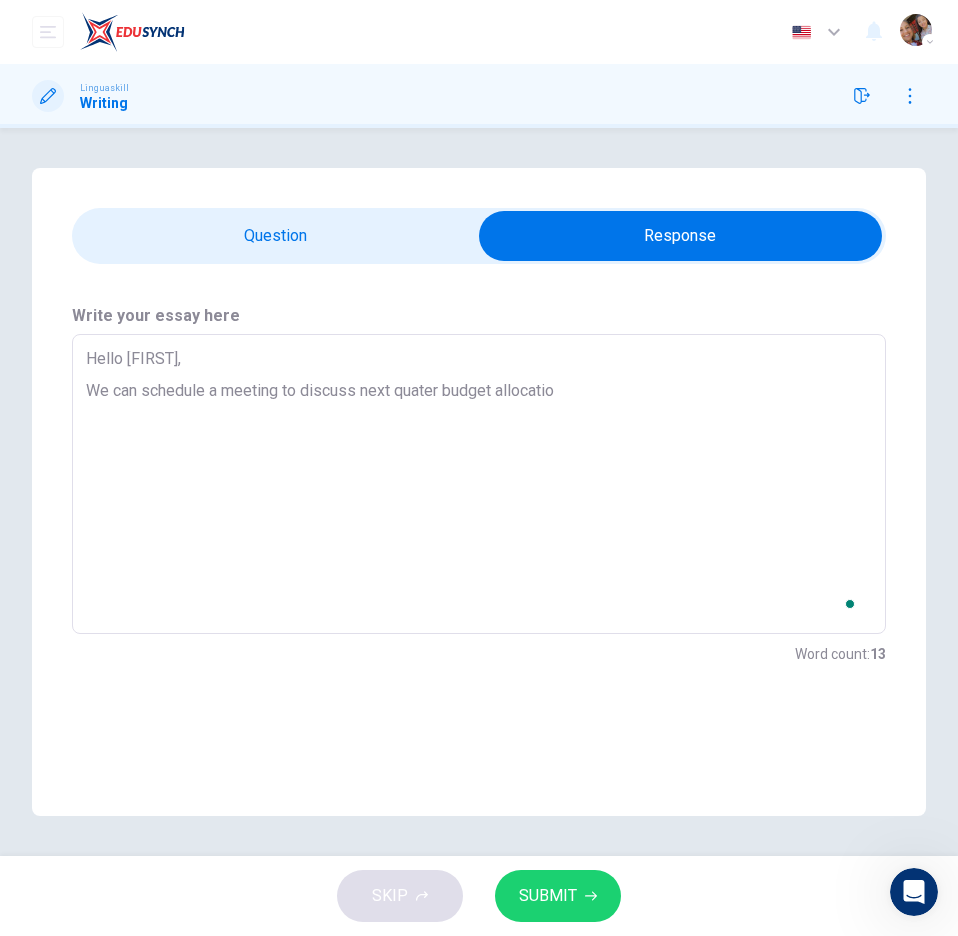 type on "x" 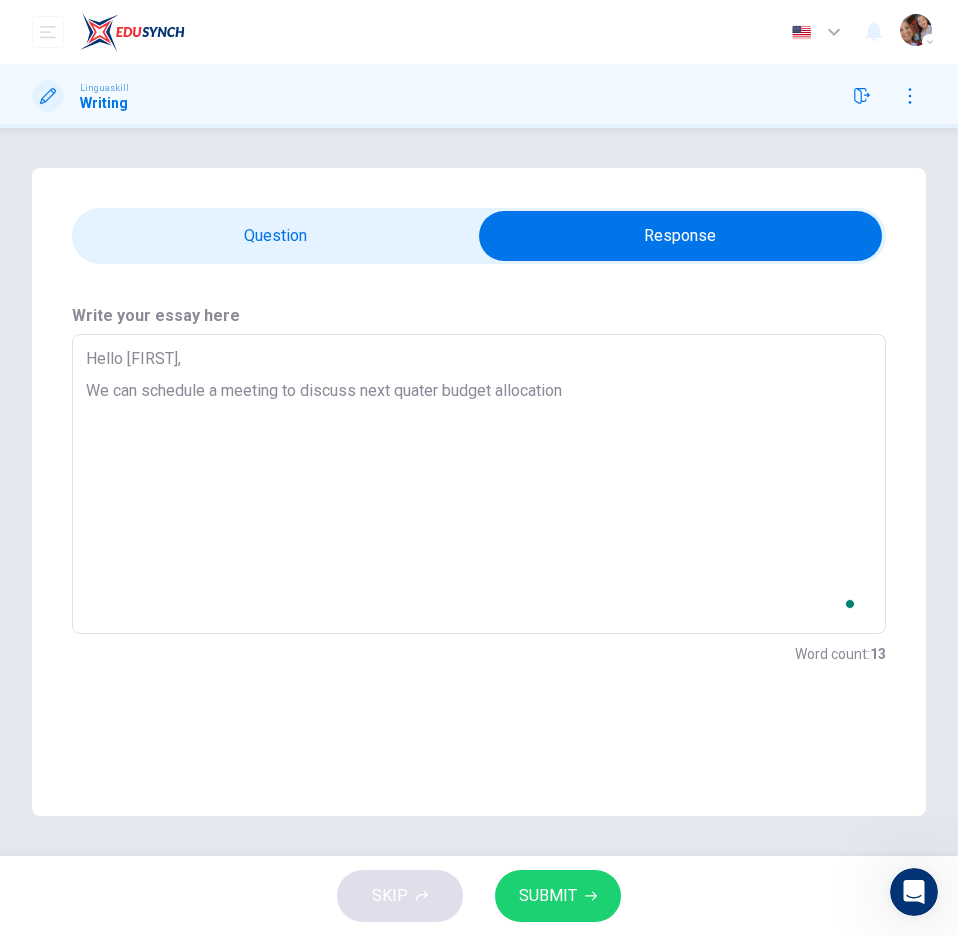 type on "x" 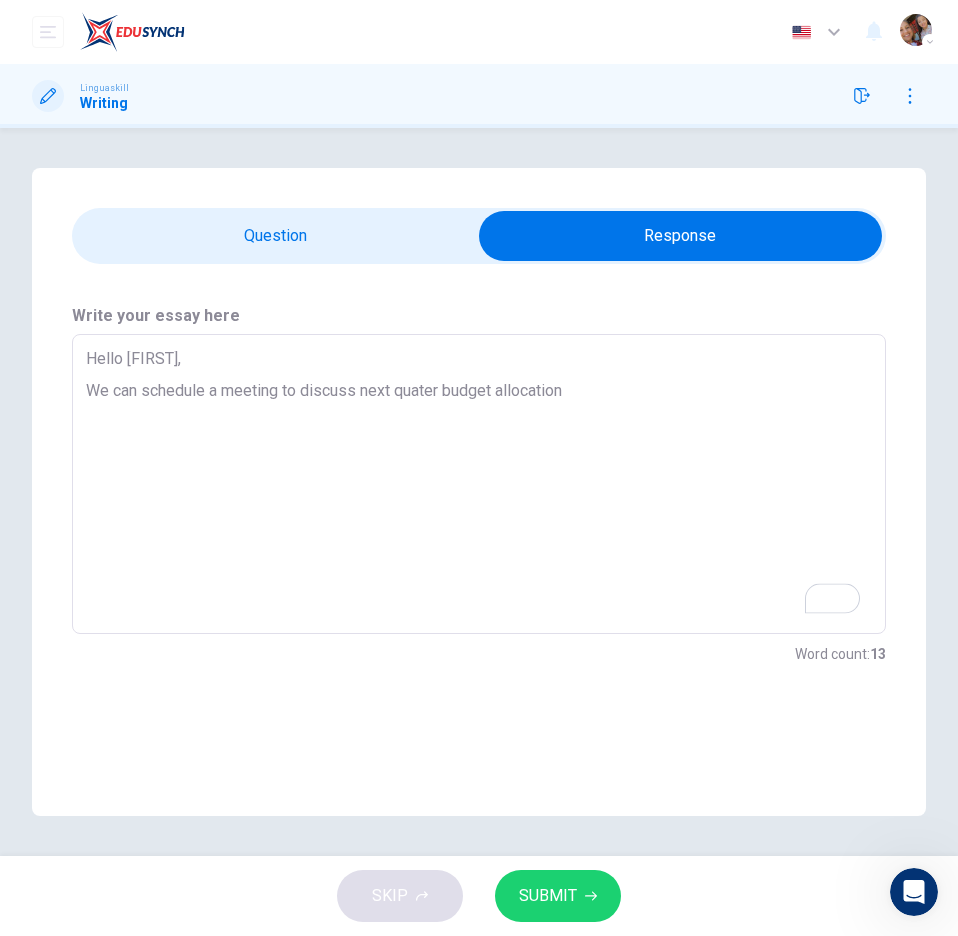 click on "Hello [FIRST],
We can schedule a meeting to discuss next quater budget allocation" at bounding box center (479, 484) 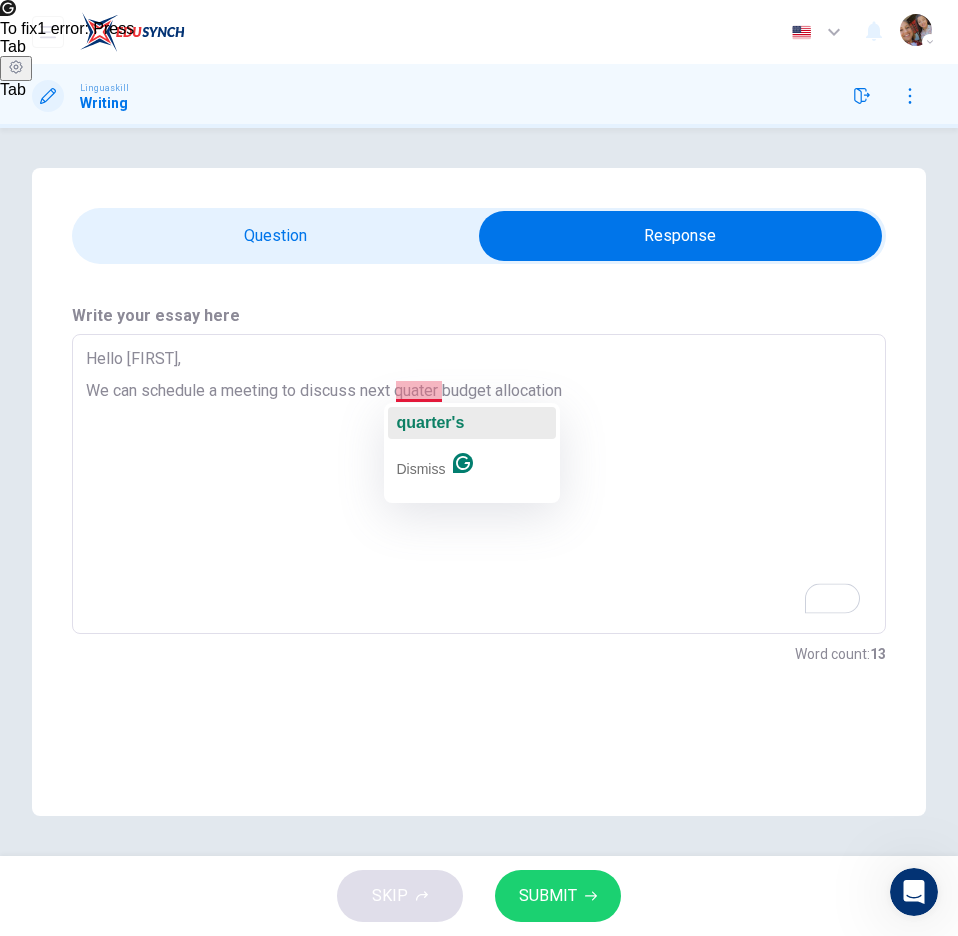 click on "quarter's" 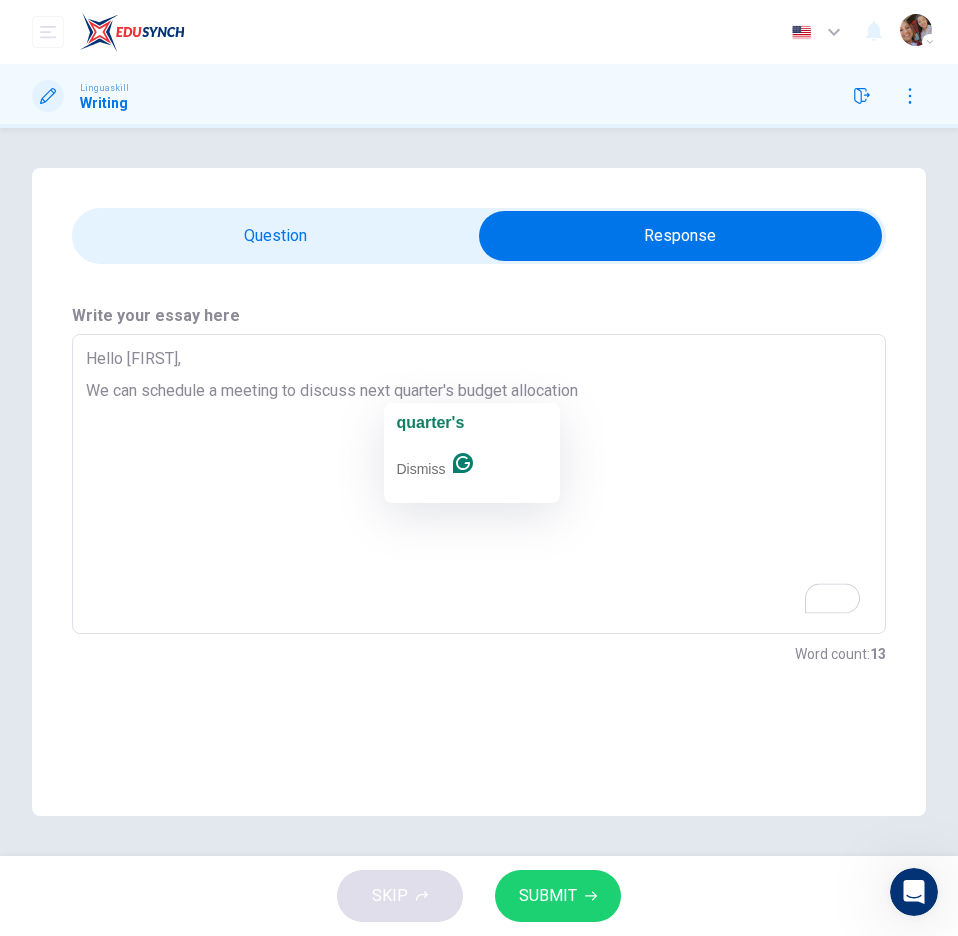 type on "x" 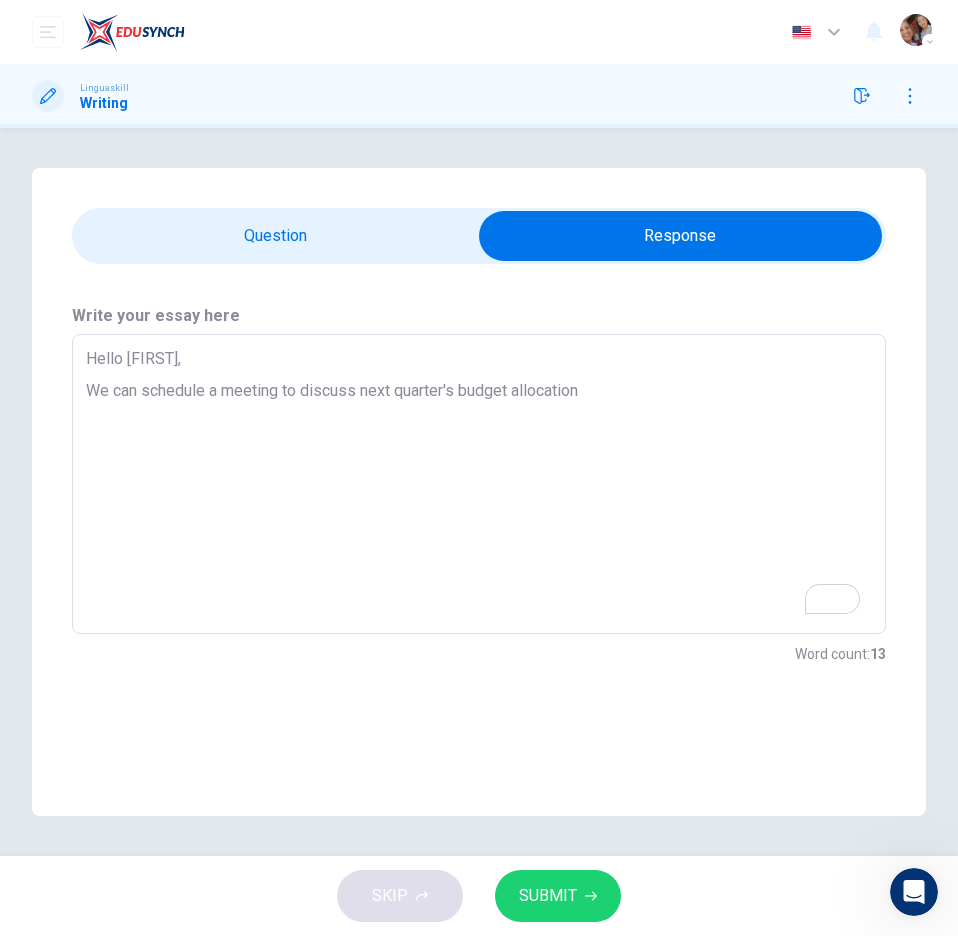 click on "Hello [FIRST],
We can schedule a meeting to discuss next quarter's budget allocation" at bounding box center (479, 484) 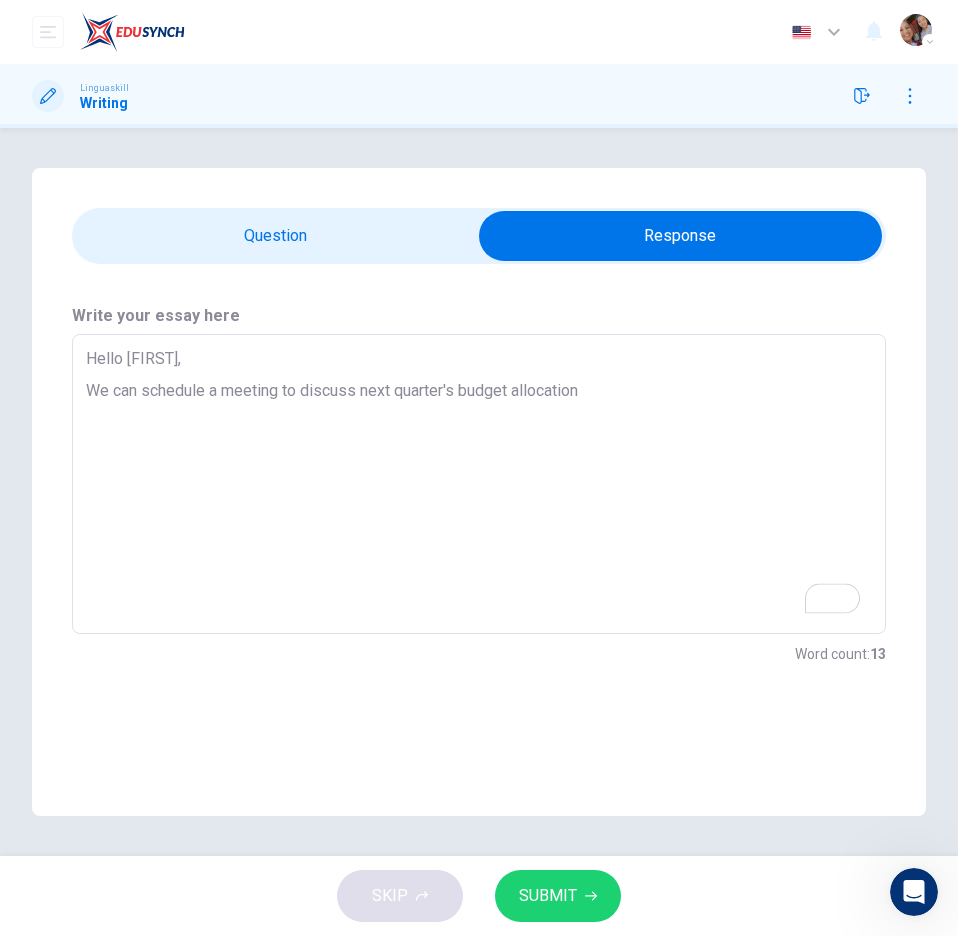 type on "Hello [FIRST],
We can schedule a meeting to discuss next quarter's budget allocation." 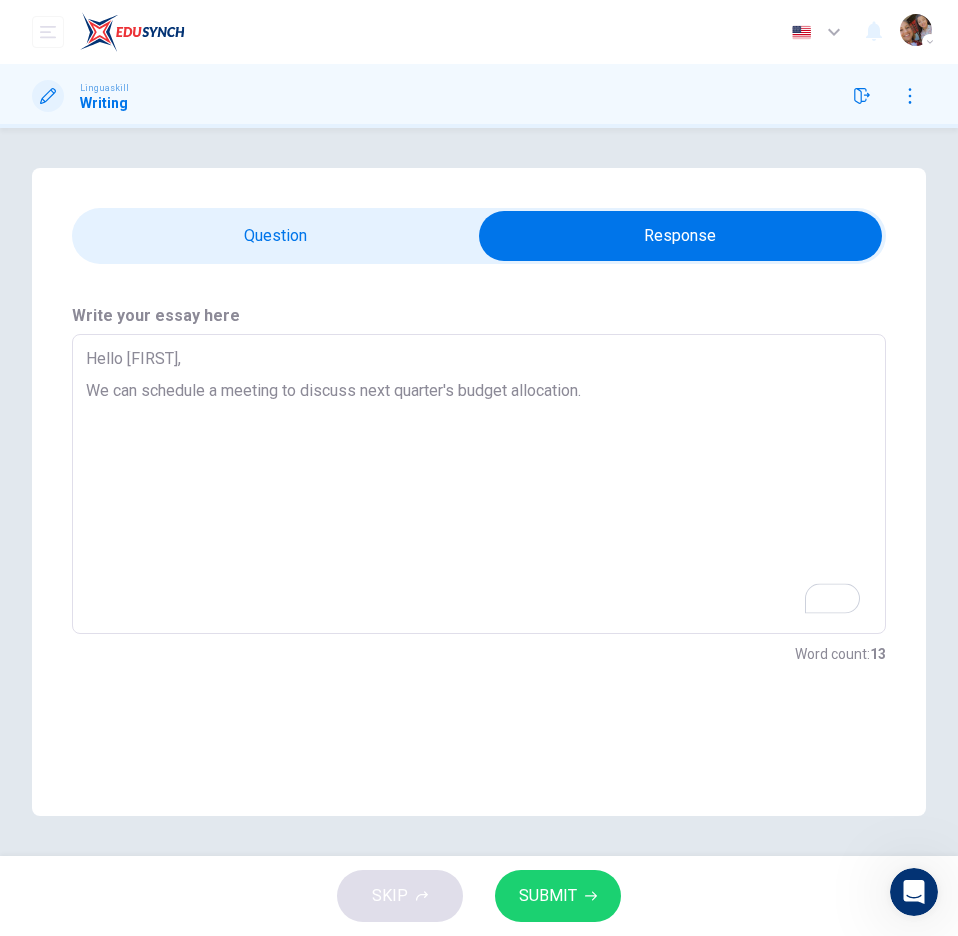 type on "Hello [FIRST],
We can schedule a meeting to discuss next quarter's budget allocation." 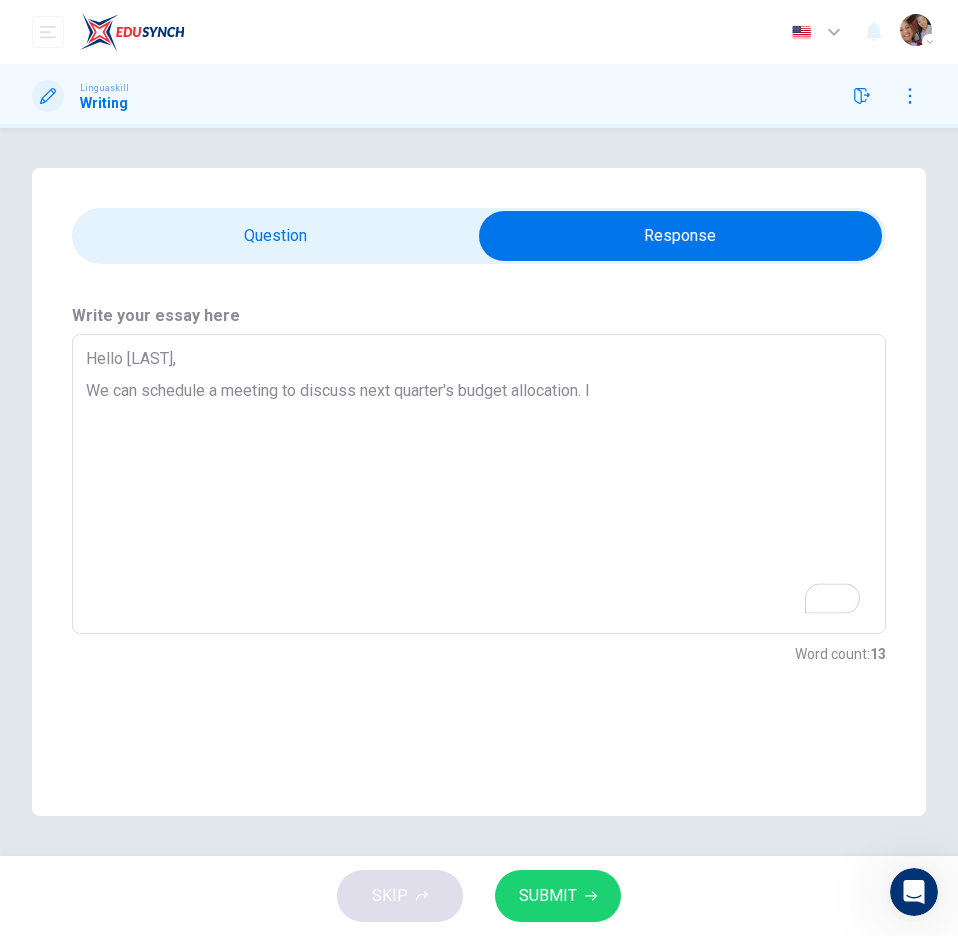 type on "x" 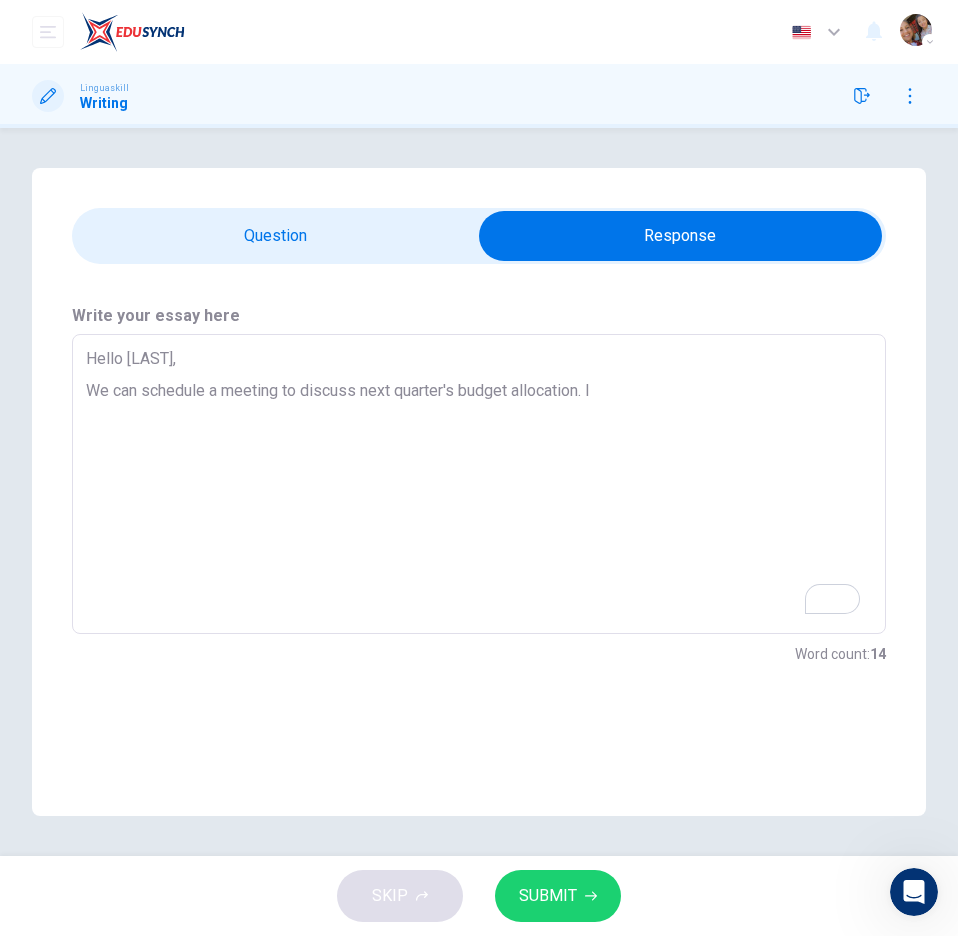 type on "Hello [LAST],
We can schedule a meeting to discuss next quarter's budget allocation. I" 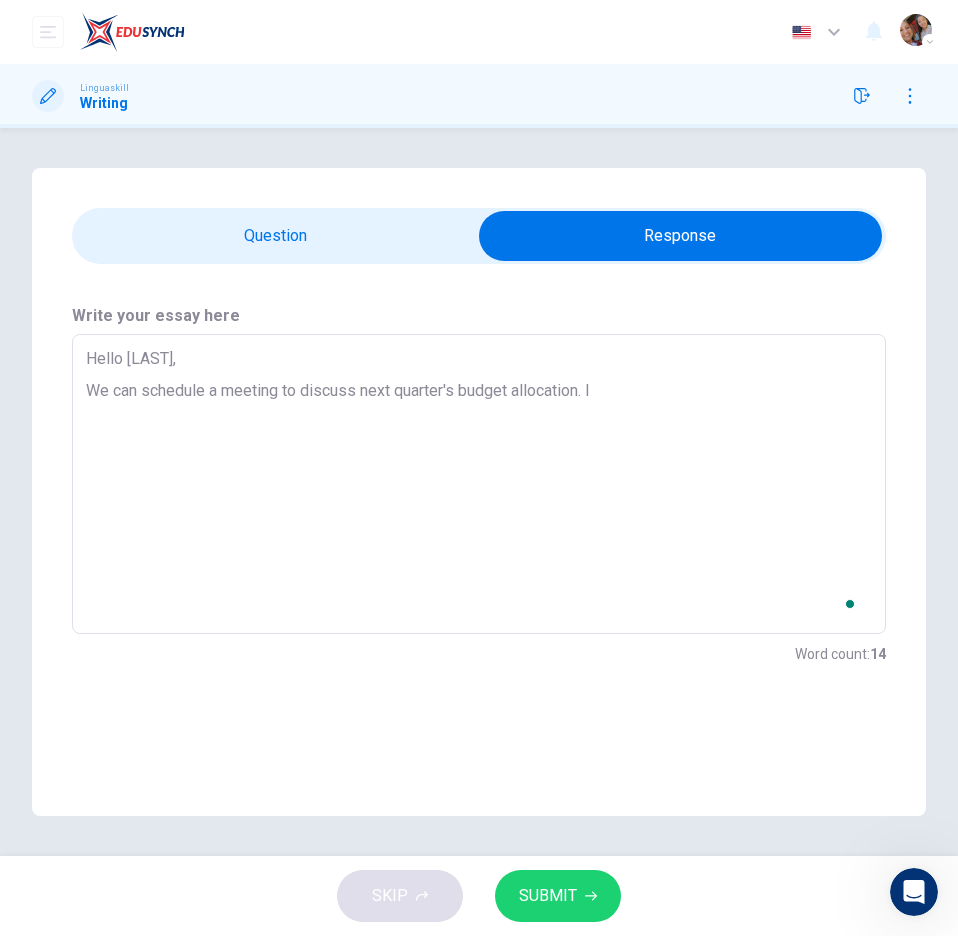 type on "Hello [FIRST],
We can schedule a meeting to discuss next quarter's budget allocation. I h" 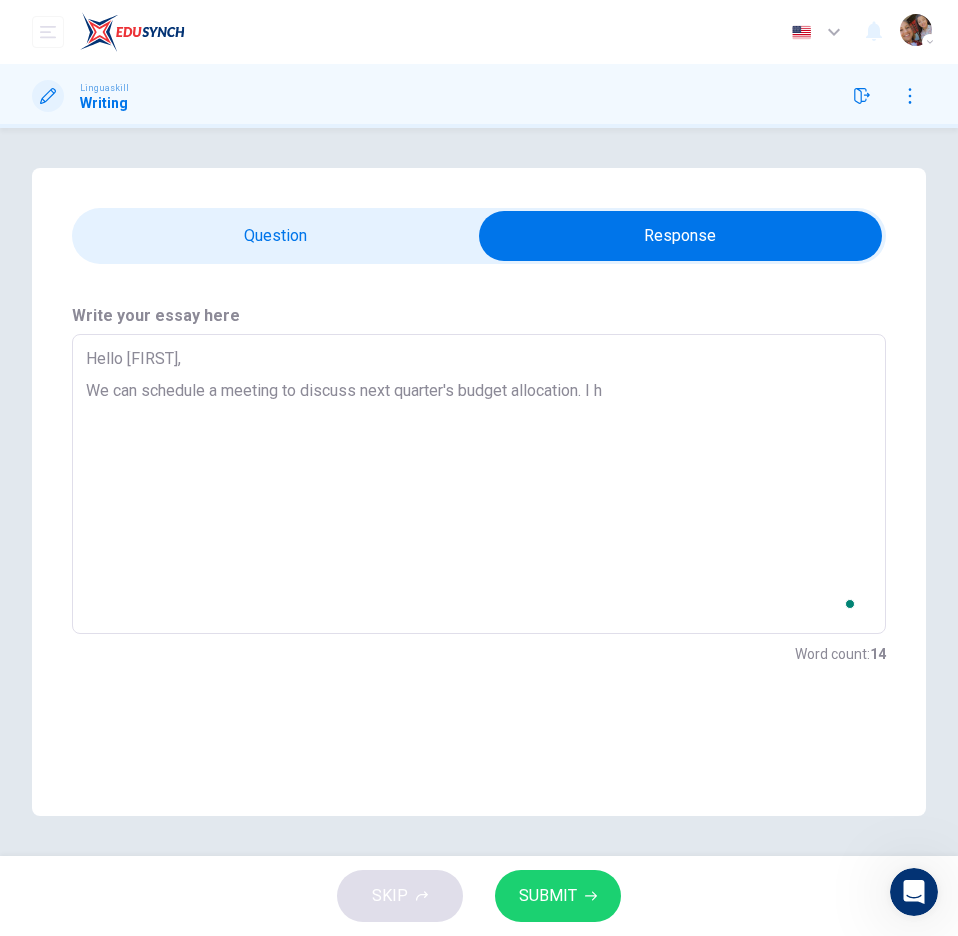 type on "x" 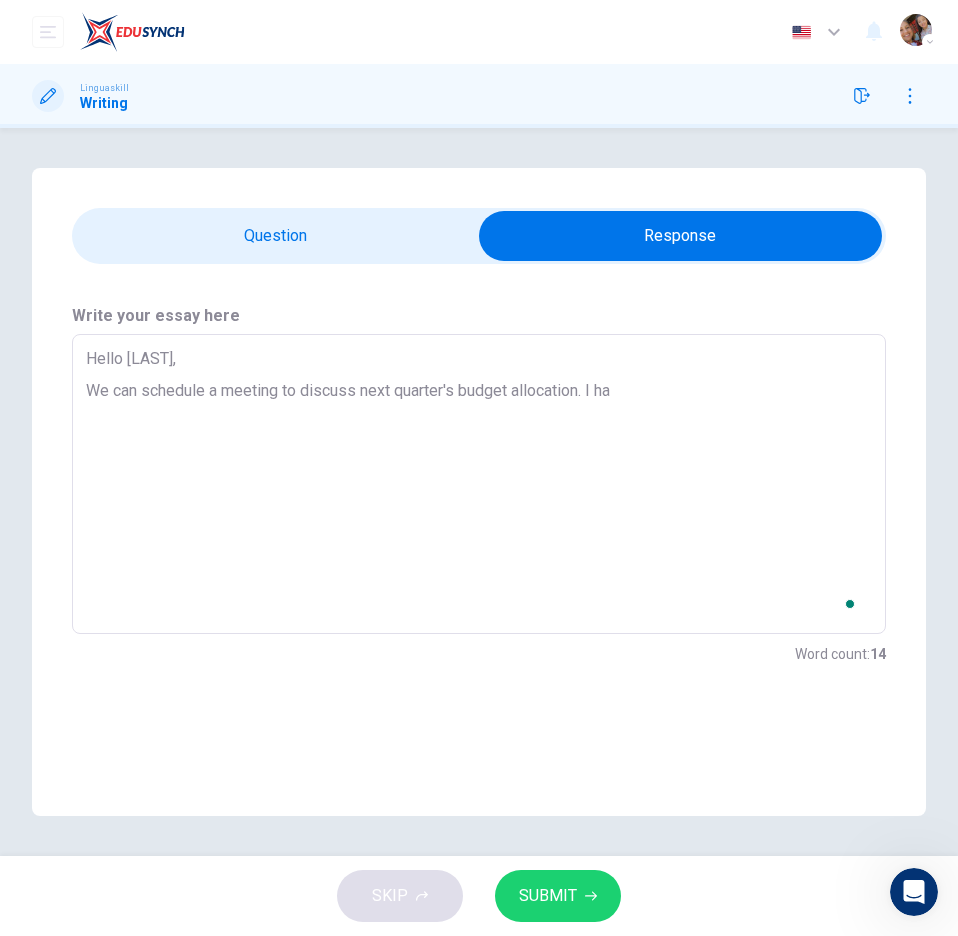 type on "x" 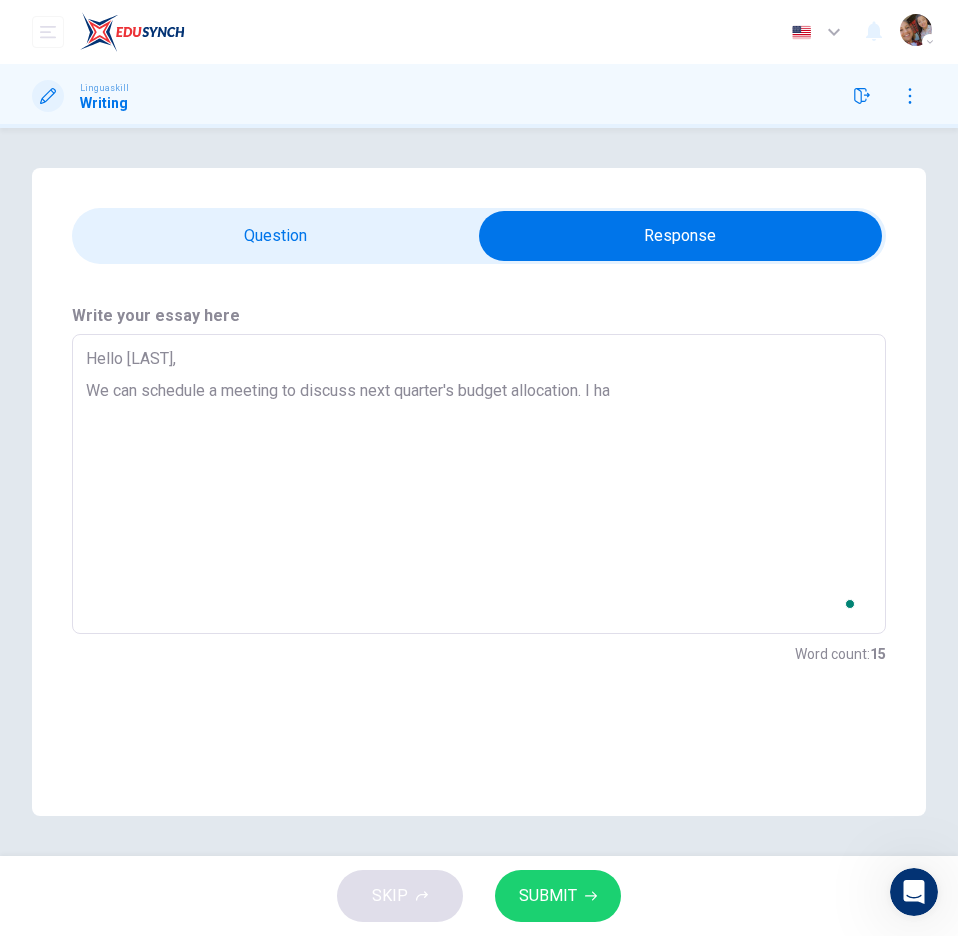 type on "Hello [LAST],
We can schedule a meeting to discuss next quarter's budget allocation. I hav" 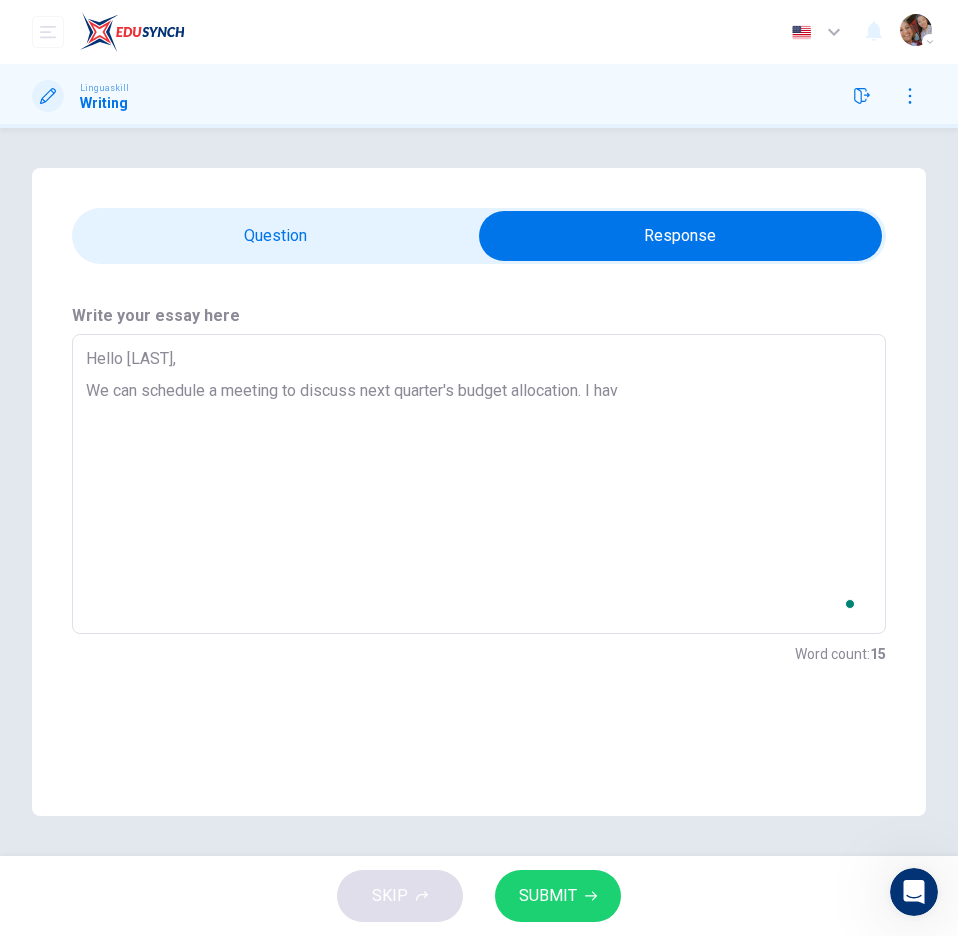 type on "Hello [LAST],
We can schedule a meeting to discuss next quarter's budget allocation. I have" 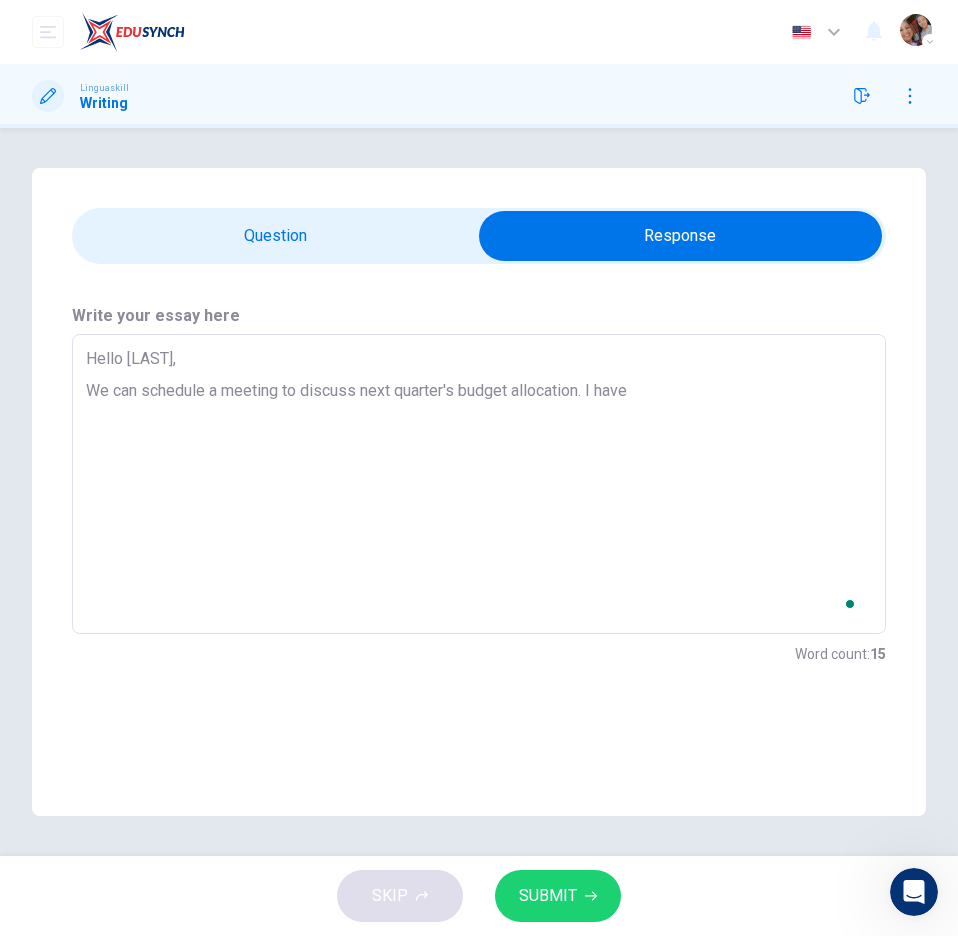 type on "x" 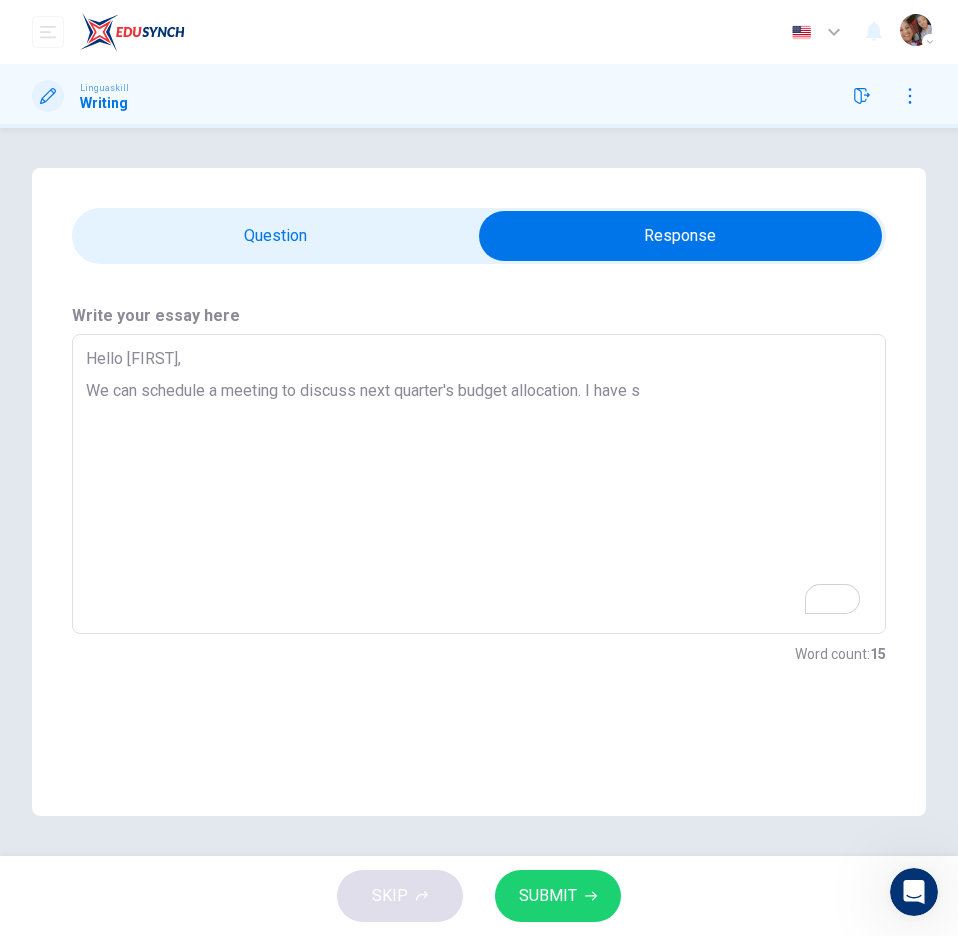 type on "Hello [FIRST],
We can schedule a meeting to discuss next quarter's budget allocation. I have so" 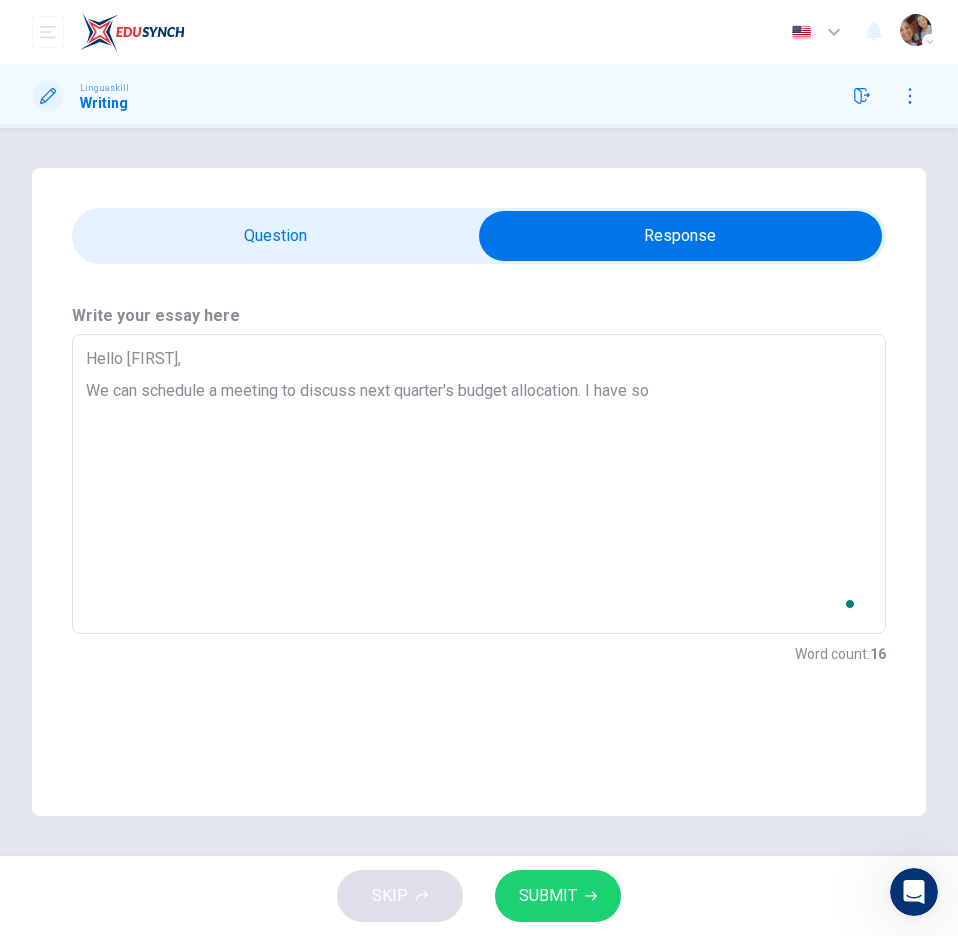 type on "x" 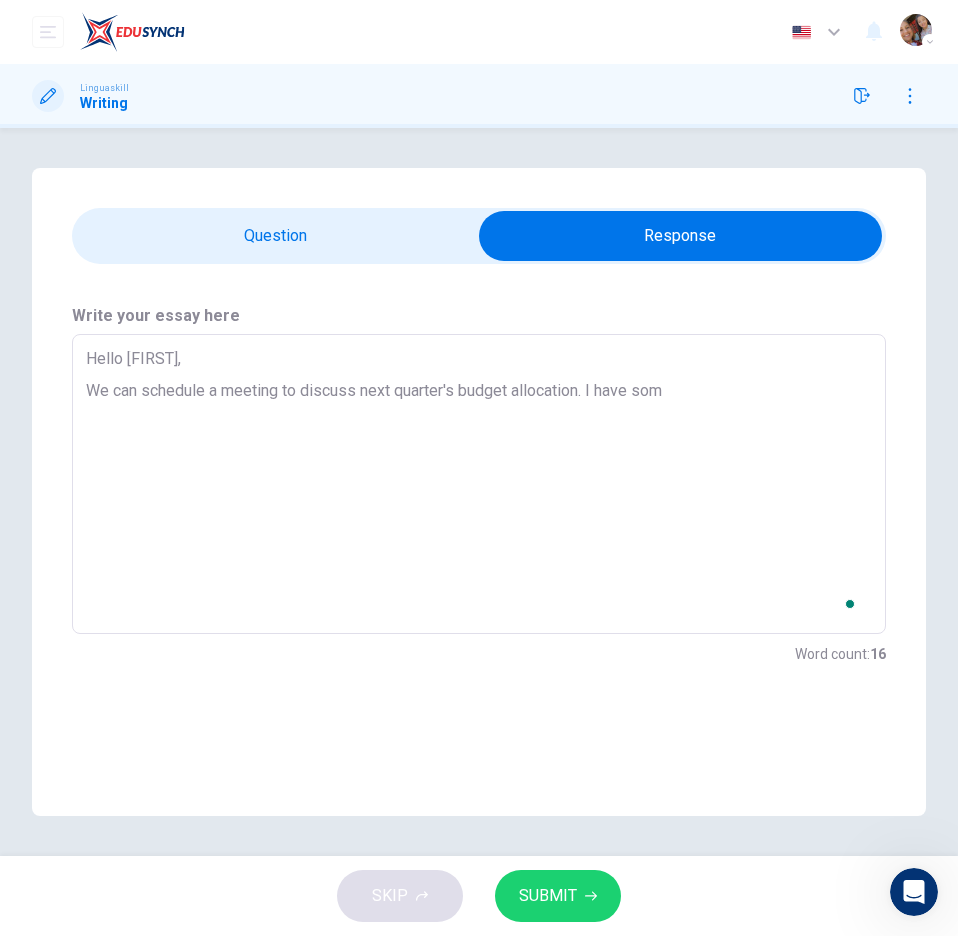 type on "x" 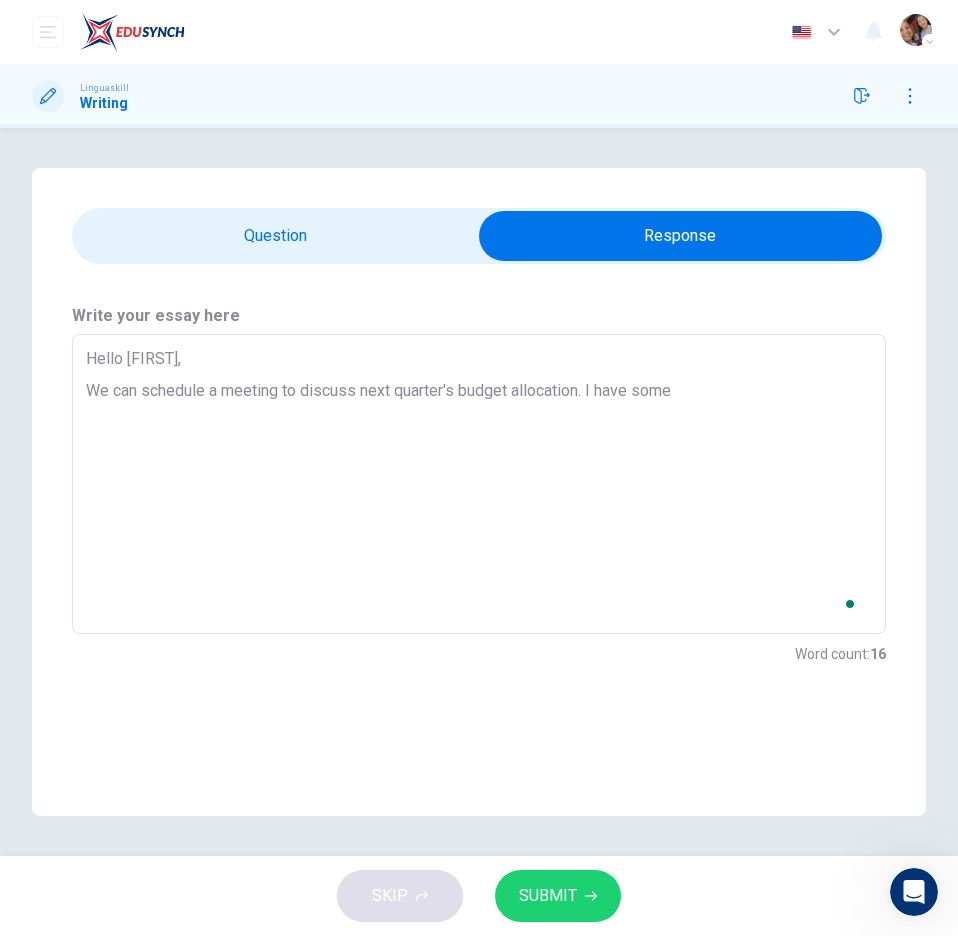 type on "x" 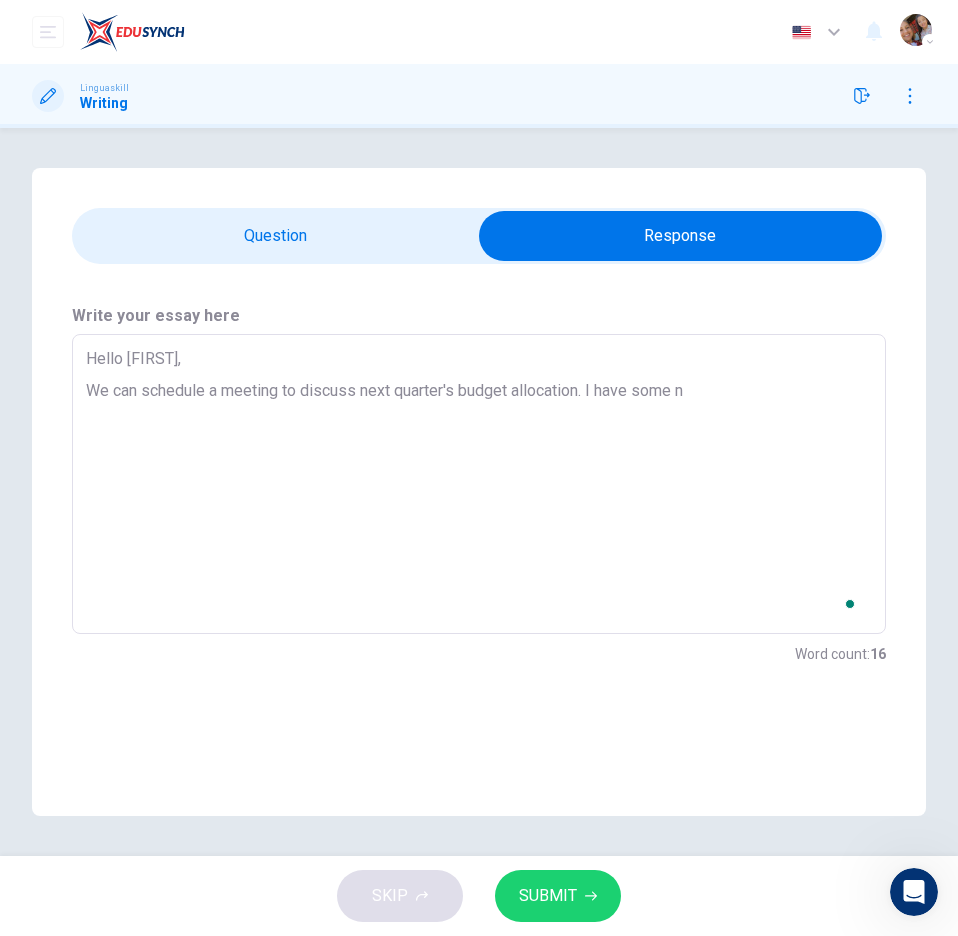 type 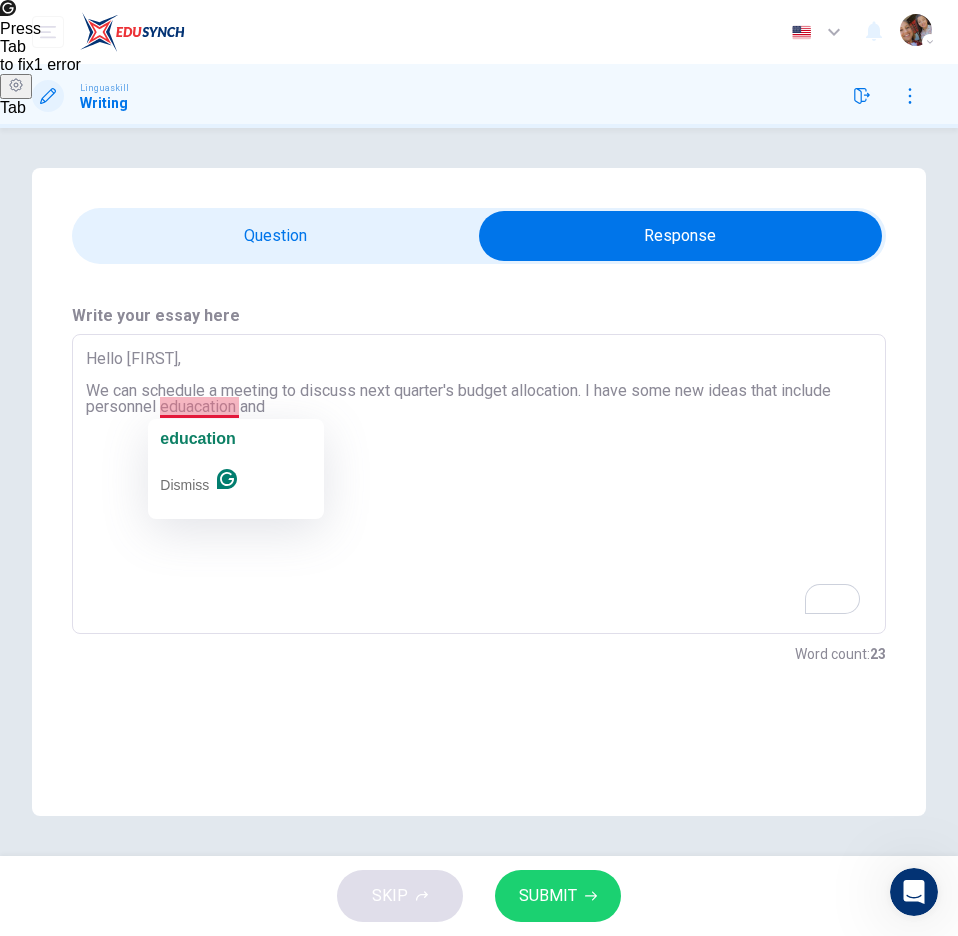 click on "Hello [FIRST],
We can schedule a meeting to discuss next quarter's budget allocation. I have some new ideas that include personnel eduacation and" at bounding box center (479, 484) 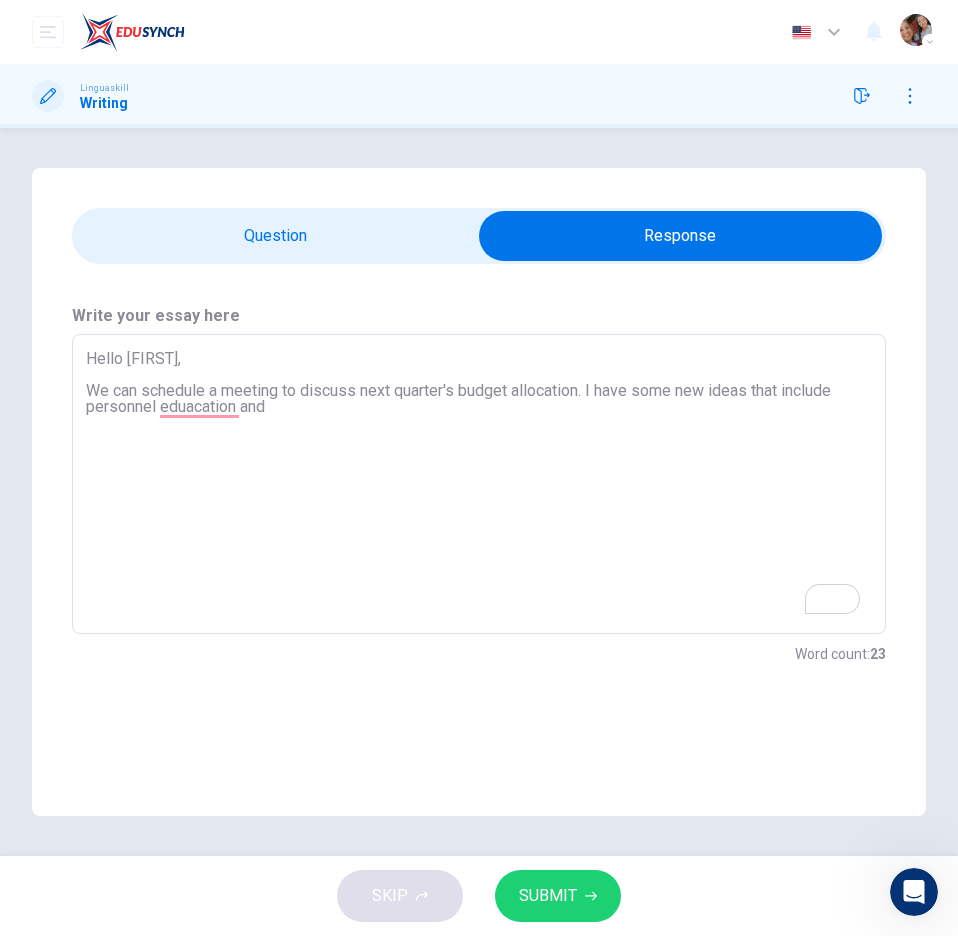 click on "Hello [FIRST],
We can schedule a meeting to discuss next quarter's budget allocation. I have some new ideas that include personnel eduacation and" at bounding box center (479, 484) 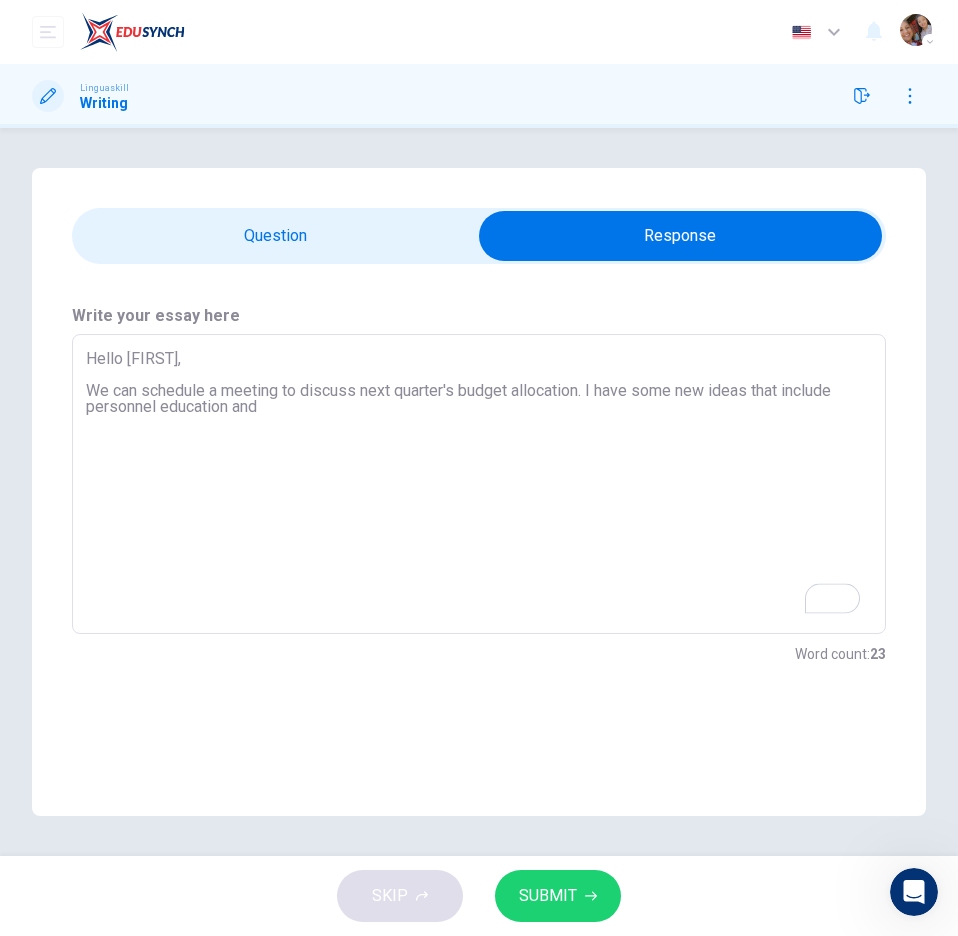 click on "Hello [FIRST],
We can schedule a meeting to discuss next quarter's budget allocation. I have some new ideas that include personnel education and" at bounding box center [479, 484] 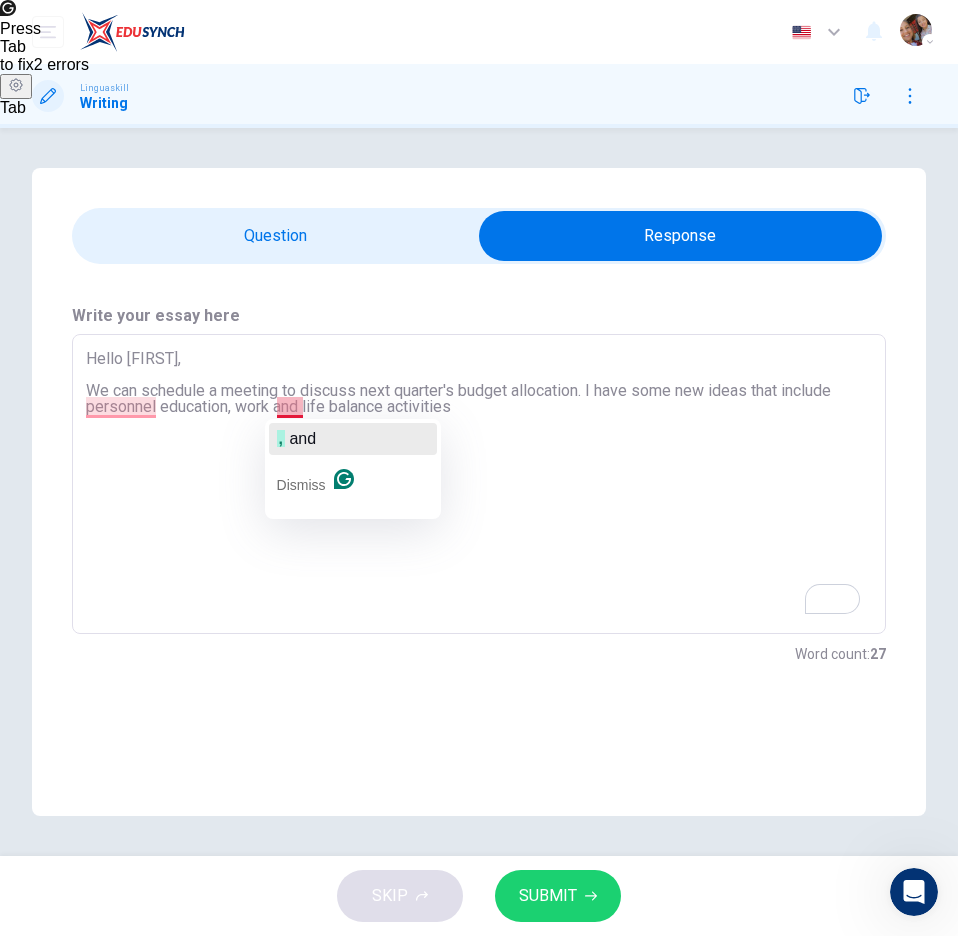 click on "," 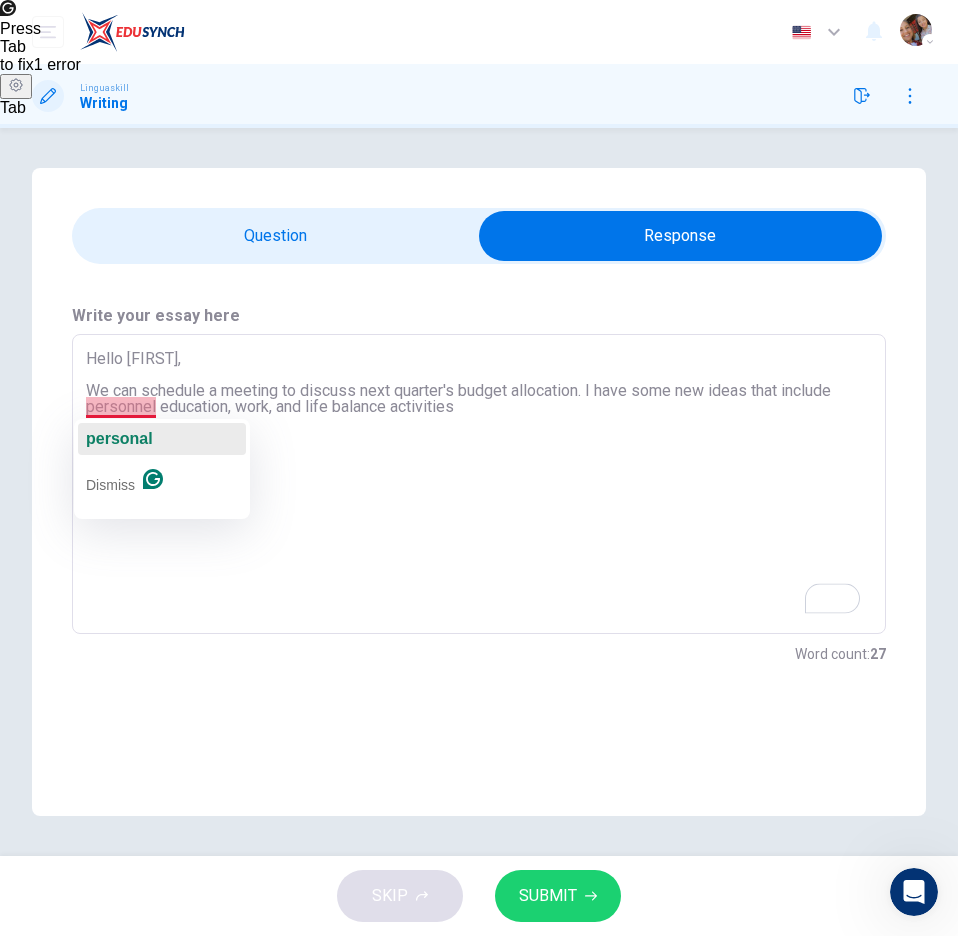 click on "personal" 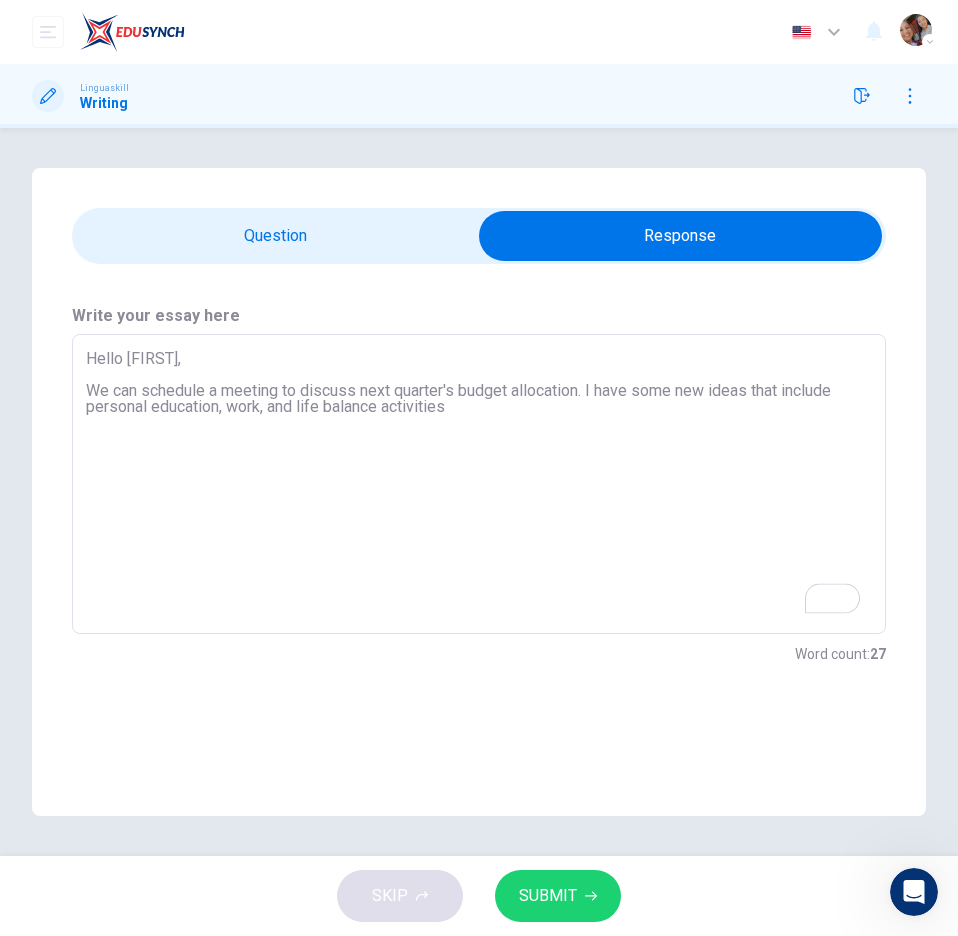 click on "Hello [FIRST],
We can schedule a meeting to discuss next quarter's budget allocation. I have some new ideas that include personal education, work, and life balance activities" at bounding box center (479, 484) 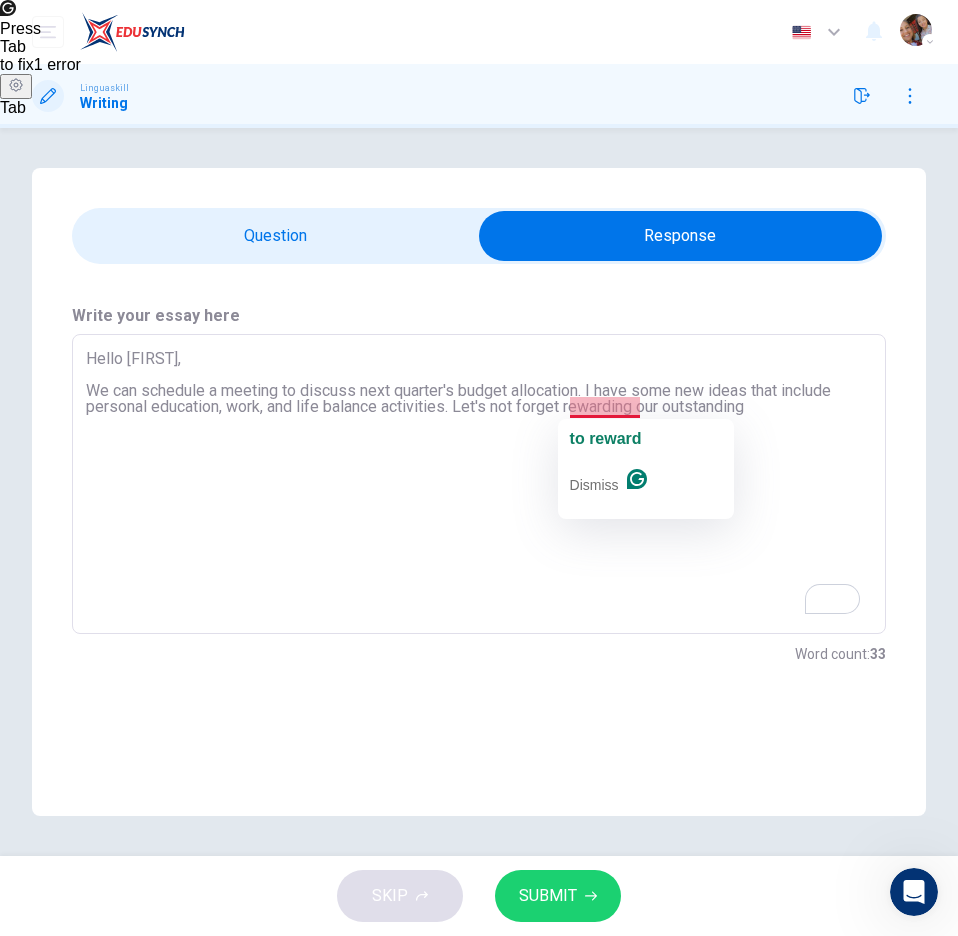 click on "Hello [FIRST],
We can schedule a meeting to discuss next quarter's budget allocation. I have some new ideas that include personal education, work, and life balance activities. Let's not forget rewarding our outstanding" at bounding box center (479, 484) 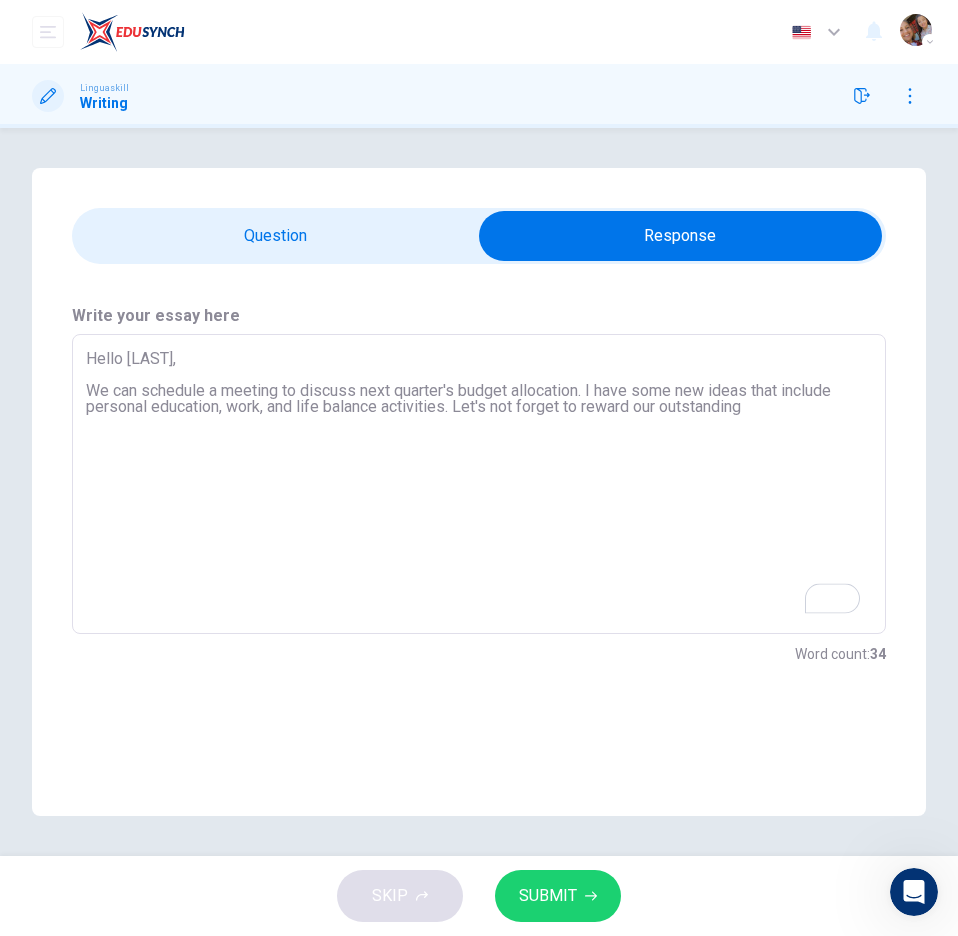 click on "Hello [LAST],
We can schedule a meeting to discuss next quarter's budget allocation. I have some new ideas that include personal education, work, and life balance activities. Let's not forget to reward our outstanding" at bounding box center (479, 484) 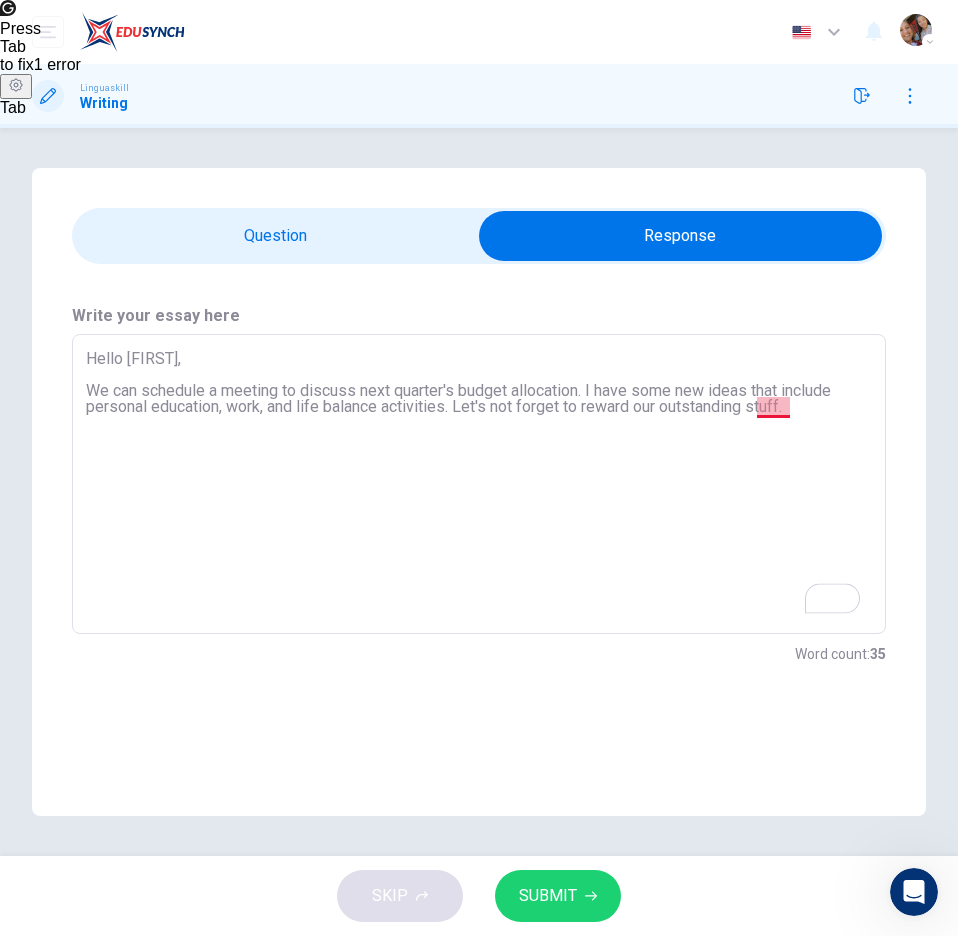 click on "Hello [FIRST],
We can schedule a meeting to discuss next quarter's budget allocation. I have some new ideas that include personal education, work, and life balance activities. Let's not forget to reward our outstanding stuff." at bounding box center (479, 484) 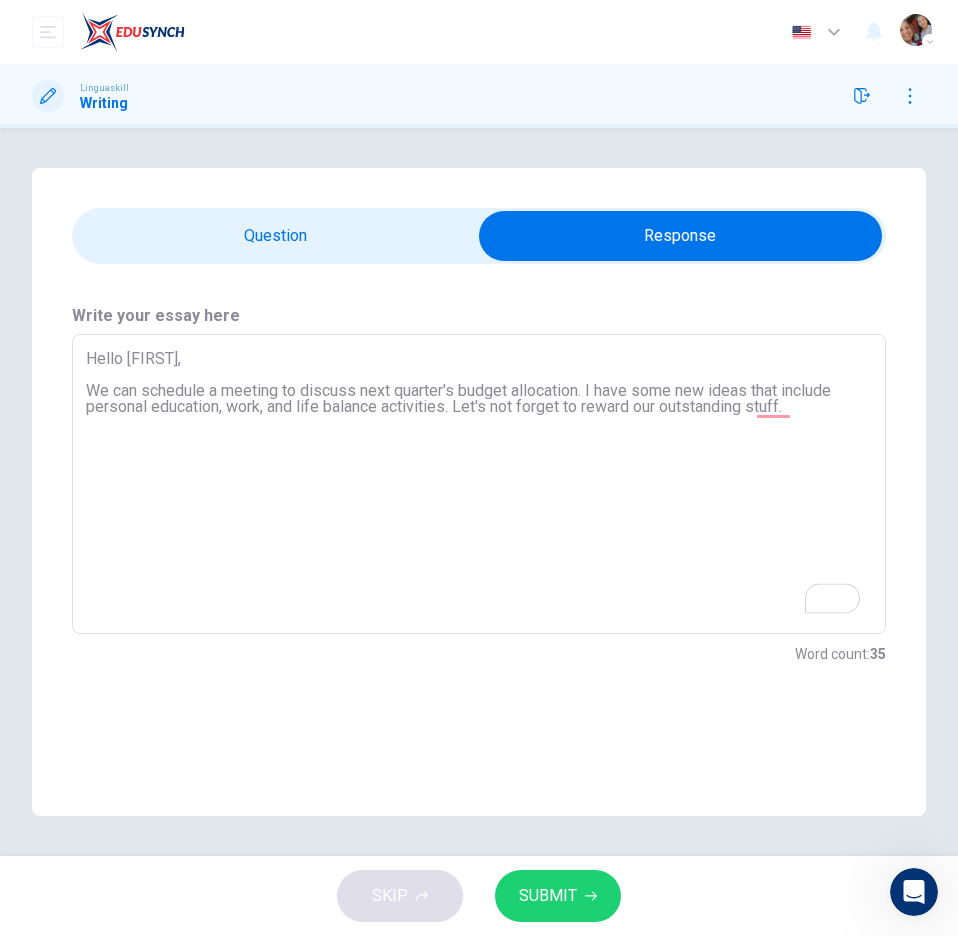 click on "Hello [FIRST],
We can schedule a meeting to discuss next quarter's budget allocation. I have some new ideas that include personal education, work, and life balance activities. Let's not forget to reward our outstanding stuff." at bounding box center (479, 484) 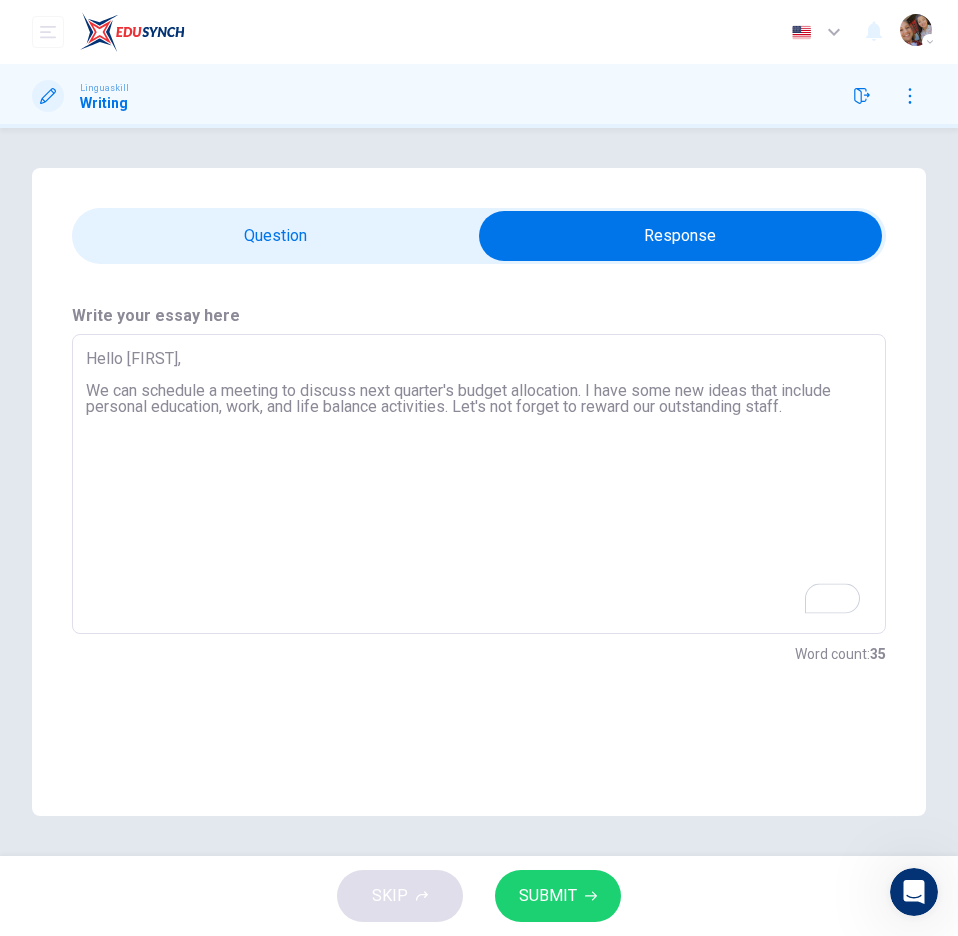 click on "Hello [FIRST],
We can schedule a meeting to discuss next quarter's budget allocation. I have some new ideas that include personal education, work, and life balance activities. Let's not forget to reward our outstanding staff." at bounding box center [479, 484] 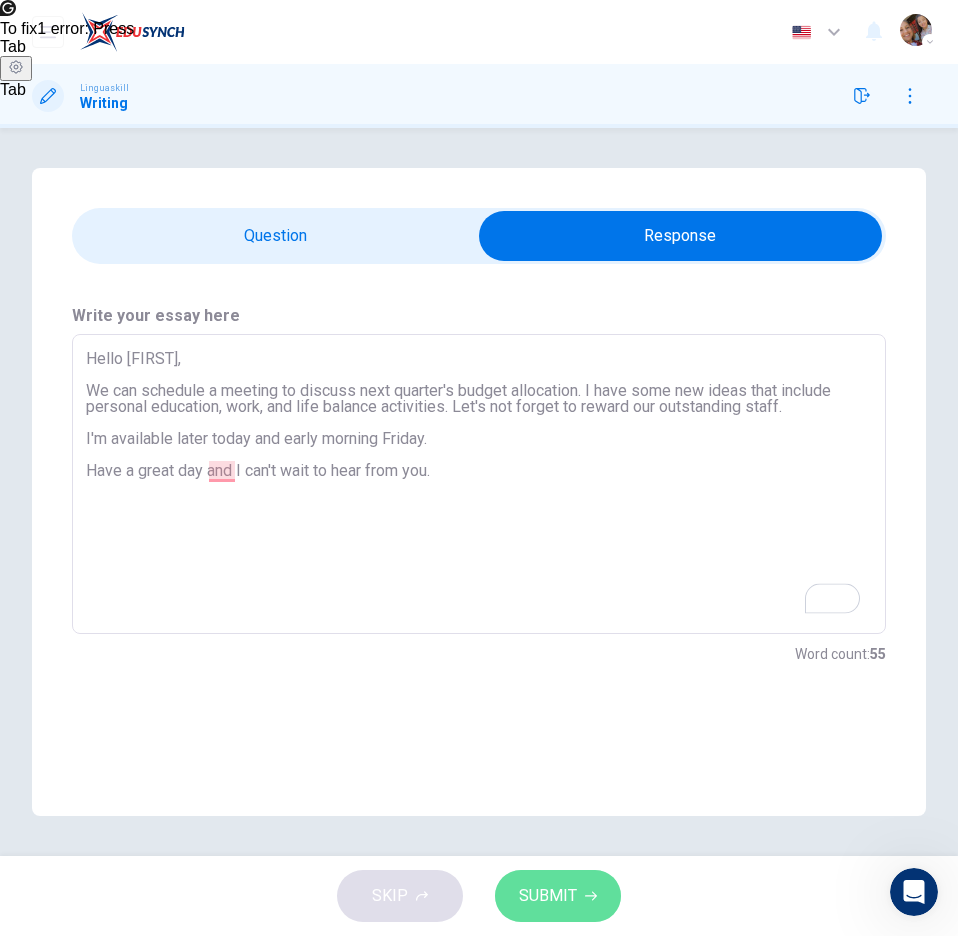 click on "SUBMIT" at bounding box center (548, 896) 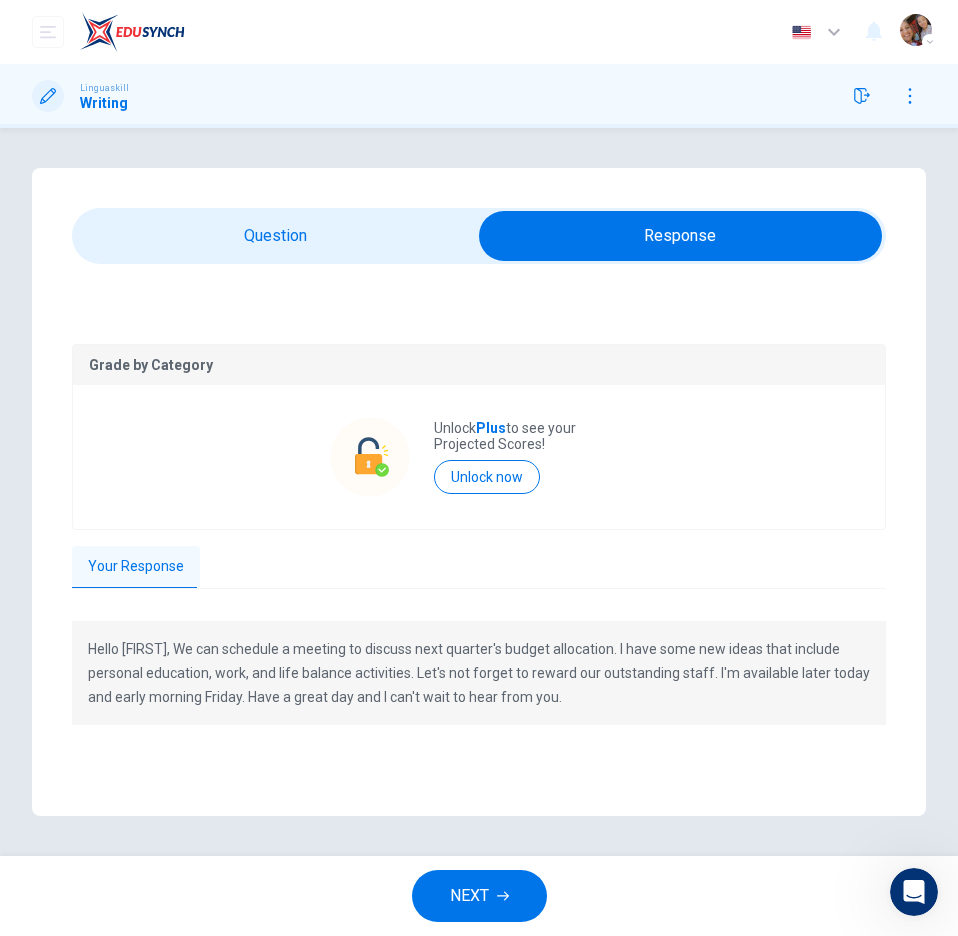 click on "Hello [FIRST],
We can schedule a meeting to discuss next quarter's budget allocation. I have some new ideas that include personal education, work, and life balance activities. Let's not forget to reward our outstanding staff.
I'm available later today and early morning Friday.
Have a great day and I can't wait to hear from you." at bounding box center (479, 673) 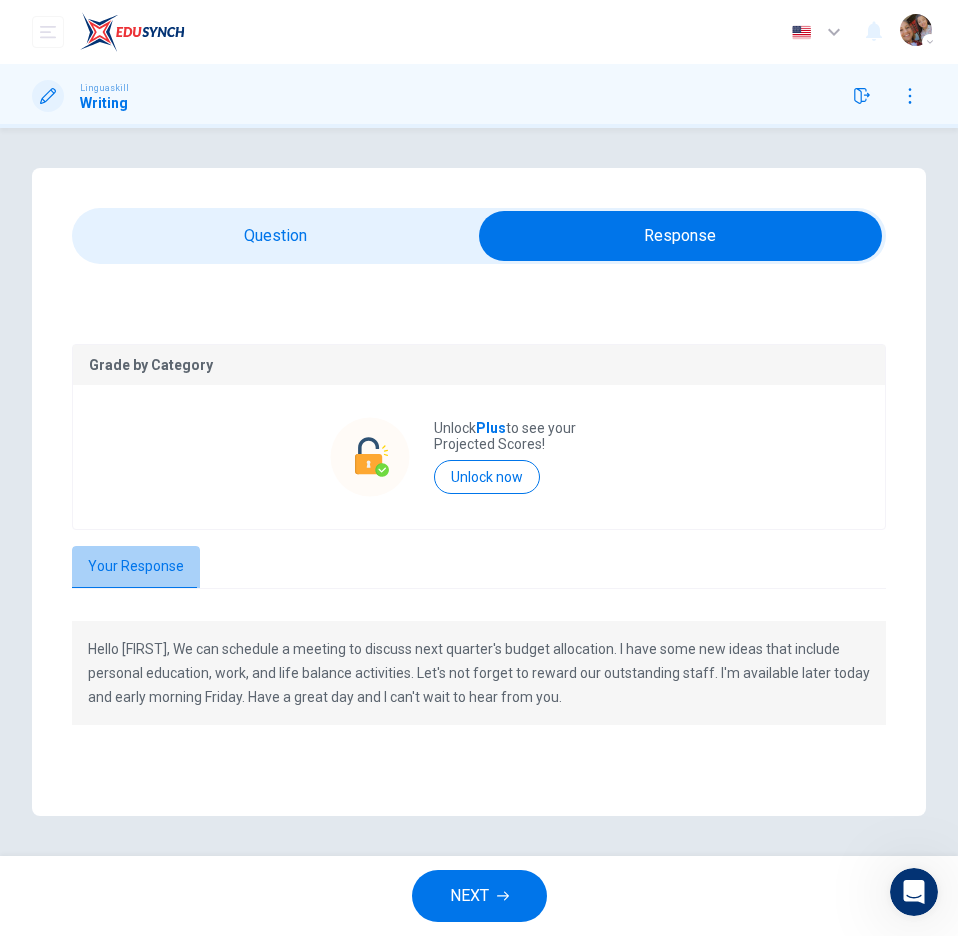 click on "Your Response" at bounding box center [136, 567] 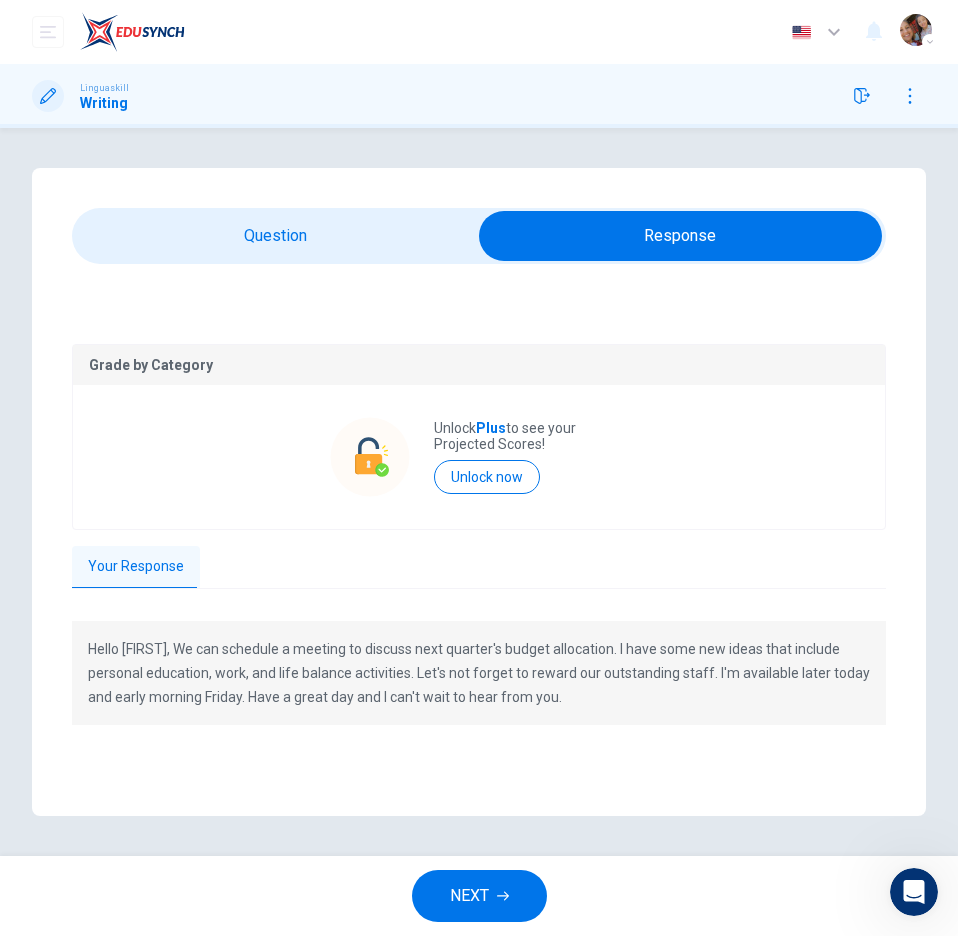 click 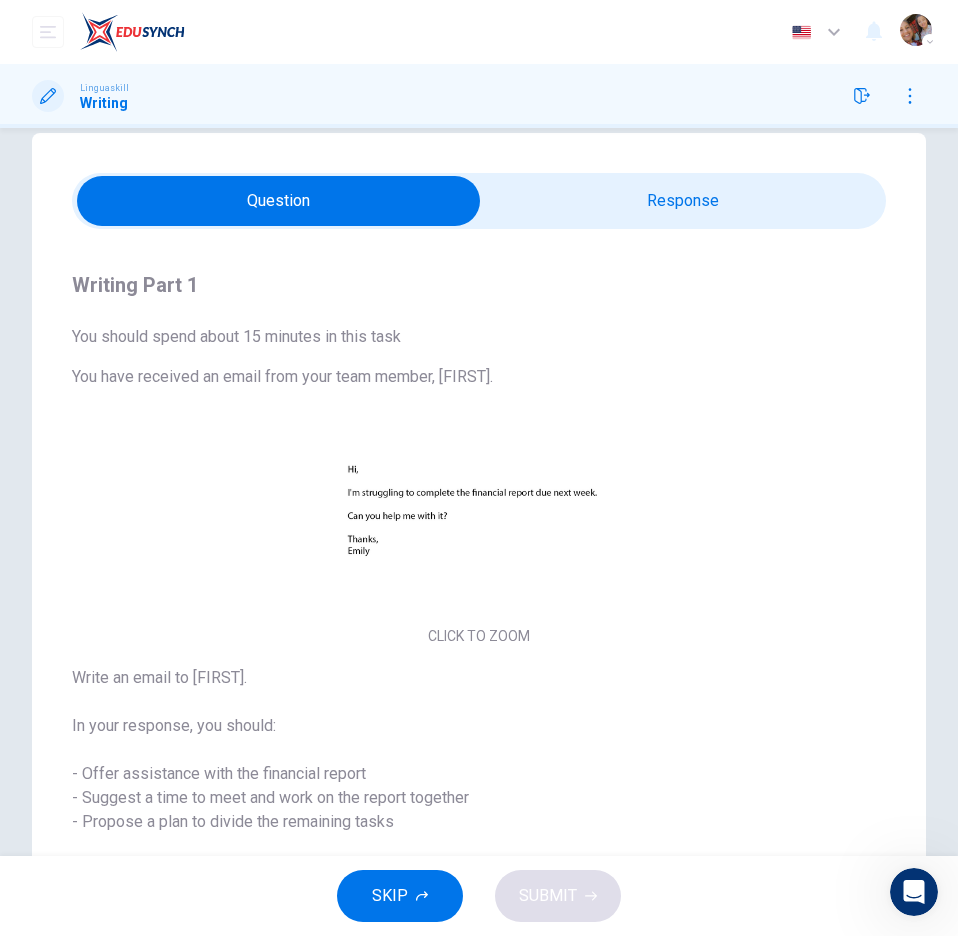 scroll, scrollTop: 0, scrollLeft: 0, axis: both 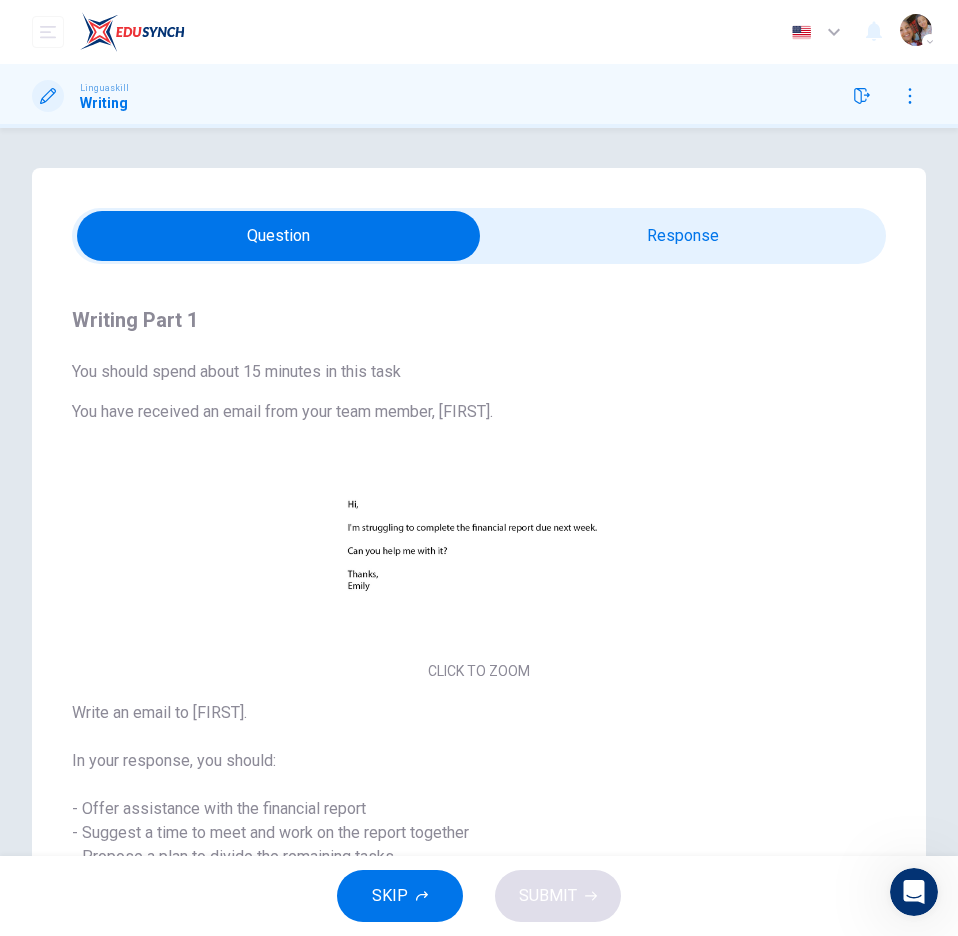 click at bounding box center [278, 236] 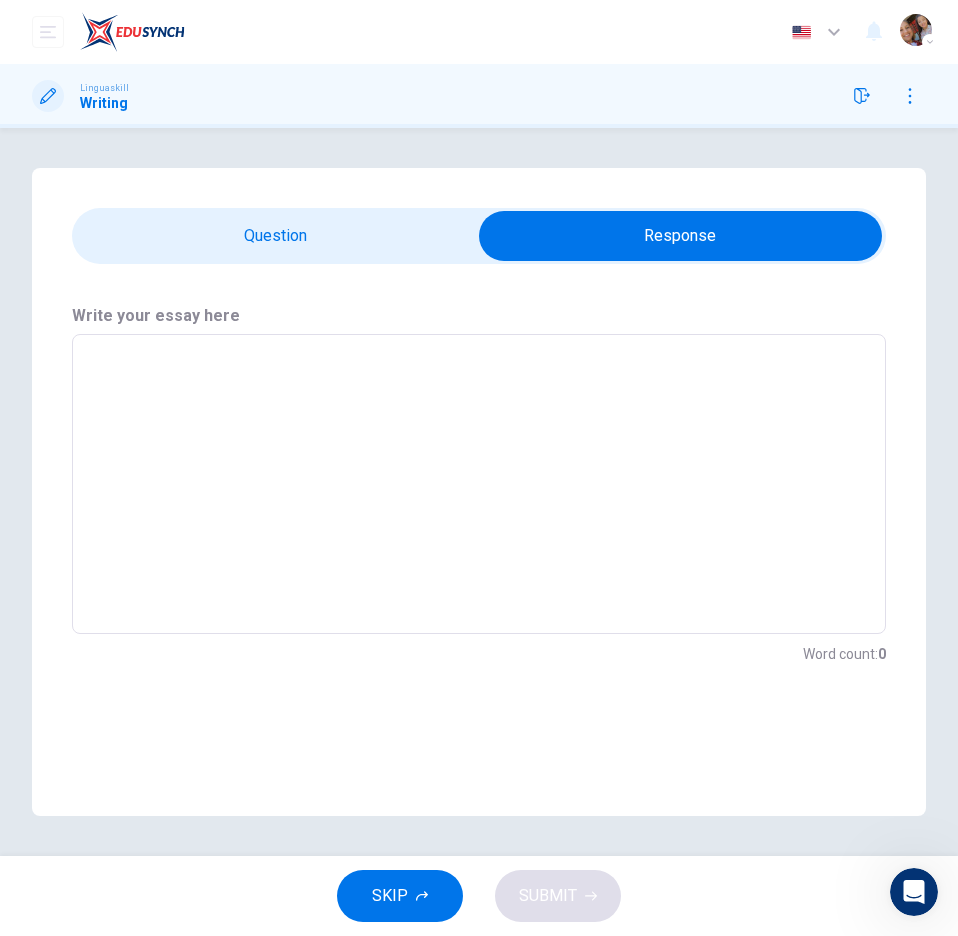 click at bounding box center (680, 236) 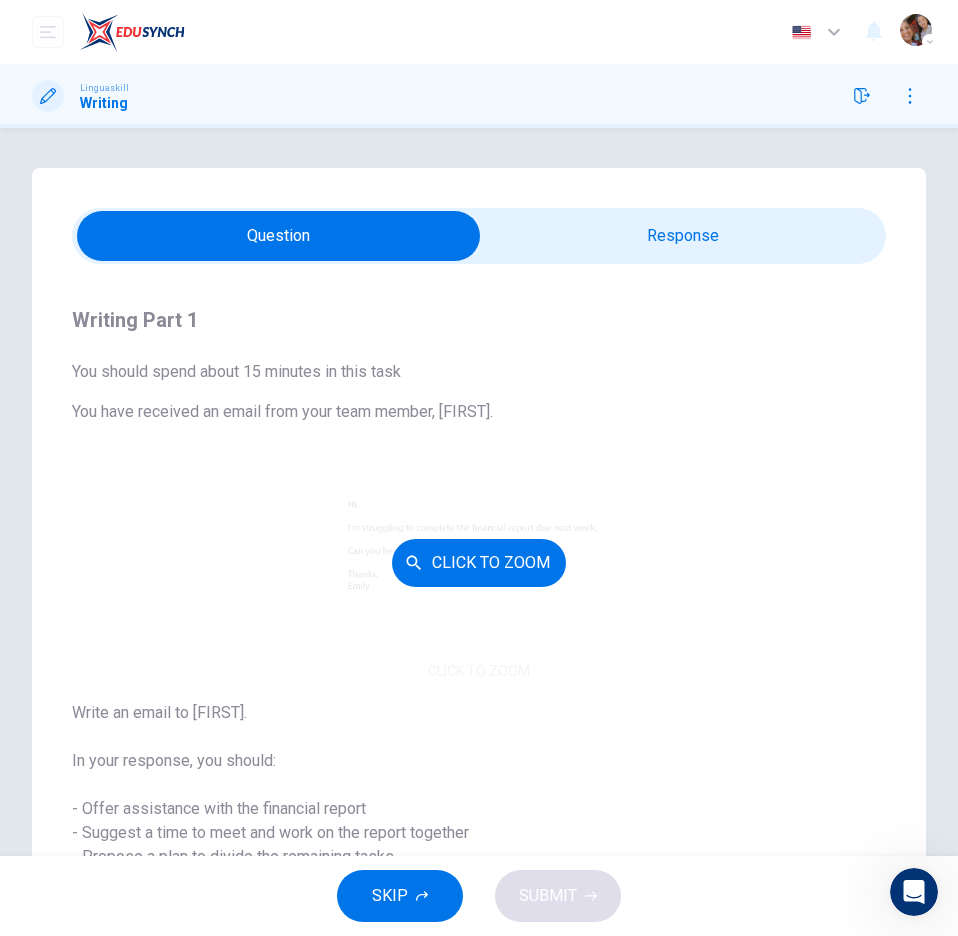 click on "Click to Zoom" at bounding box center (479, 562) 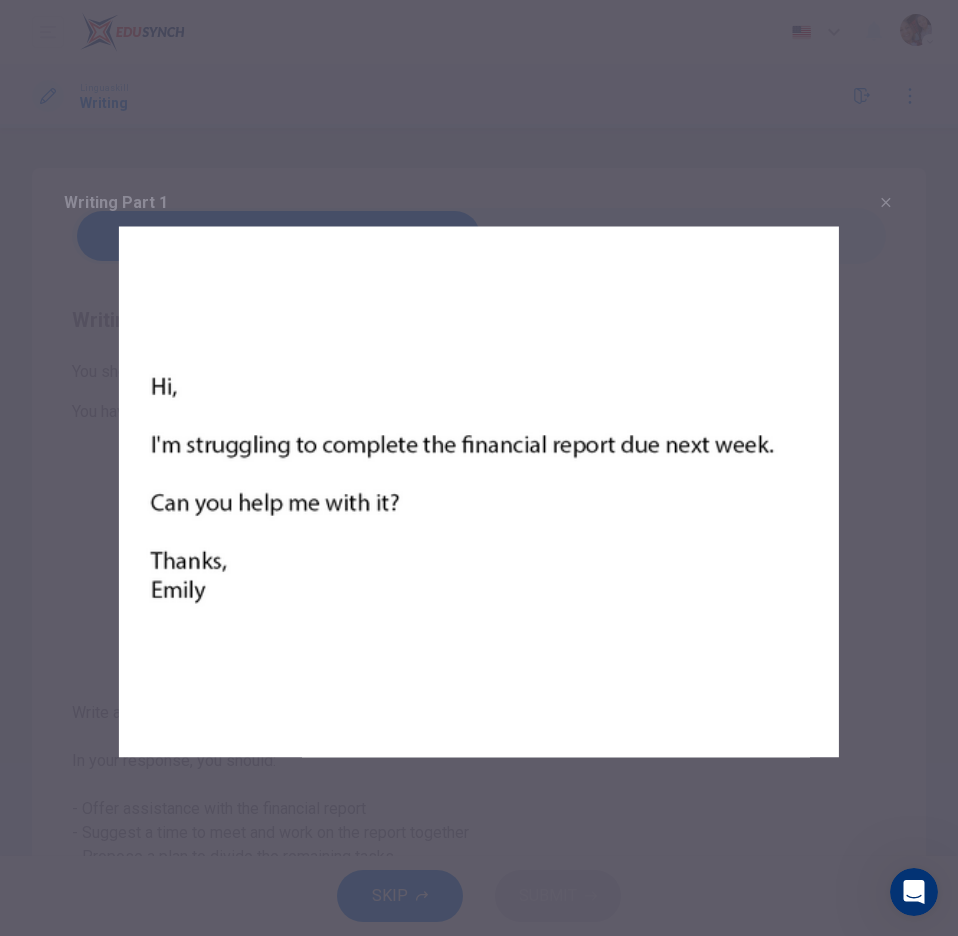 click 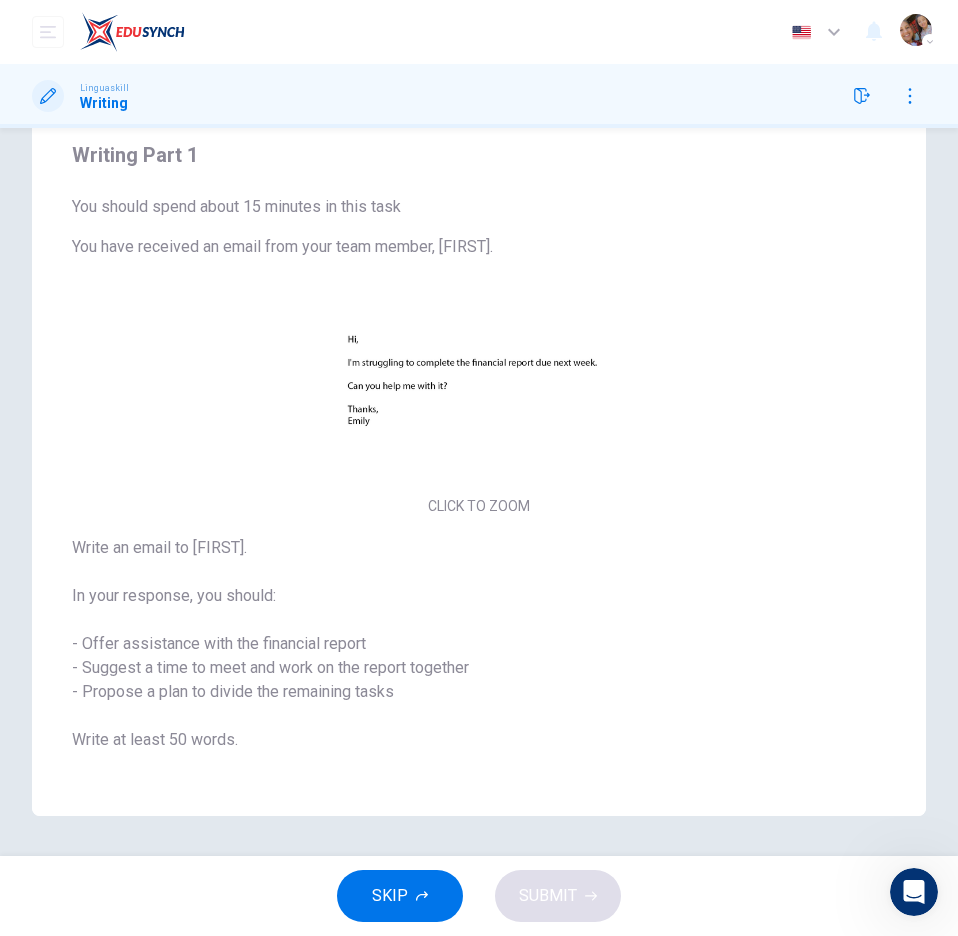 scroll, scrollTop: 65, scrollLeft: 0, axis: vertical 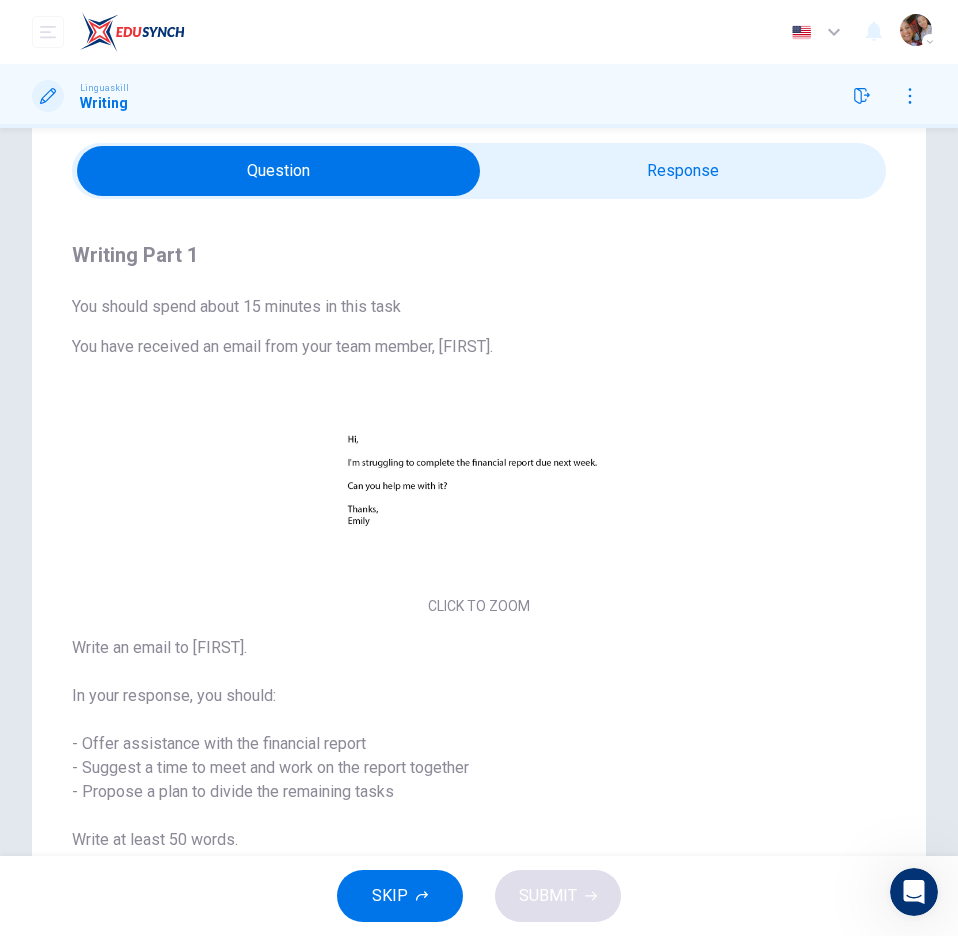 click at bounding box center [278, 171] 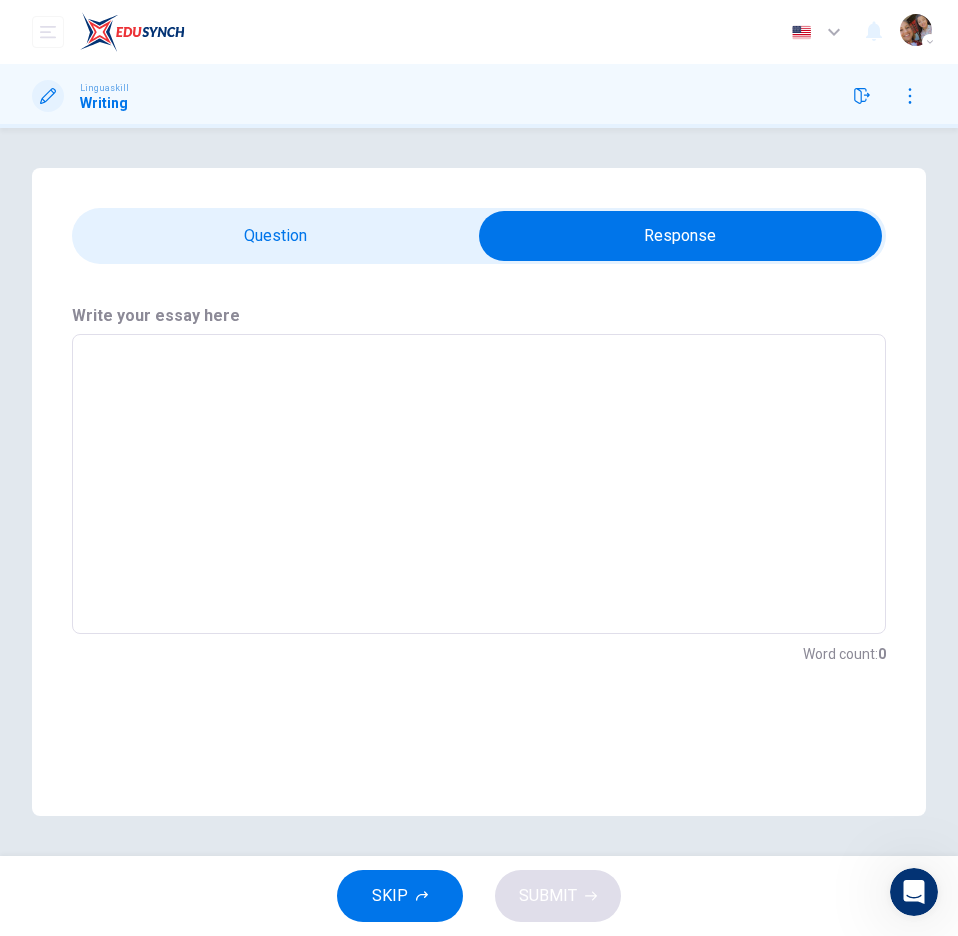 scroll, scrollTop: 0, scrollLeft: 0, axis: both 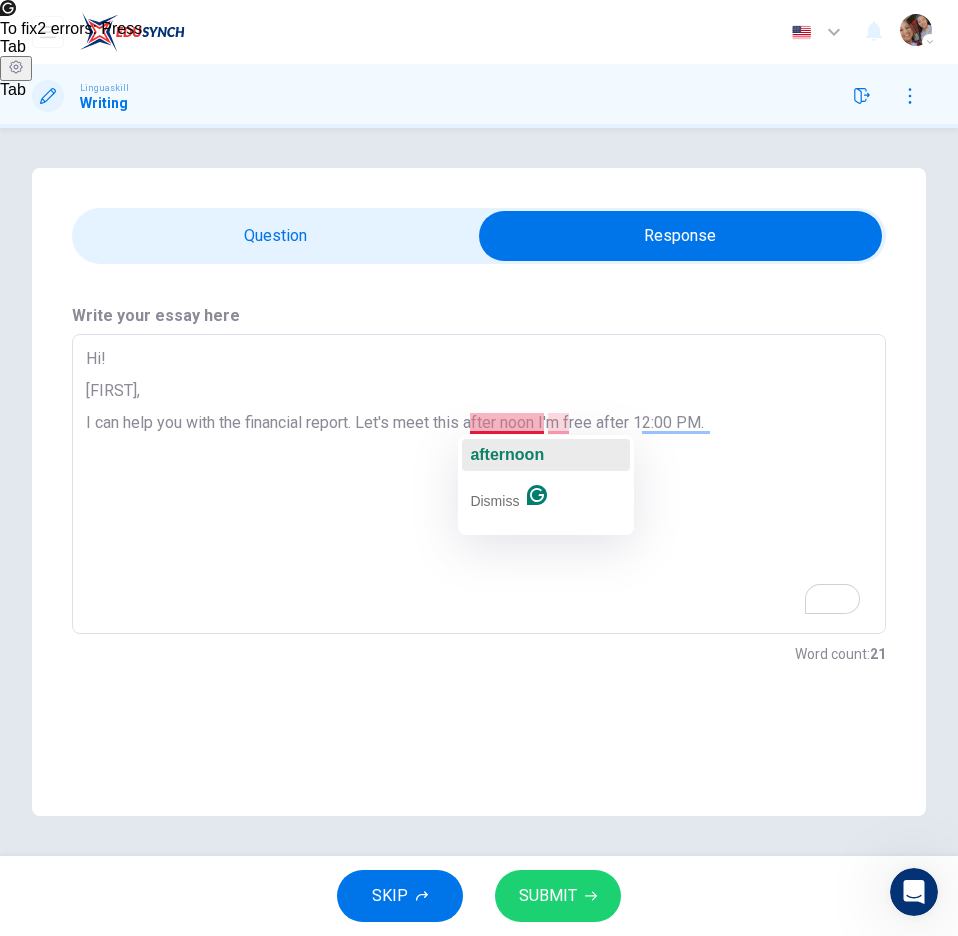 click on "afternoon" 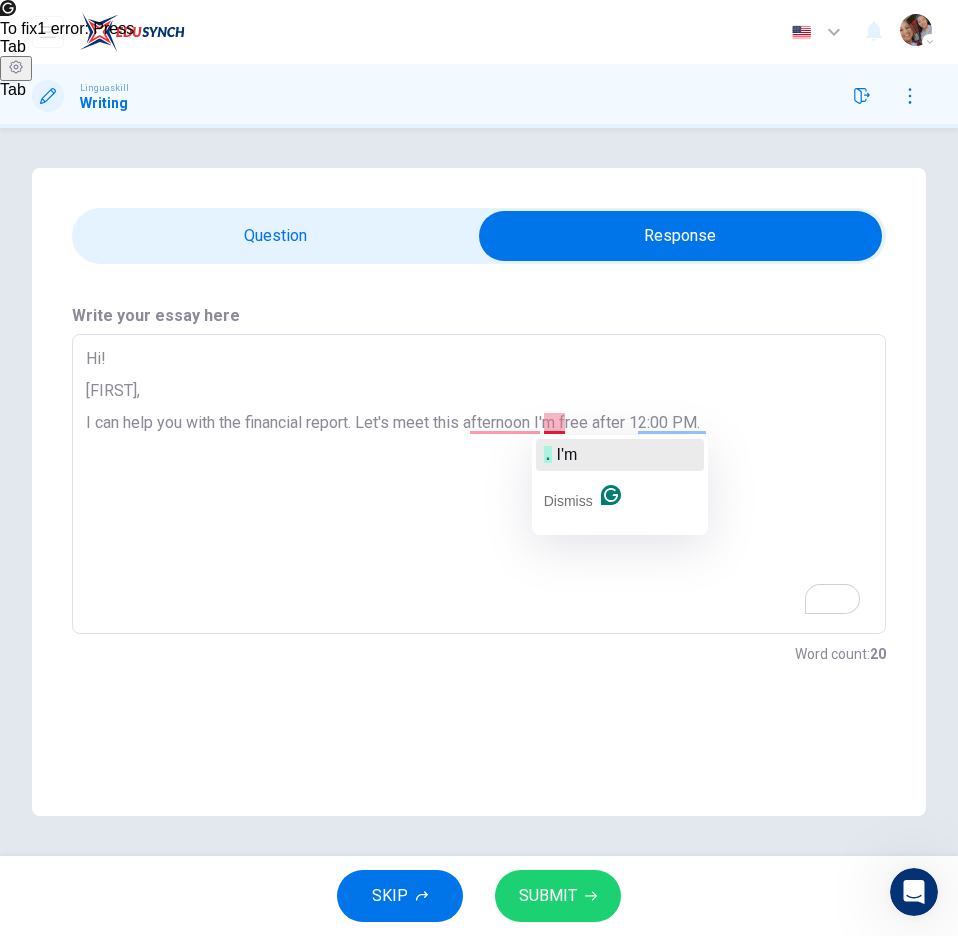 click on "." 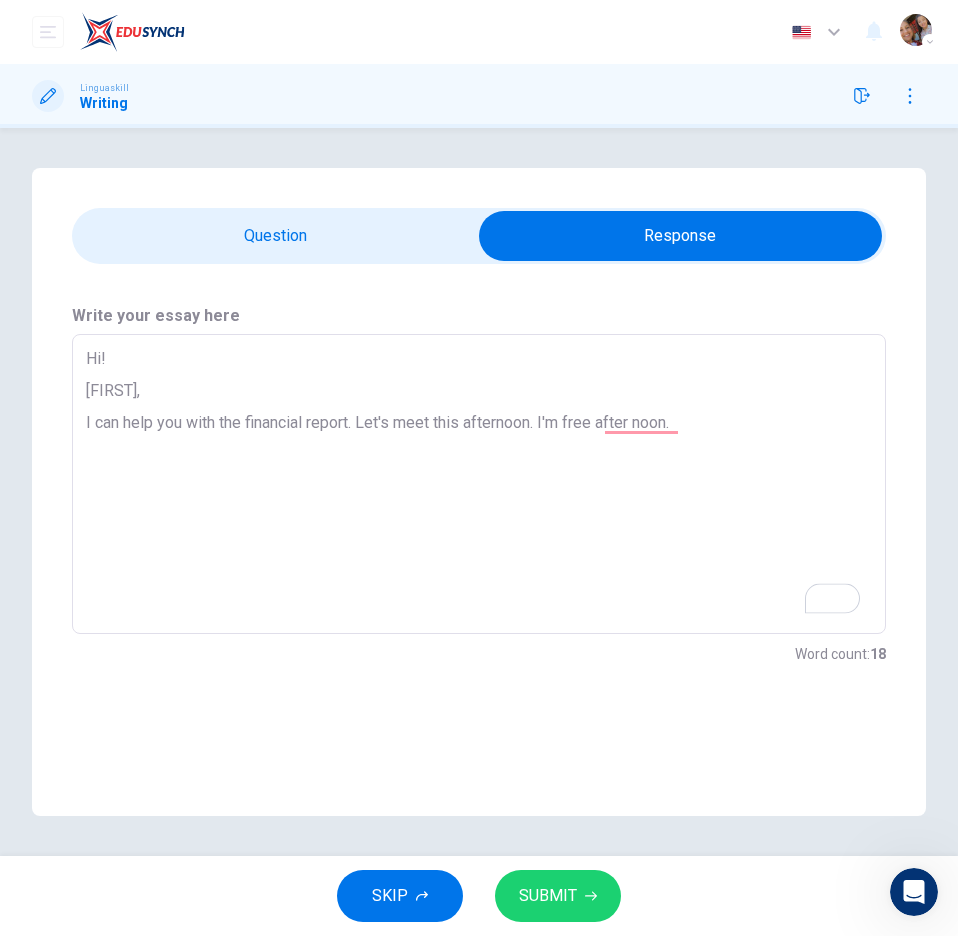 click on "Hi!
[FIRST],
I can help you with the financial report. Let's meet this afternoon. I'm free after noon." at bounding box center (479, 484) 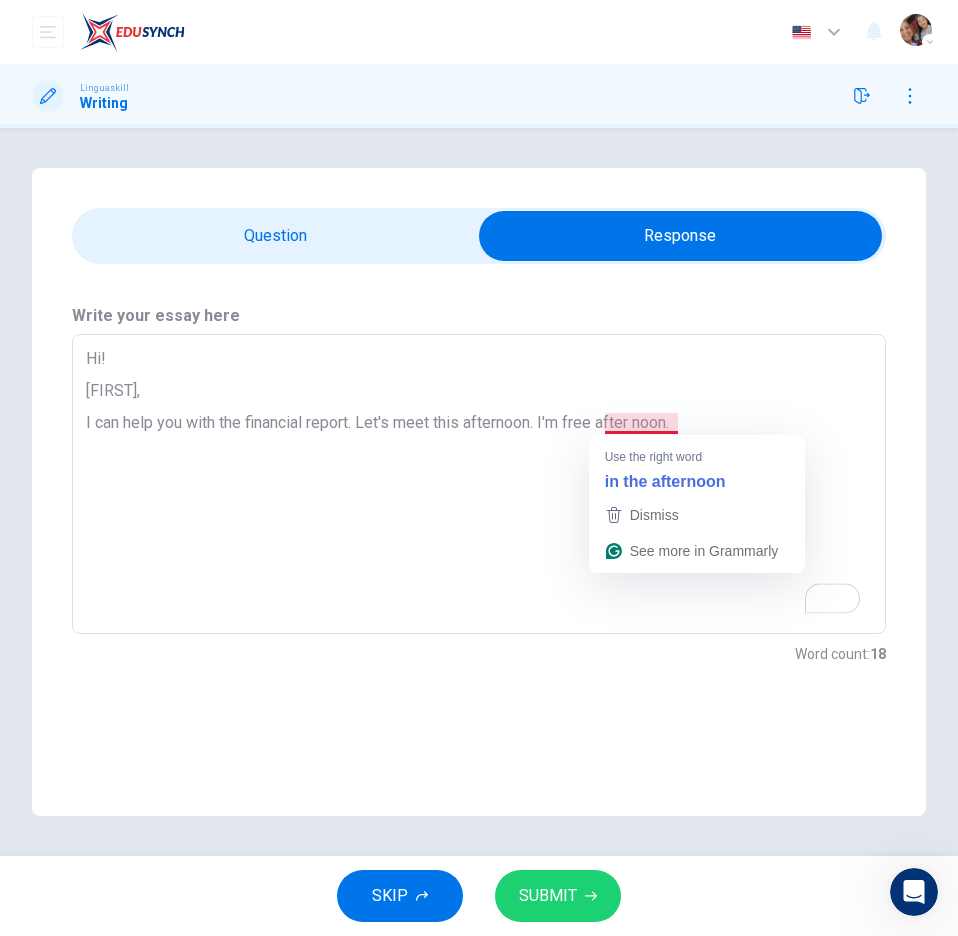 click on "Hi!
[FIRST],
I can help you with the financial report. Let's meet this afternoon. I'm free after noon." at bounding box center [479, 484] 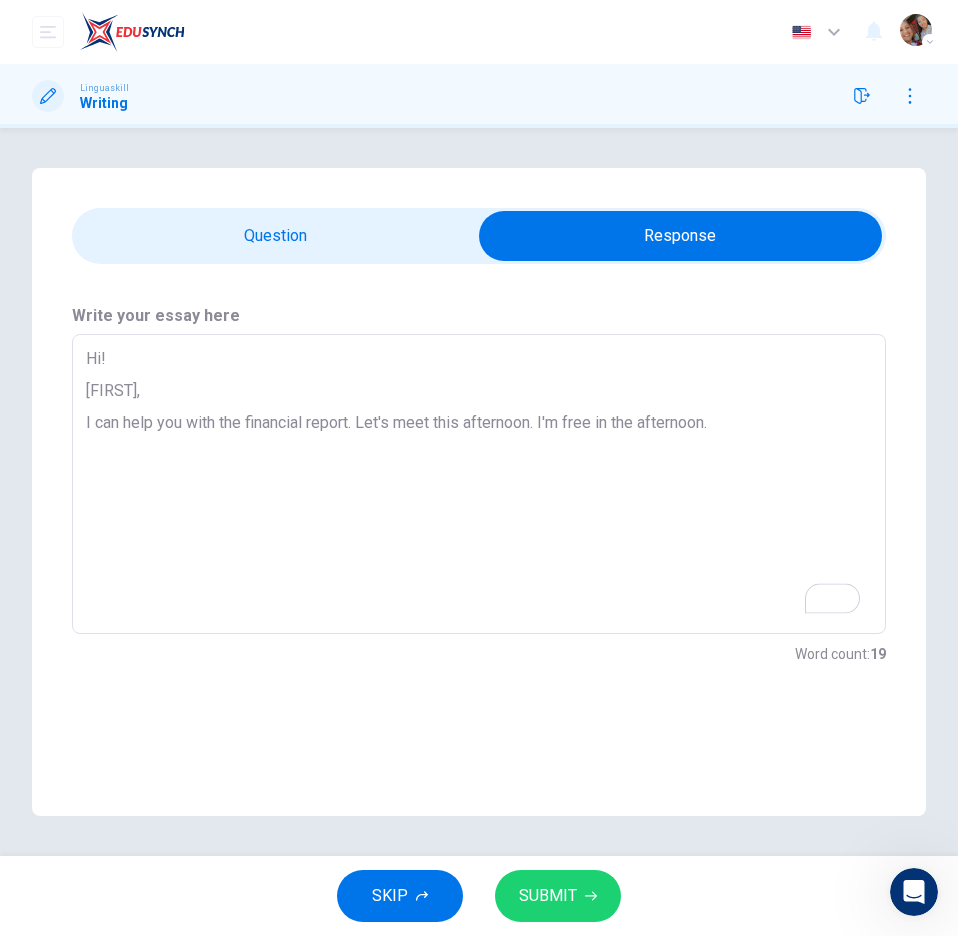click on "Hi!
[FIRST],
I can help you with the financial report. Let's meet this afternoon. I'm free in the afternoon." at bounding box center (479, 484) 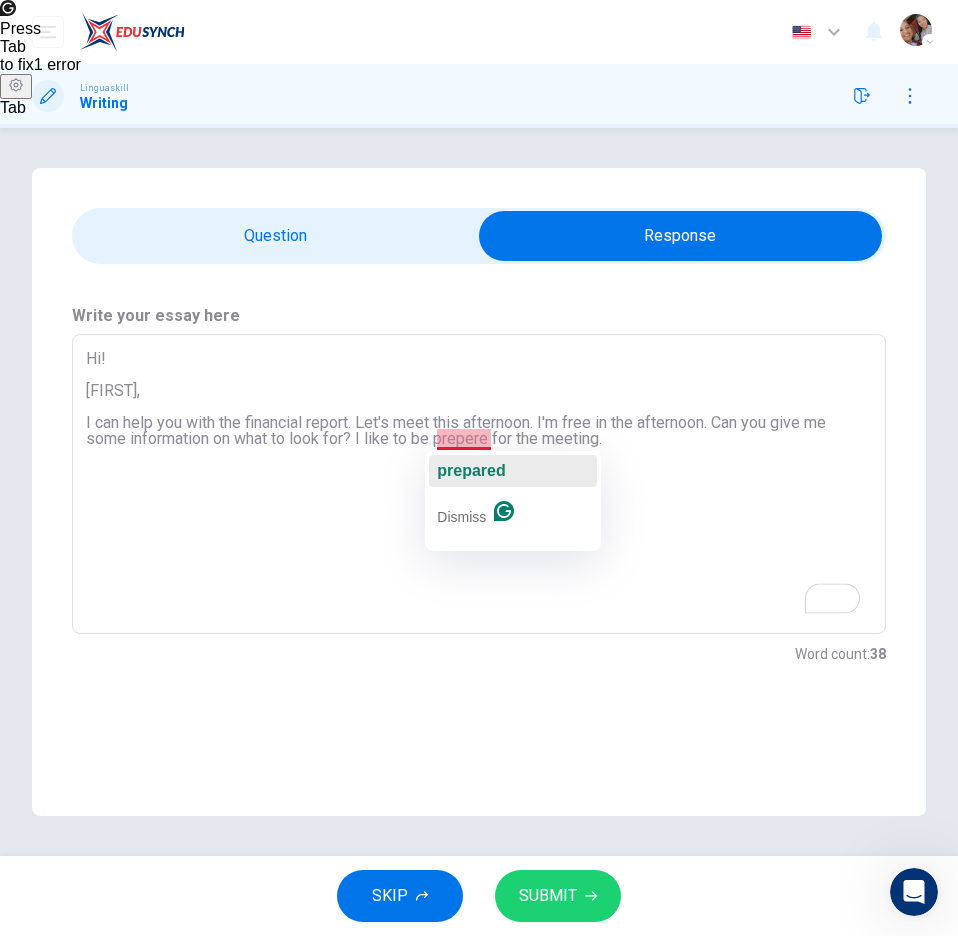 click on "prepared" 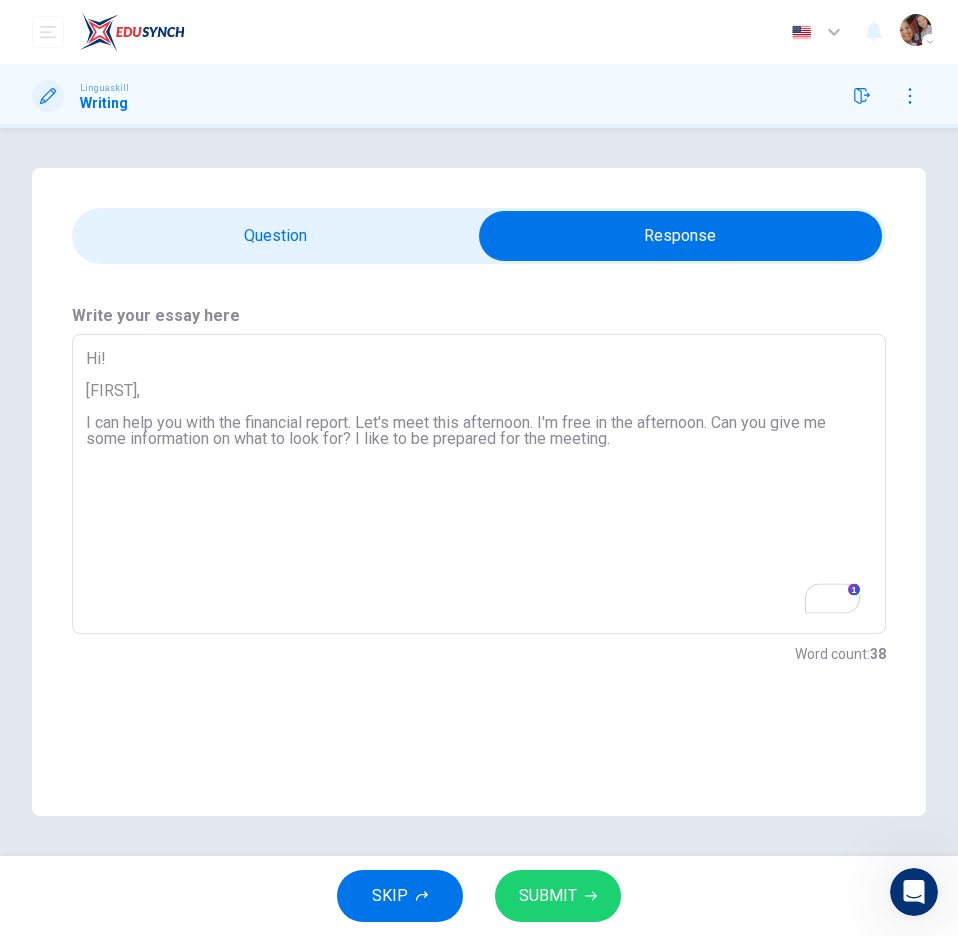 click on "Hi!
[FIRST],
I can help you with the financial report. Let's meet this afternoon. I'm free in the afternoon. Can you give me some information on what to look for? I like to be prepared for the meeting." at bounding box center [479, 484] 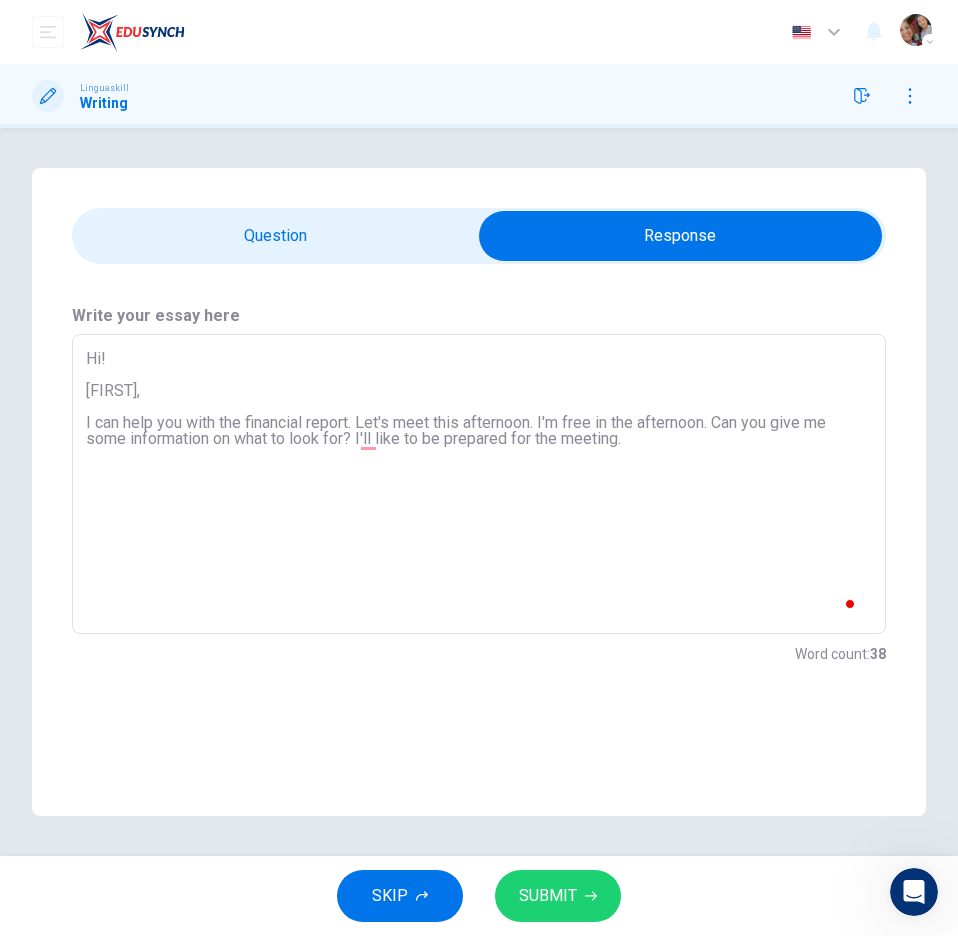 click on "Hi!
[FIRST],
I can help you with the financial report. Let's meet this afternoon. I'm free in the afternoon. Can you give me some information on what to look for? I'll like to be prepared for the meeting." at bounding box center (479, 484) 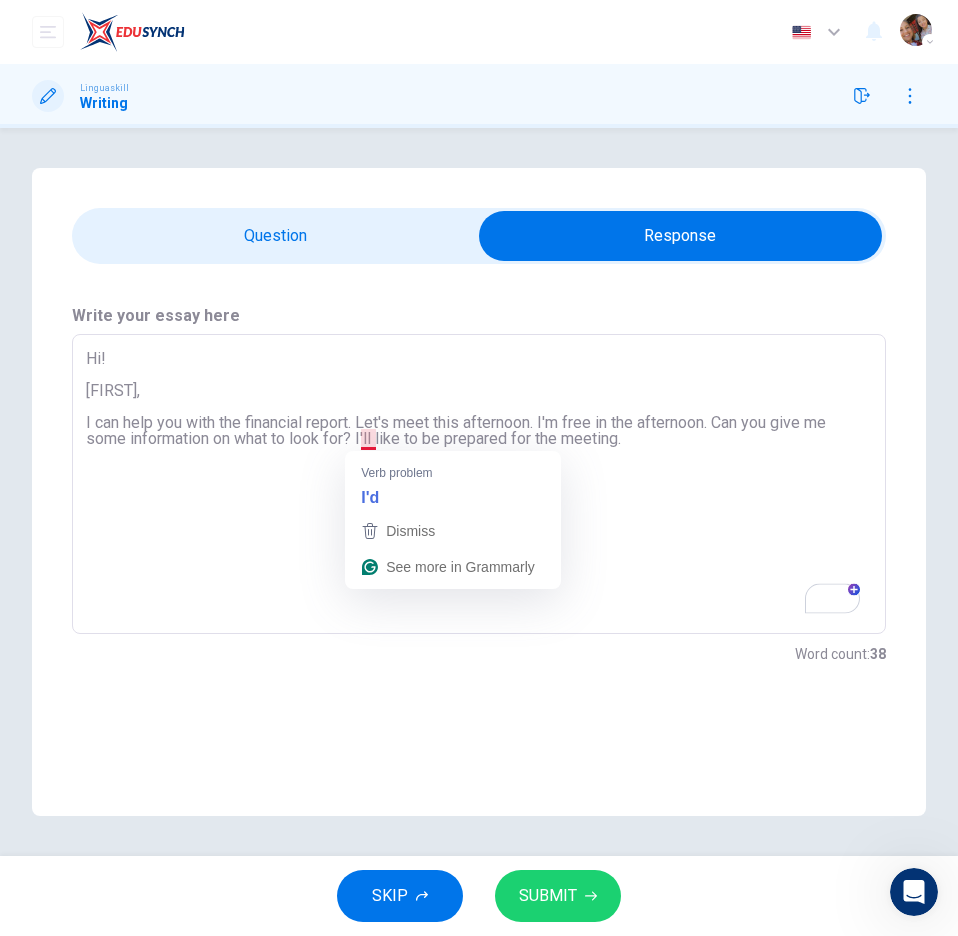 click on "Hi!
[FIRST],
I can help you with the financial report. Let's meet this afternoon. I'm free in the afternoon. Can you give me some information on what to look for? I'll like to be prepared for the meeting." at bounding box center [479, 484] 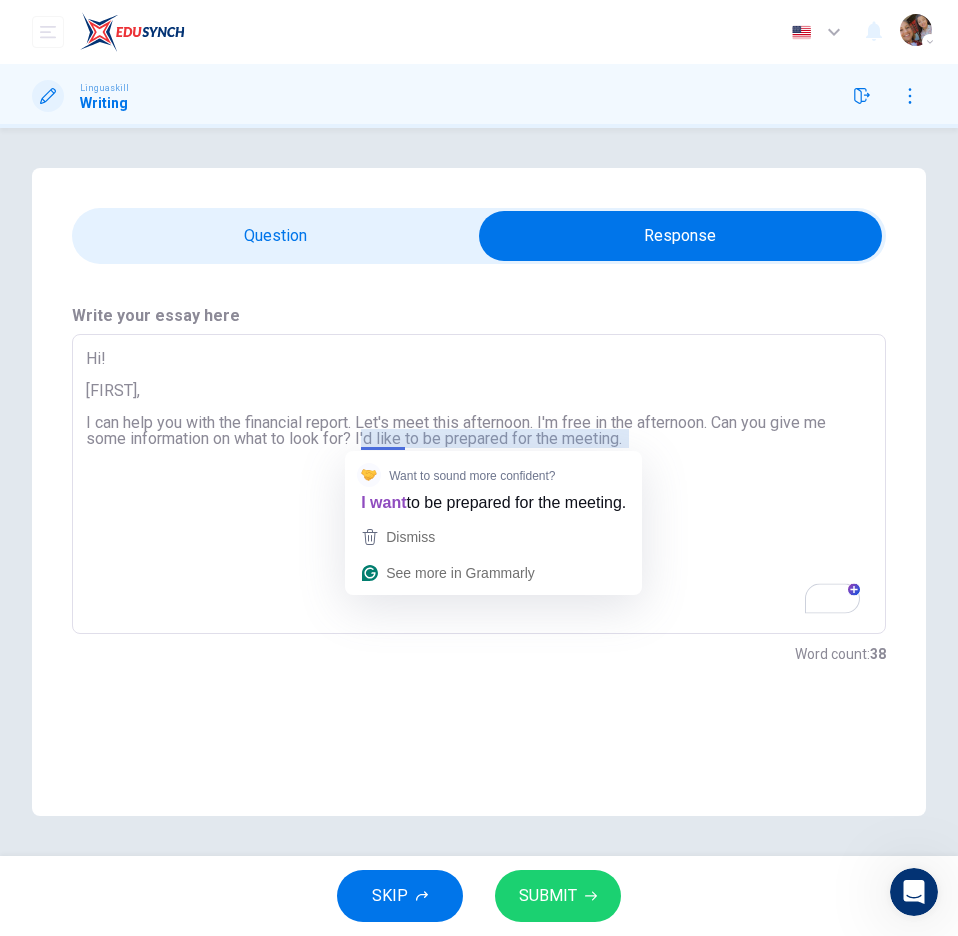 click on "Hi!
[FIRST],
I can help you with the financial report. Let's meet this afternoon. I'm free in the afternoon. Can you give me some information on what to look for? I'd like to be prepared for the meeting." at bounding box center (479, 484) 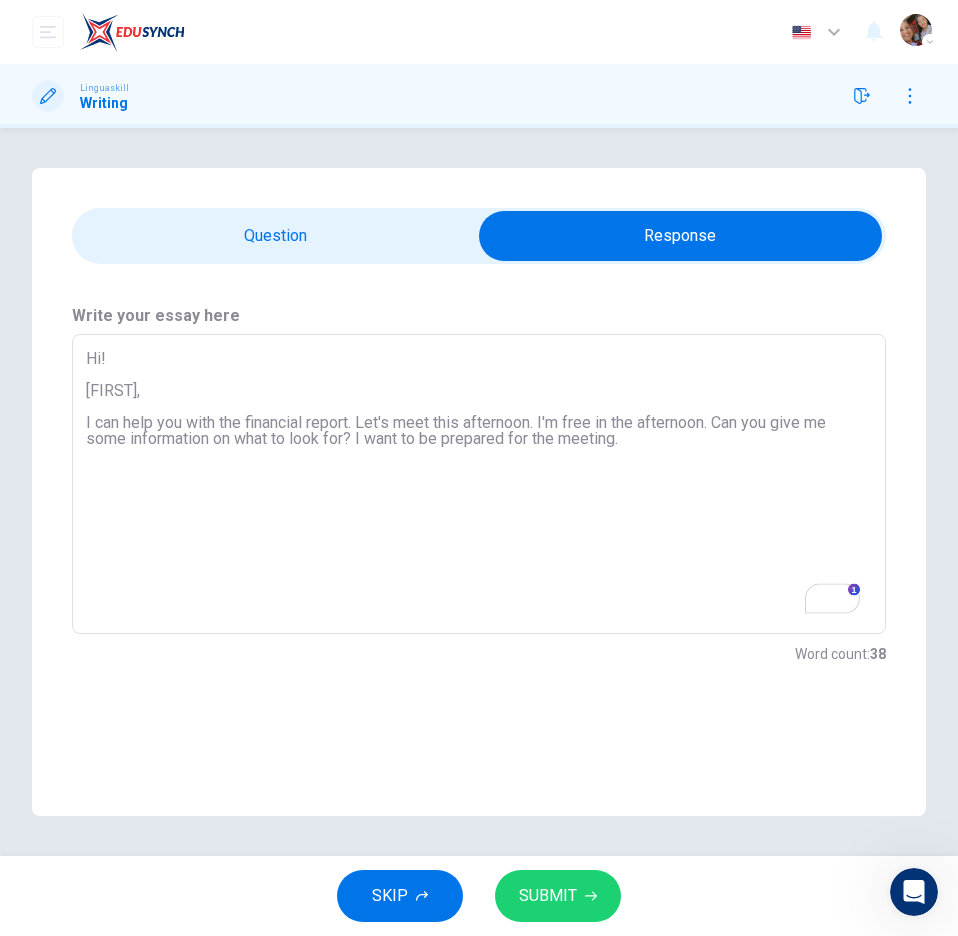 click on "Hi!
[FIRST],
I can help you with the financial report. Let's meet this afternoon. I'm free in the afternoon. Can you give me some information on what to look for? I want to be prepared for the meeting." at bounding box center (479, 484) 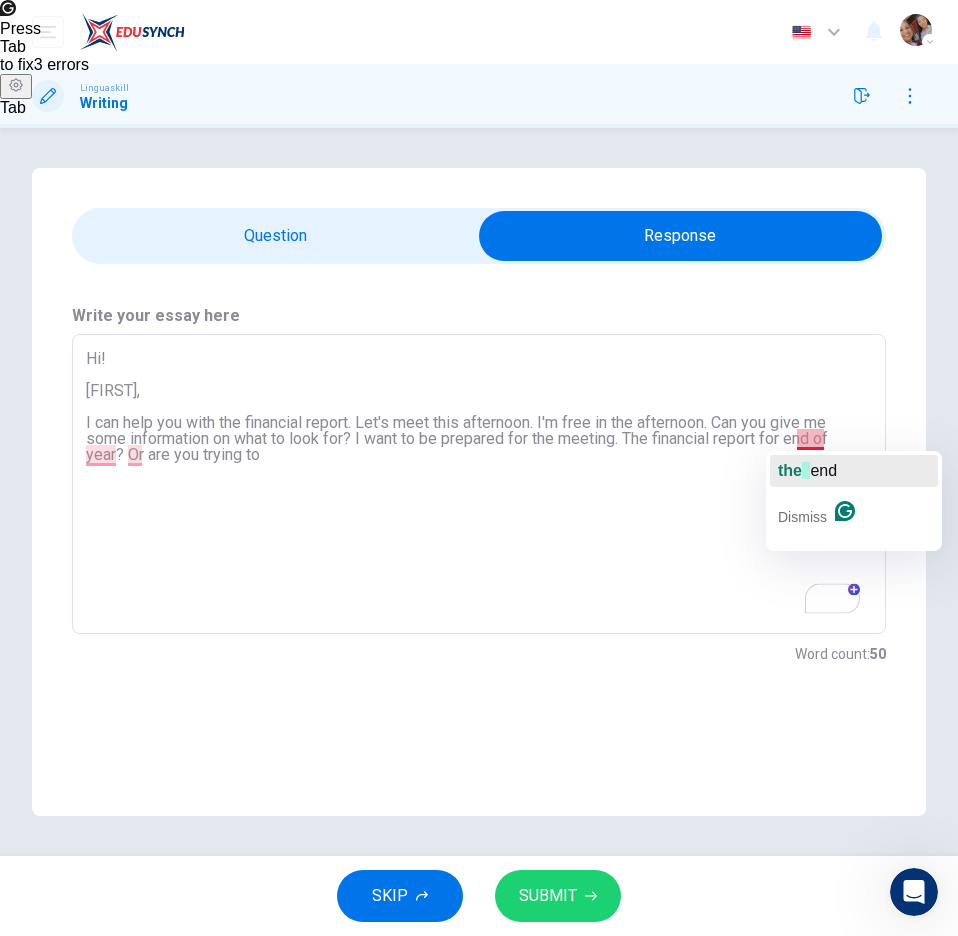 click on "the" 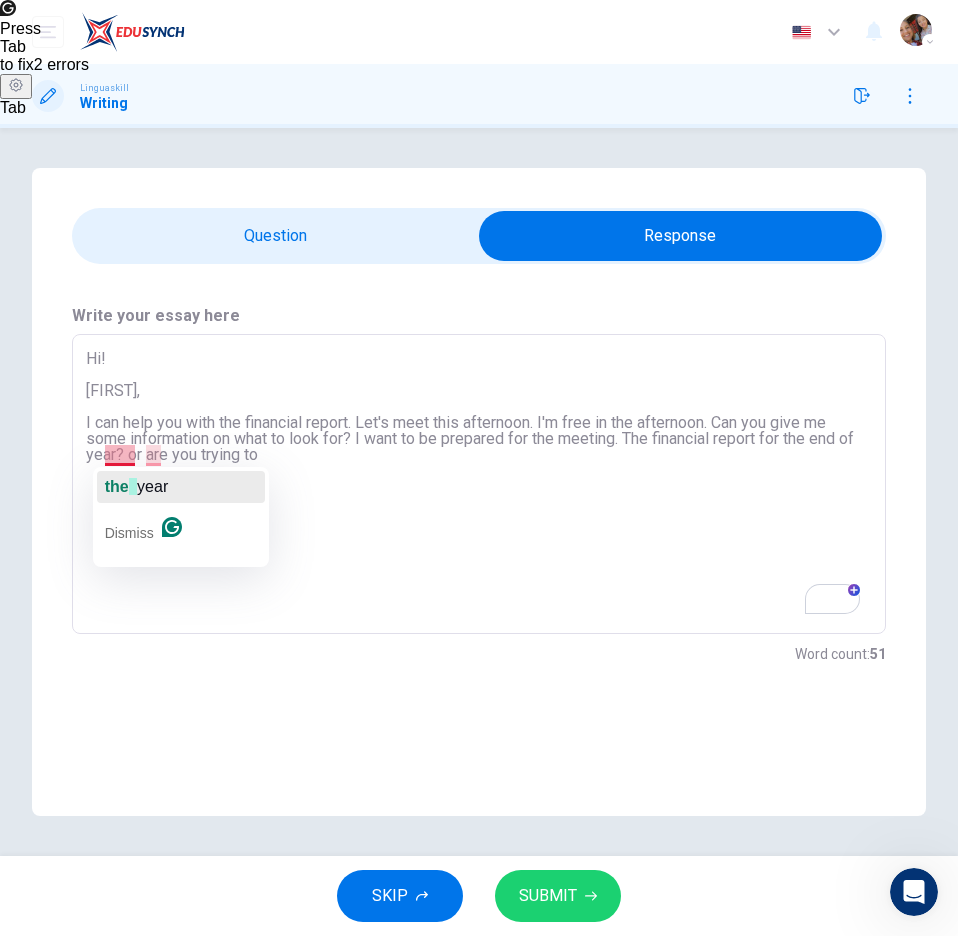 click 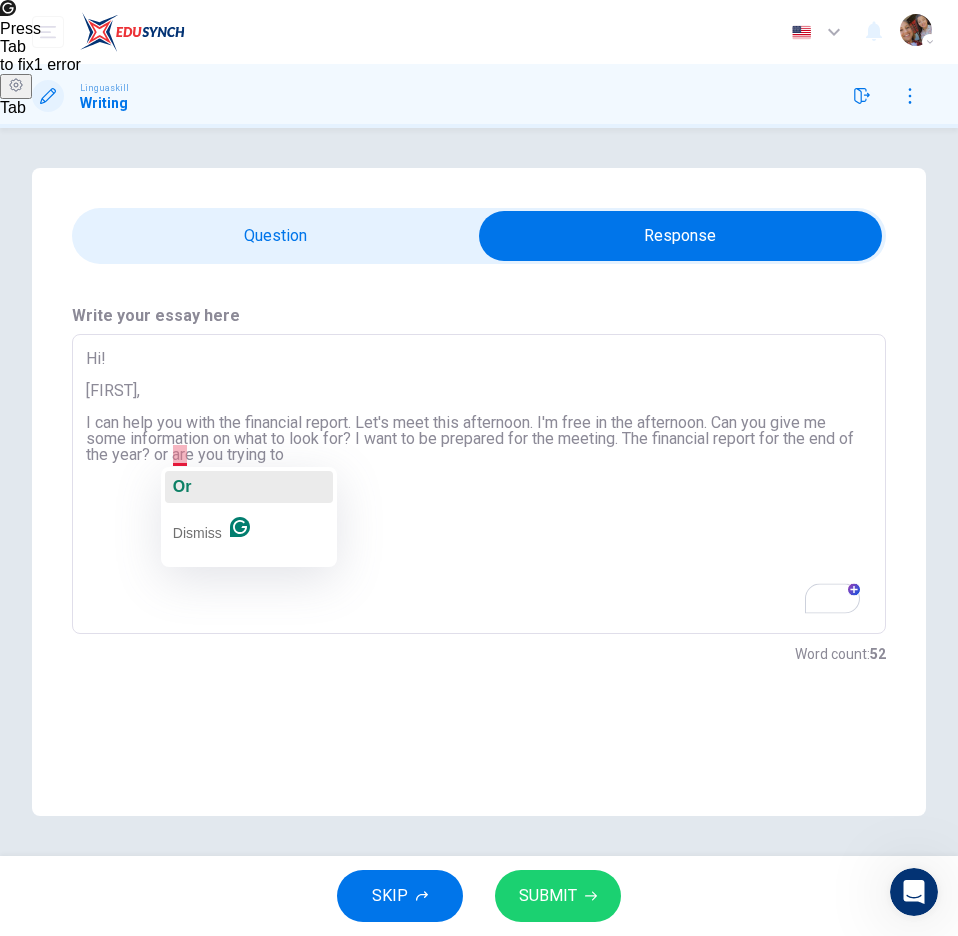 click on "Or" 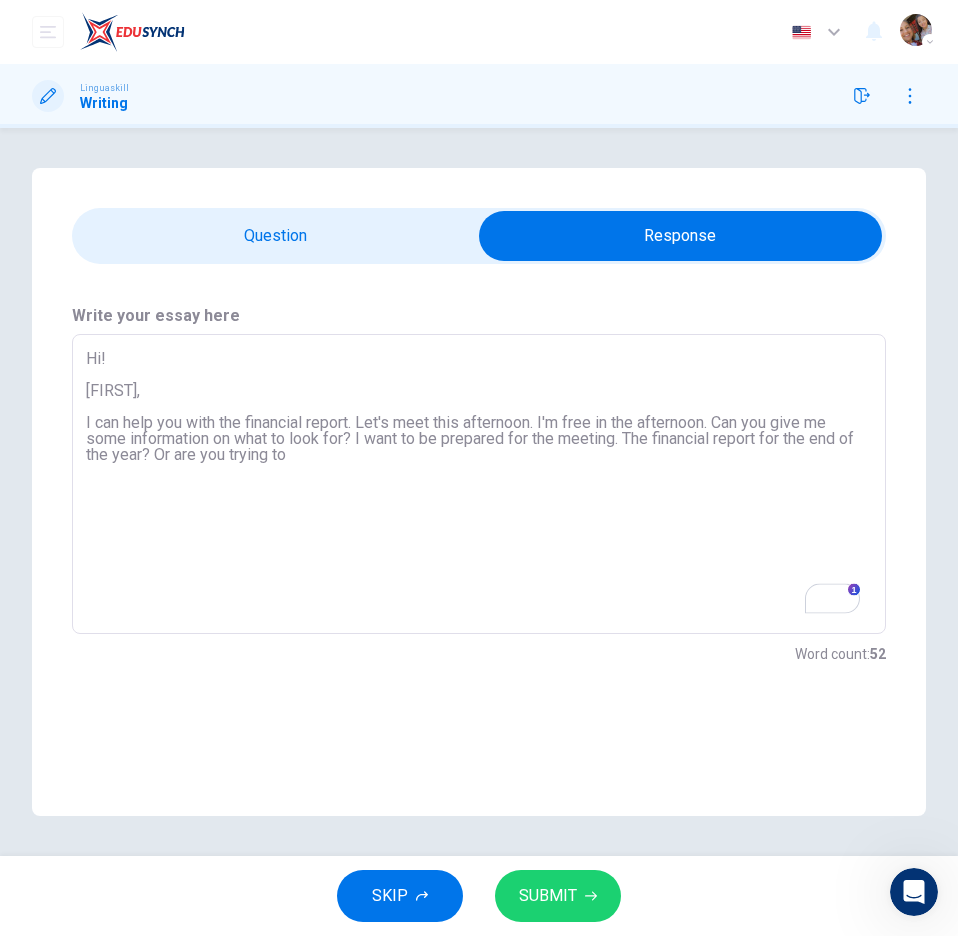 click on "Hi!
[FIRST],
I can help you with the financial report. Let's meet this afternoon. I'm free in the afternoon. Can you give me some information on what to look for? I want to be prepared for the meeting. The financial report for the end of the year? Or are you trying to" at bounding box center (479, 484) 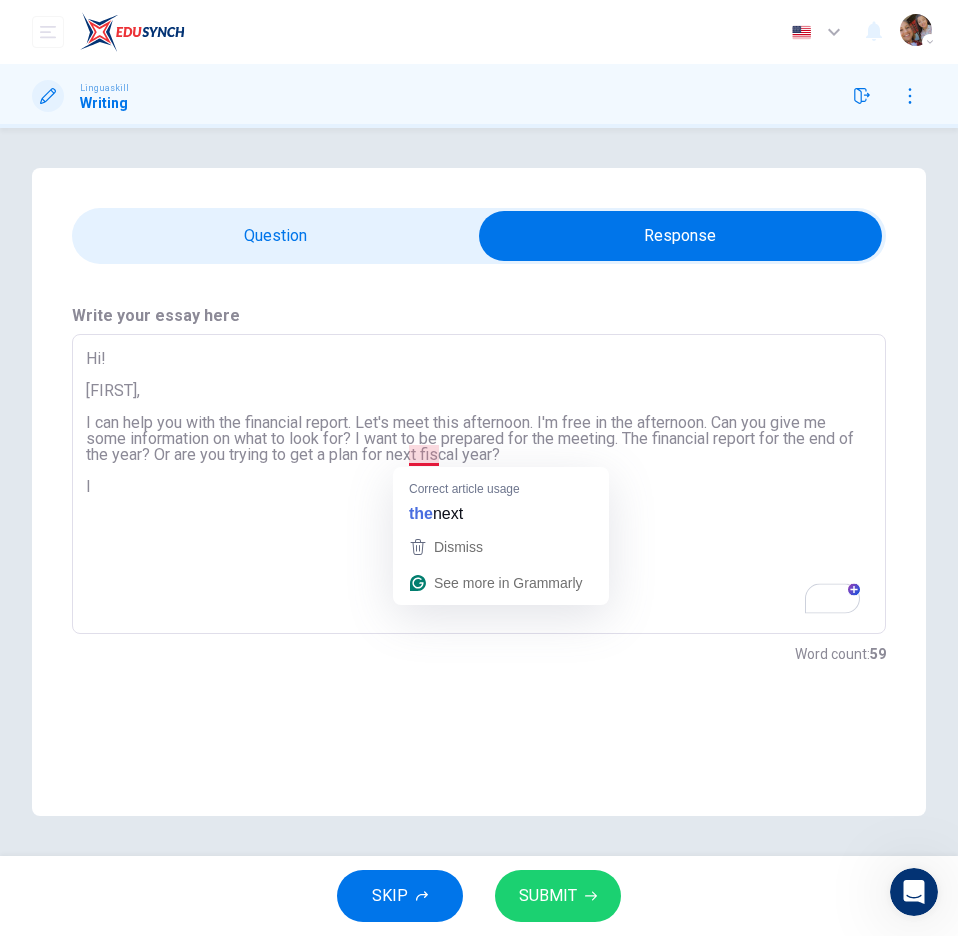 click on "Hi!
[FIRST],
I can help you with the financial report. Let's meet this afternoon. I'm free in the afternoon. Can you give me some information on what to look for? I want to be prepared for the meeting. The financial report for the end of the year? Or are you trying to get a plan for next fiscal year?
I" at bounding box center (479, 484) 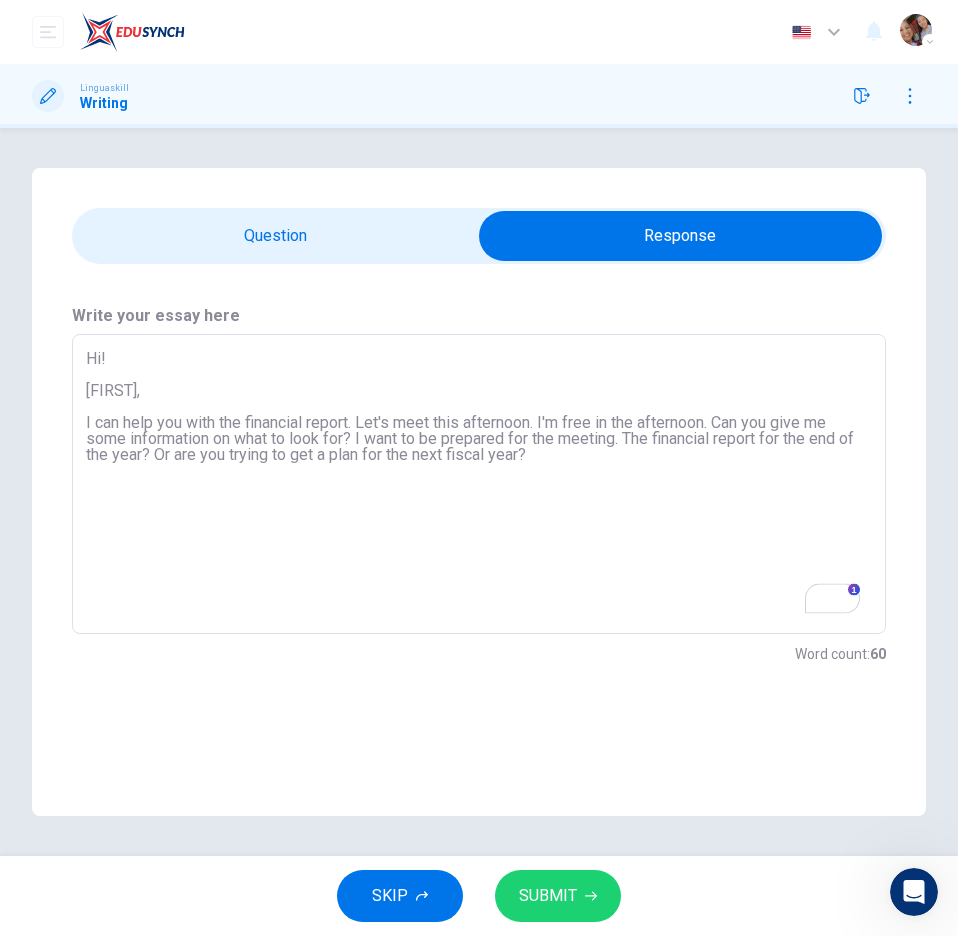 click on "Hi!
[FIRST],
I can help you with the financial report. Let's meet this afternoon. I'm free in the afternoon. Can you give me some information on what to look for? I want to be prepared for the meeting. The financial report for the end of the year? Or are you trying to get a plan for the next fiscal year?" at bounding box center [479, 484] 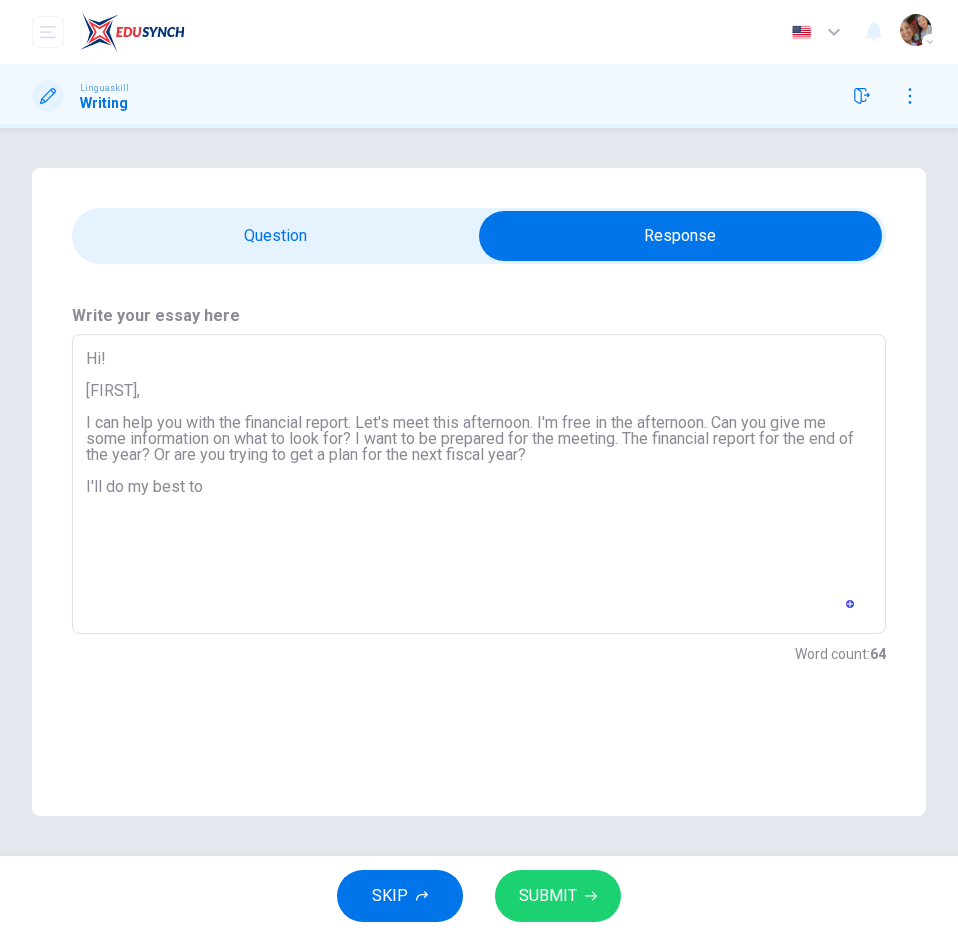 scroll, scrollTop: 0, scrollLeft: 0, axis: both 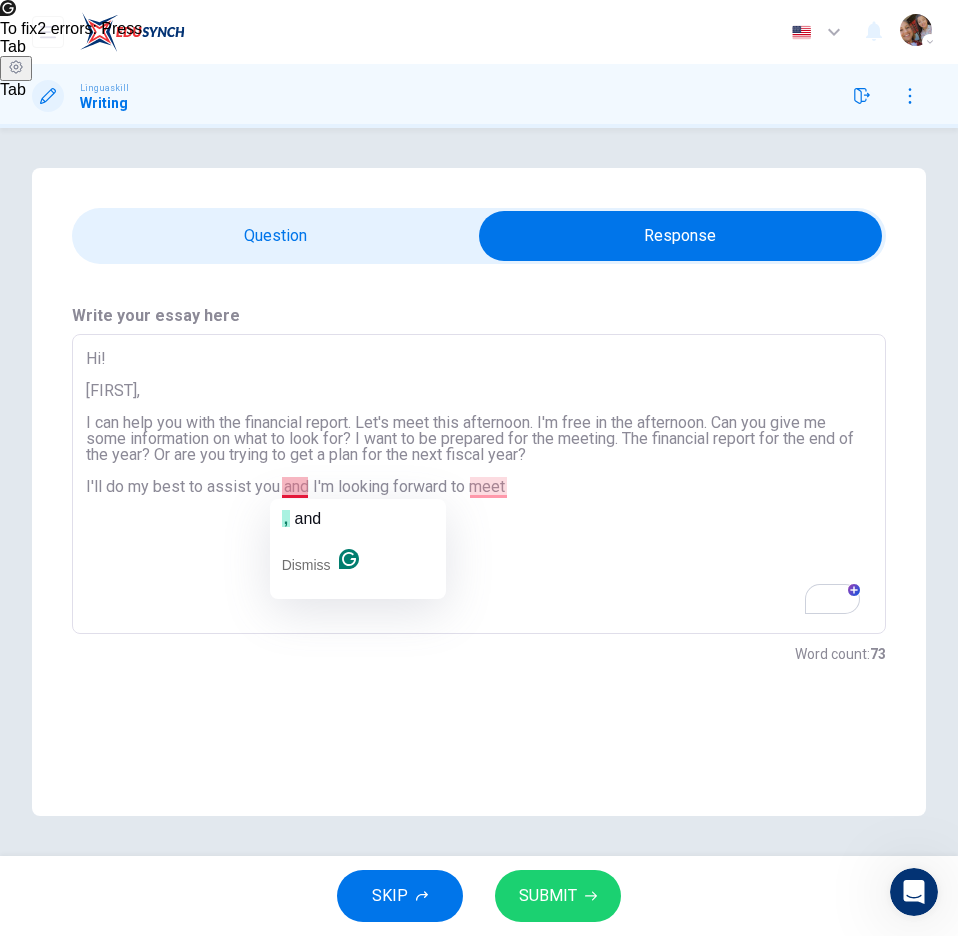 click on "Hi!
[FIRST],
I can help you with the financial report. Let's meet this afternoon. I'm free in the afternoon. Can you give me some information on what to look for? I want to be prepared for the meeting. The financial report for the end of the year? Or are you trying to get a plan for the next fiscal year?
I'll do my best to assist you and I'm looking forward to meet" at bounding box center (479, 484) 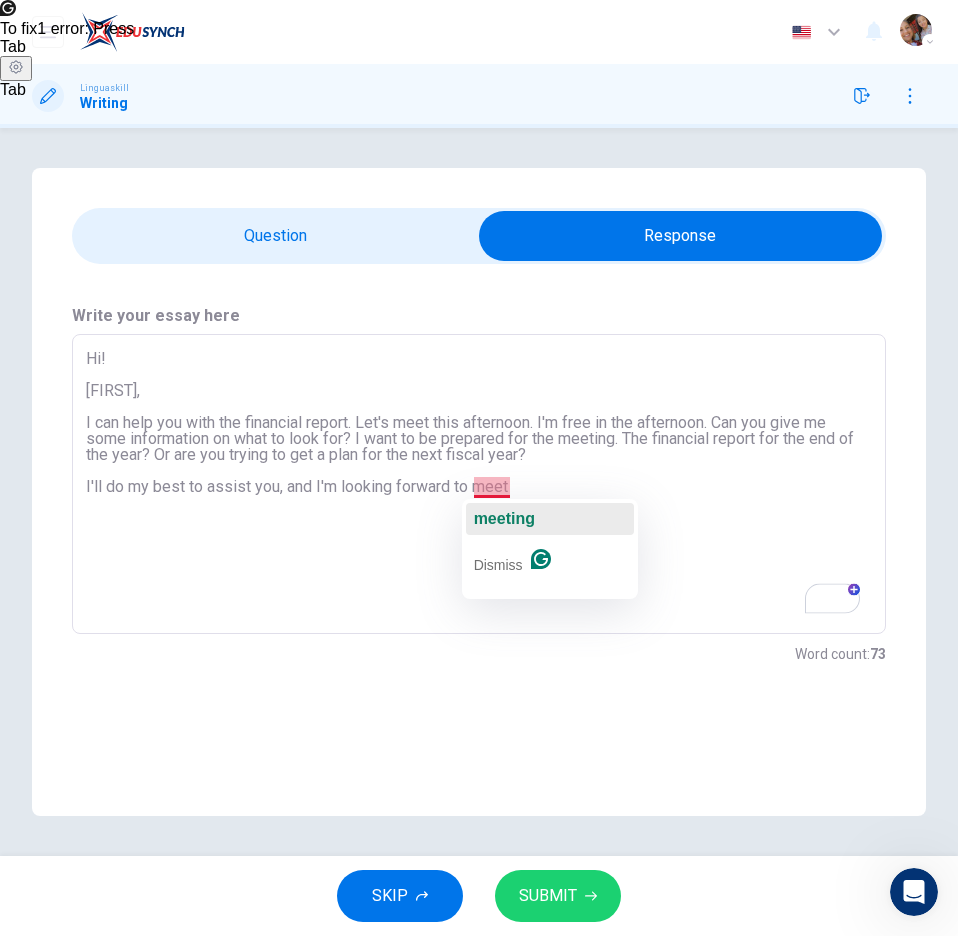 click on "meeting" 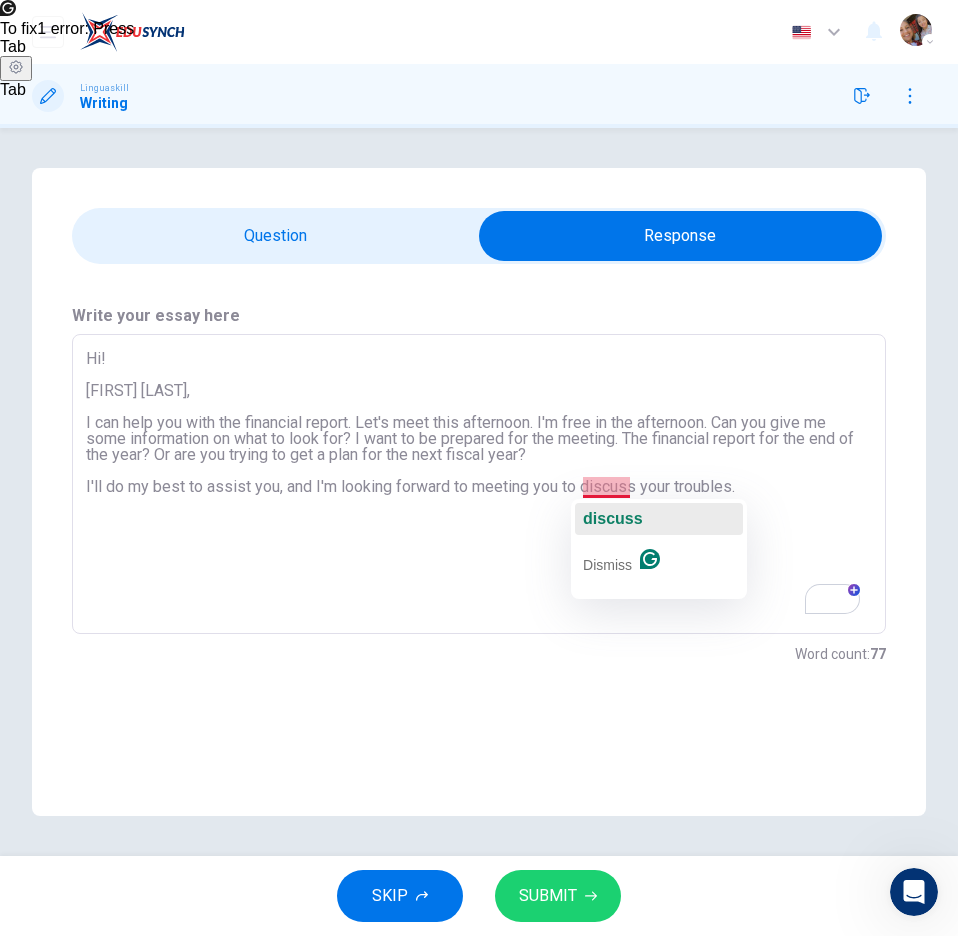 click on "discuss" 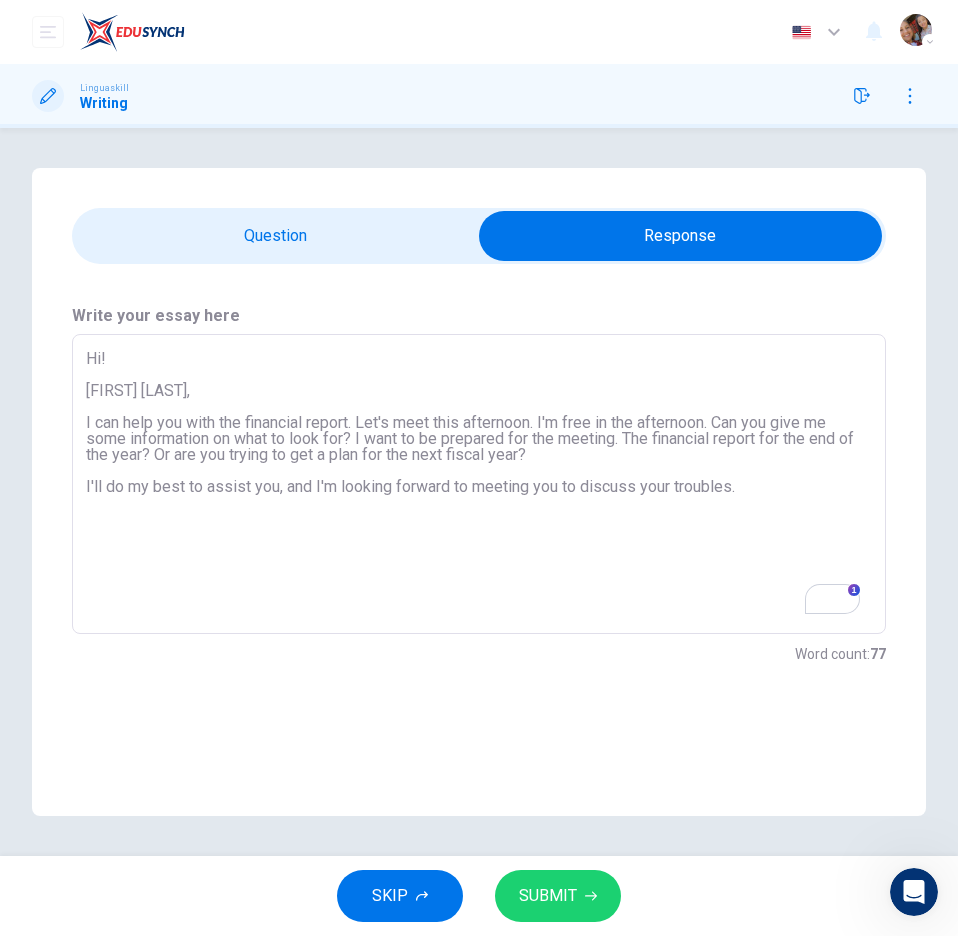 click on "Hi!
[FIRST] [LAST],
I can help you with the financial report. Let's meet this afternoon. I'm free in the afternoon. Can you give me some information on what to look for? I want to be prepared for the meeting. The financial report for the end of the year? Or are you trying to get a plan for the next fiscal year?
I'll do my best to assist you, and I'm looking forward to meeting you to discuss your troubles." at bounding box center [479, 484] 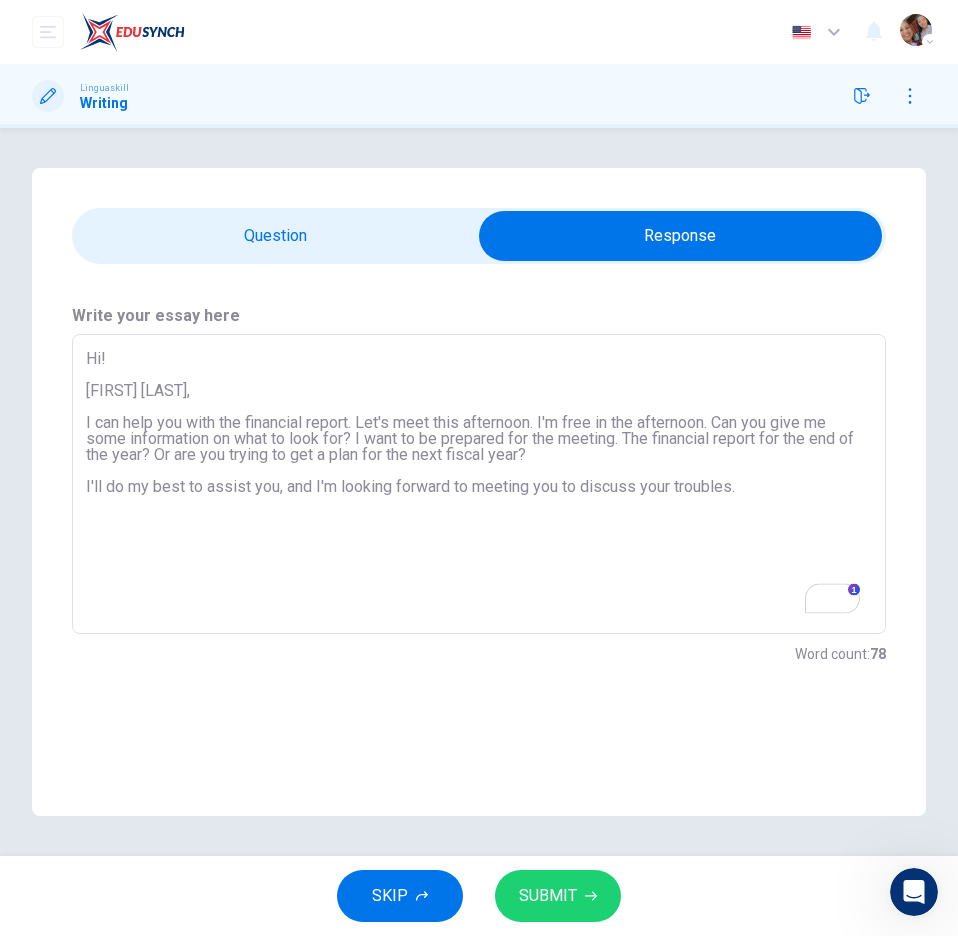 type on "Hi!
[FIRST] [LAST],
I can help you with the financial report. Let's meet this afternoon. I'm free in the afternoon. Can you give me some information on what to look for? I want to be prepared for the meeting. The financial report for the end of the year? Or are you trying to get a plan for the next fiscal year?
I'll do my best to assist you, and I'm looking forward to meeting you to discuss your troubles." 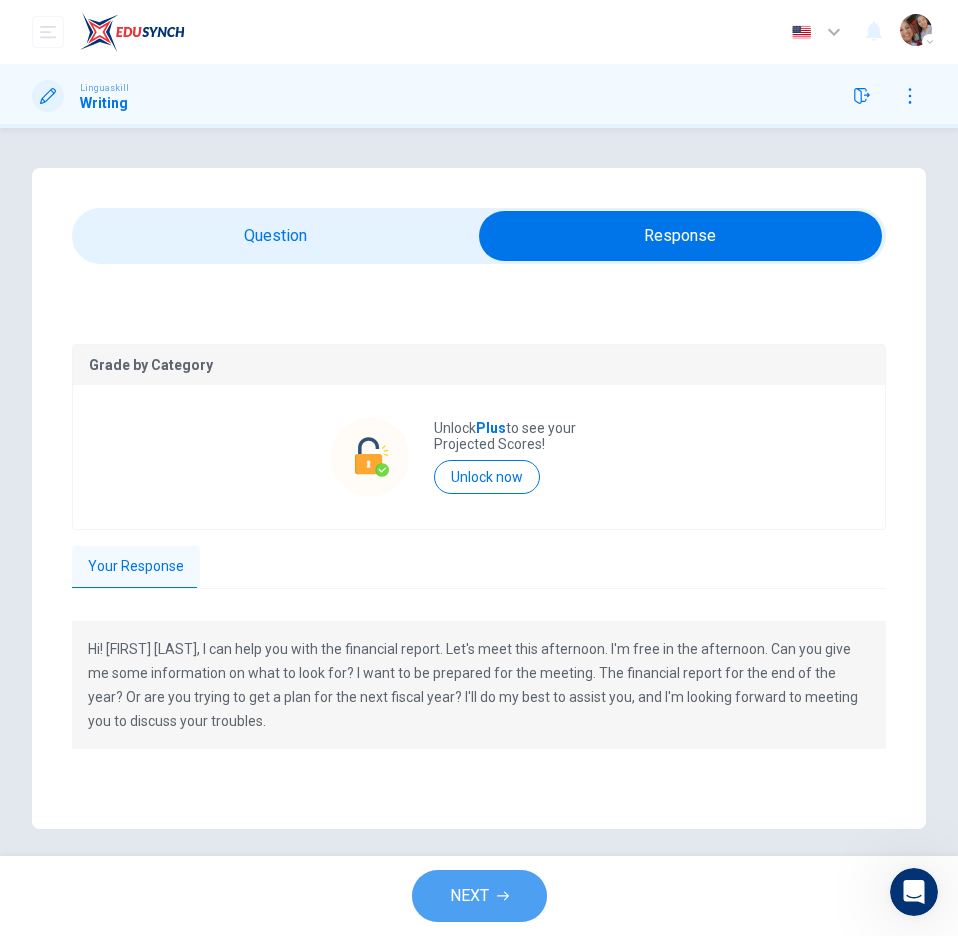 click on "NEXT" at bounding box center (479, 896) 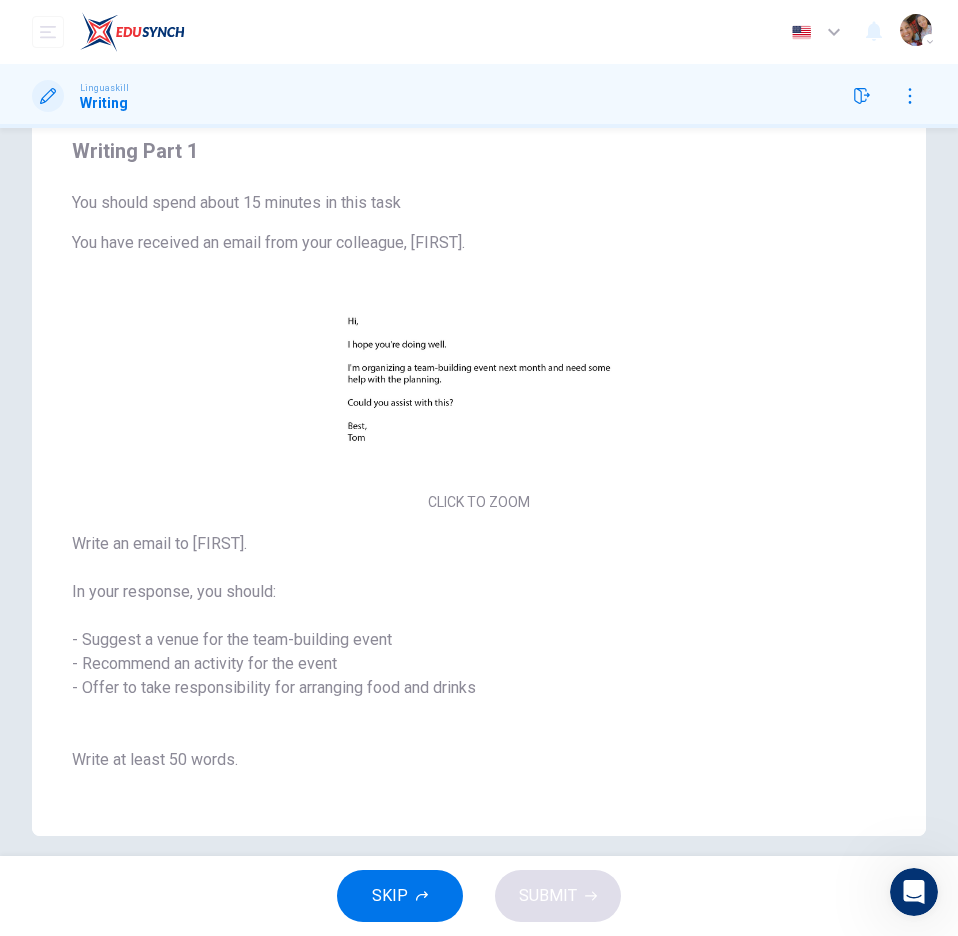 scroll, scrollTop: 189, scrollLeft: 0, axis: vertical 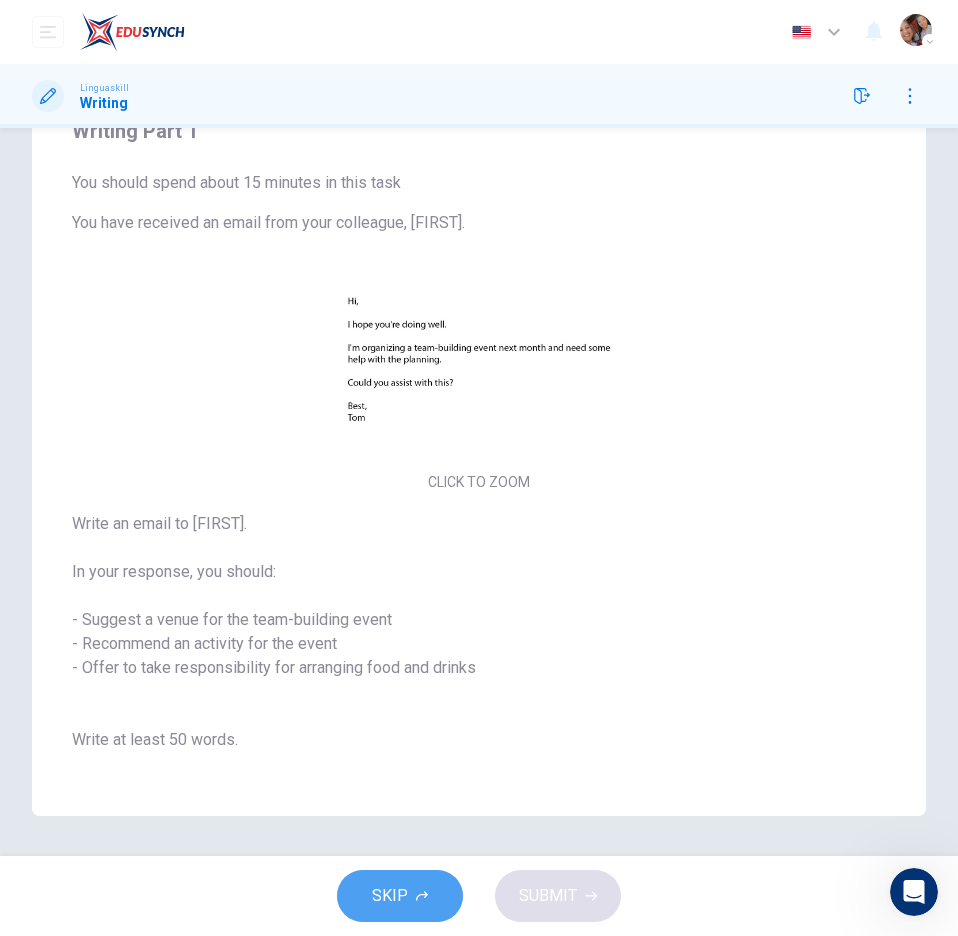 click on "SKIP" at bounding box center [390, 896] 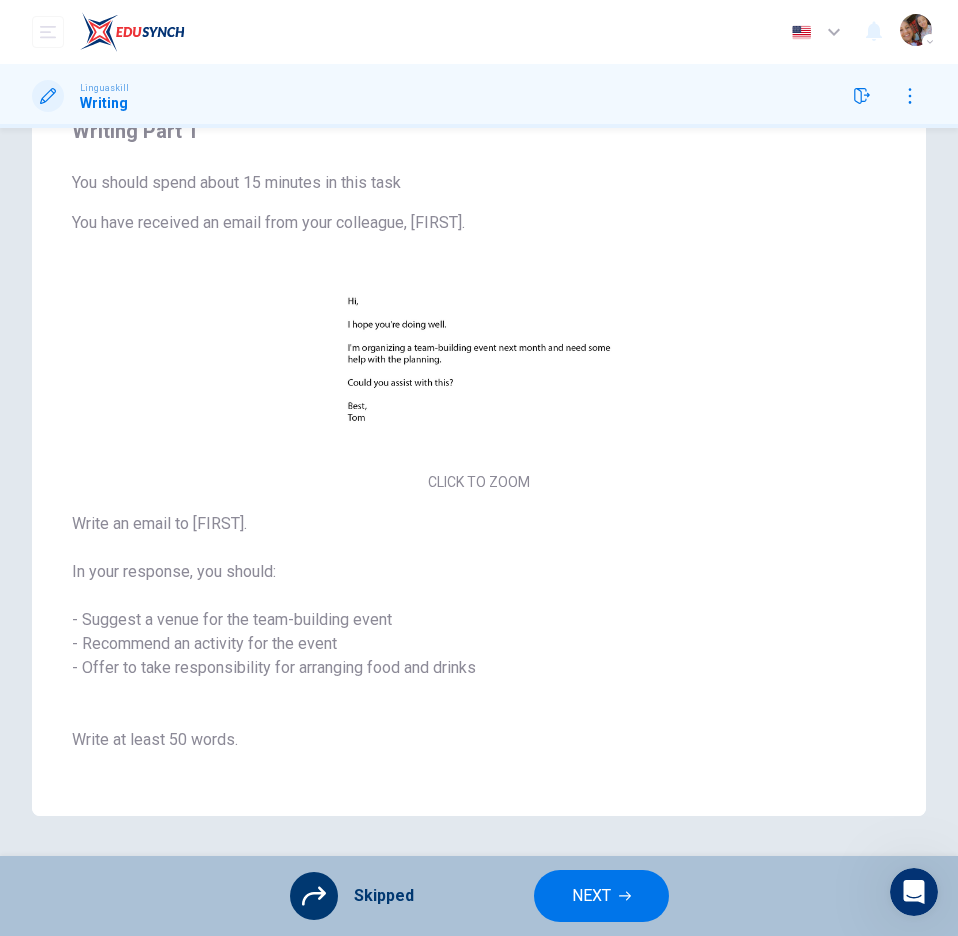click on "NEXT" at bounding box center [591, 896] 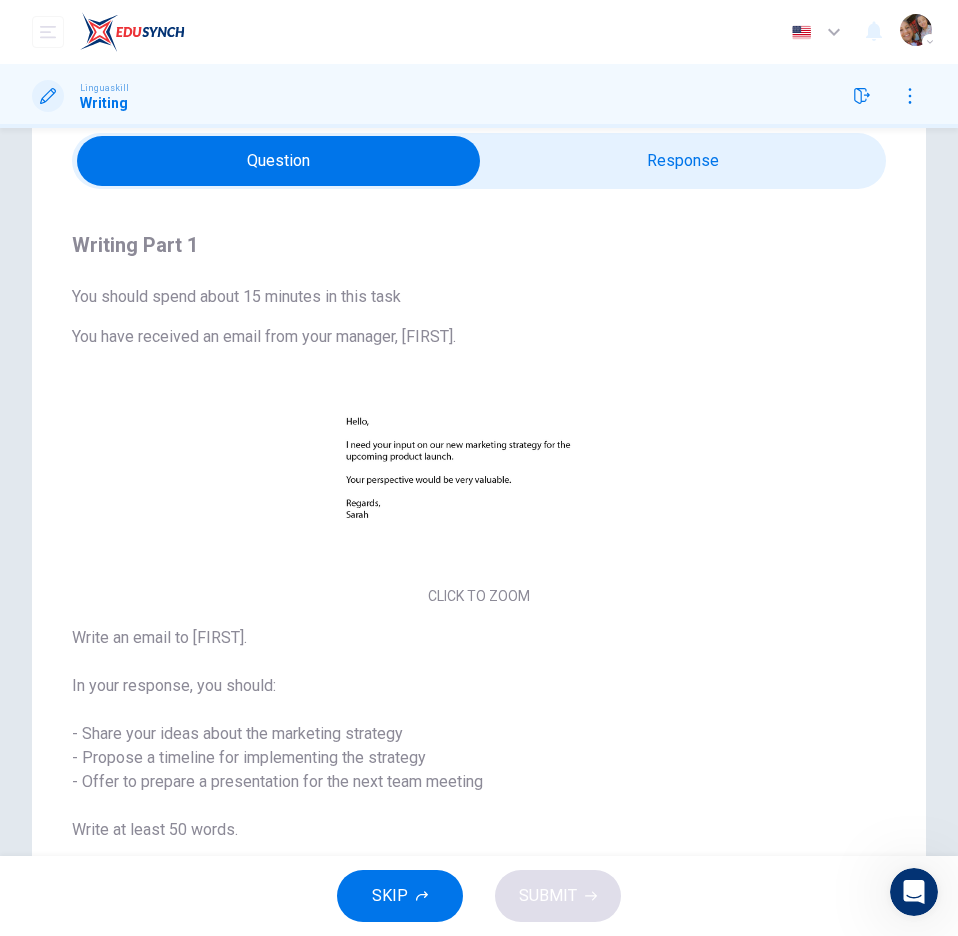scroll, scrollTop: 165, scrollLeft: 0, axis: vertical 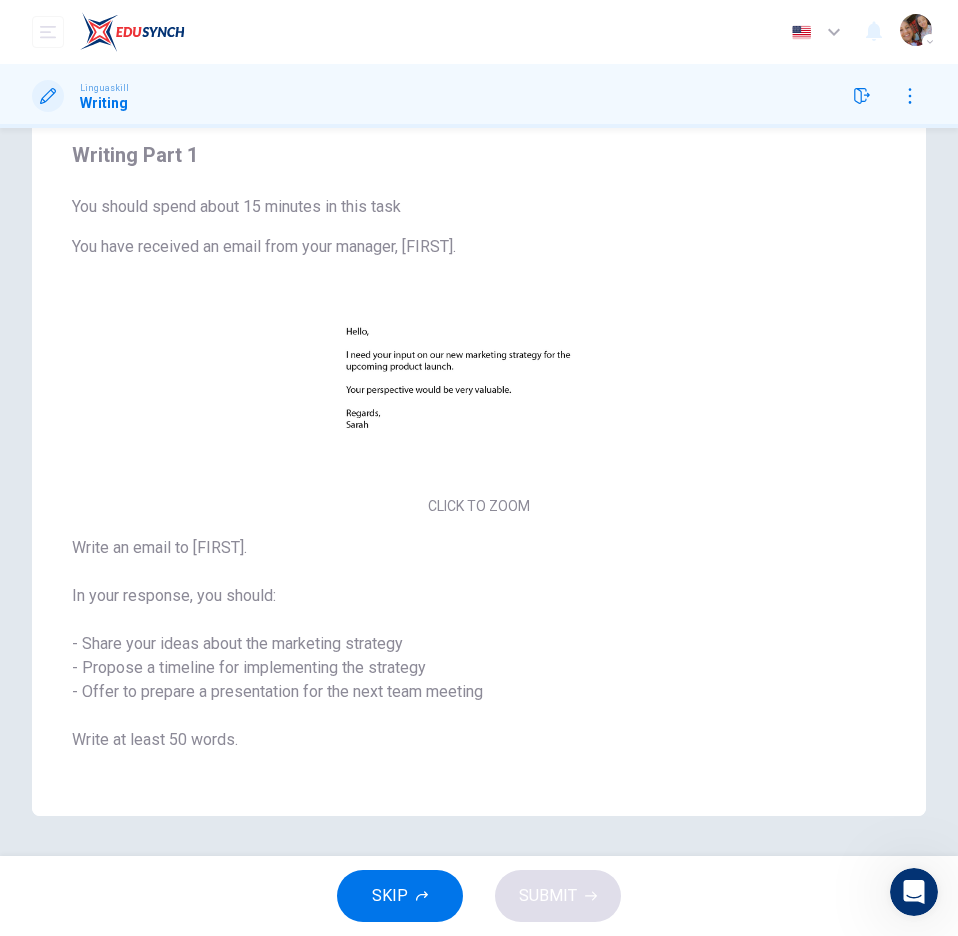 click 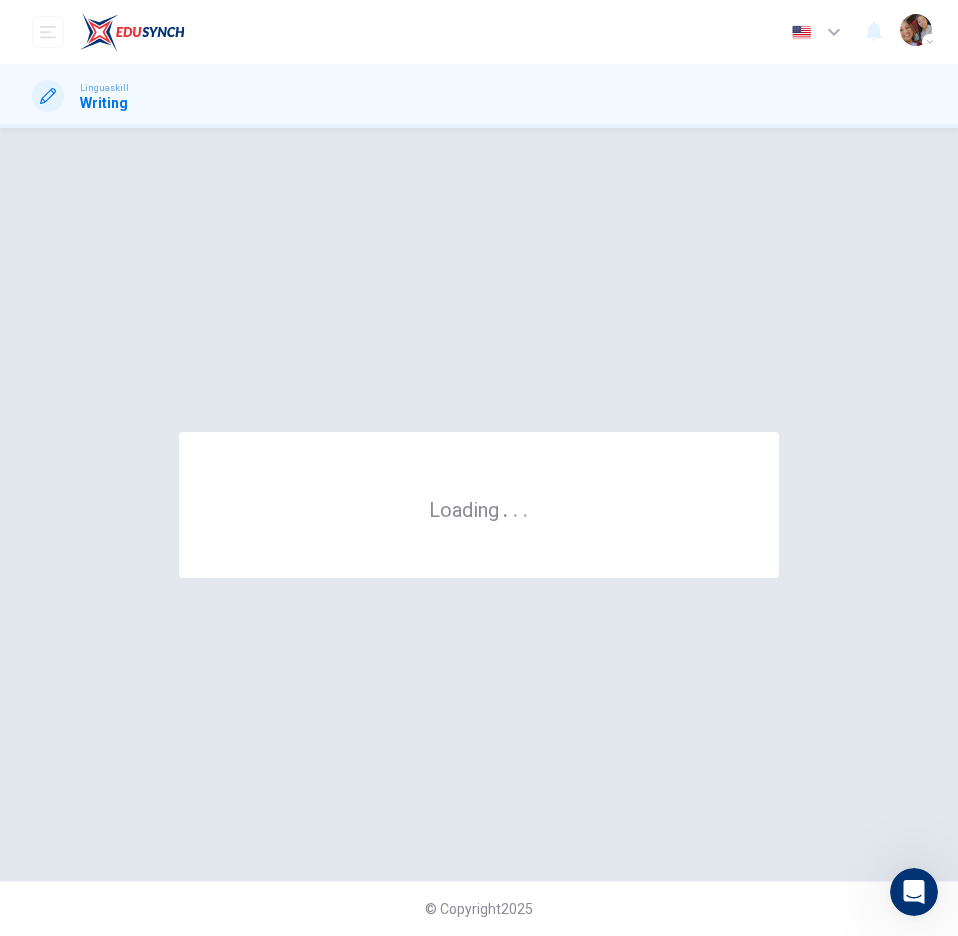 scroll, scrollTop: 0, scrollLeft: 0, axis: both 